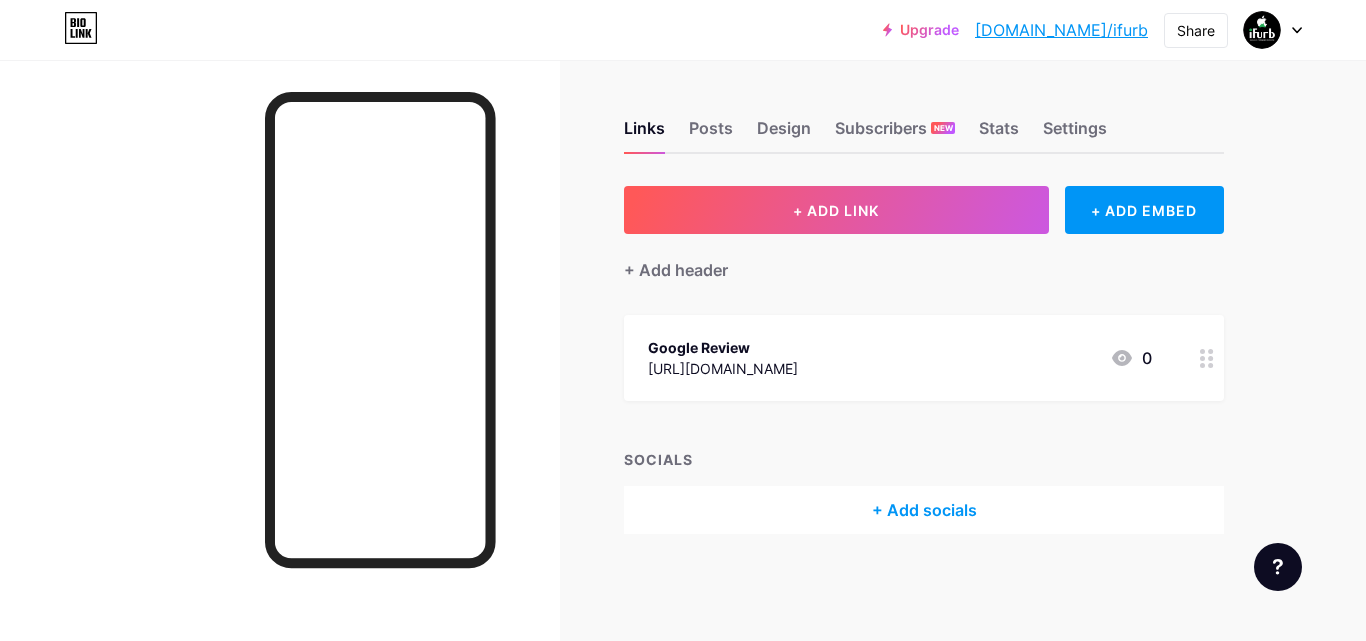 scroll, scrollTop: 0, scrollLeft: 0, axis: both 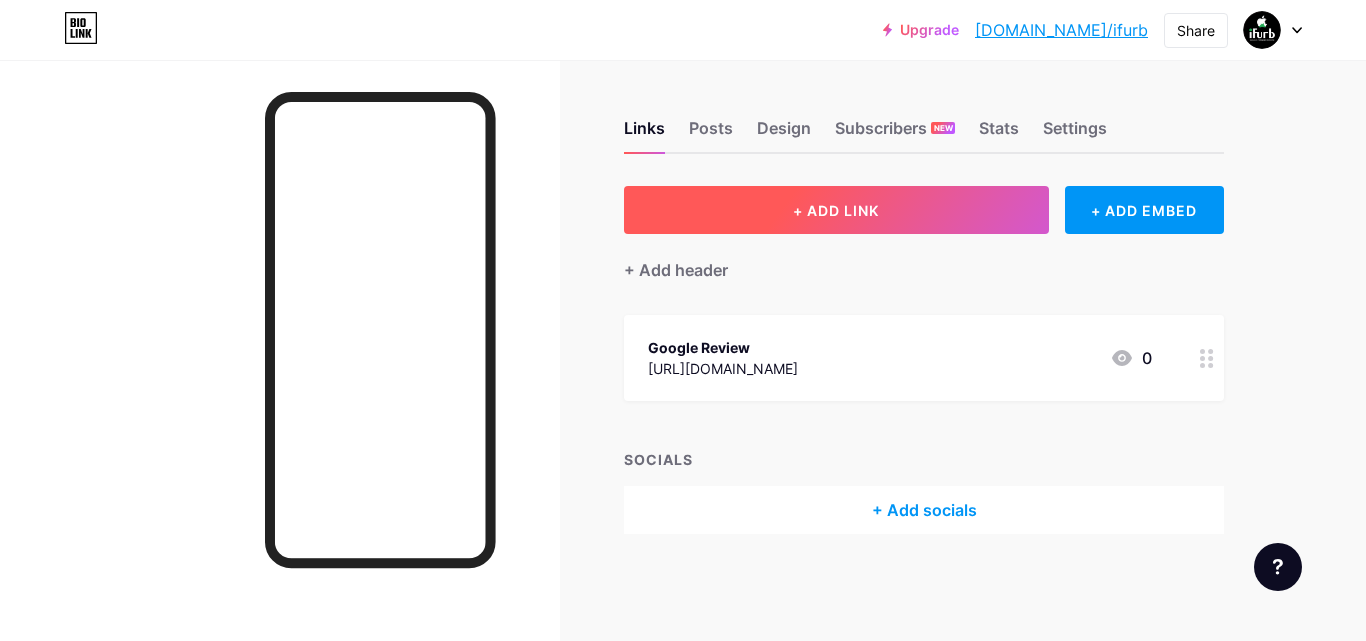 click on "+ ADD LINK" at bounding box center (836, 210) 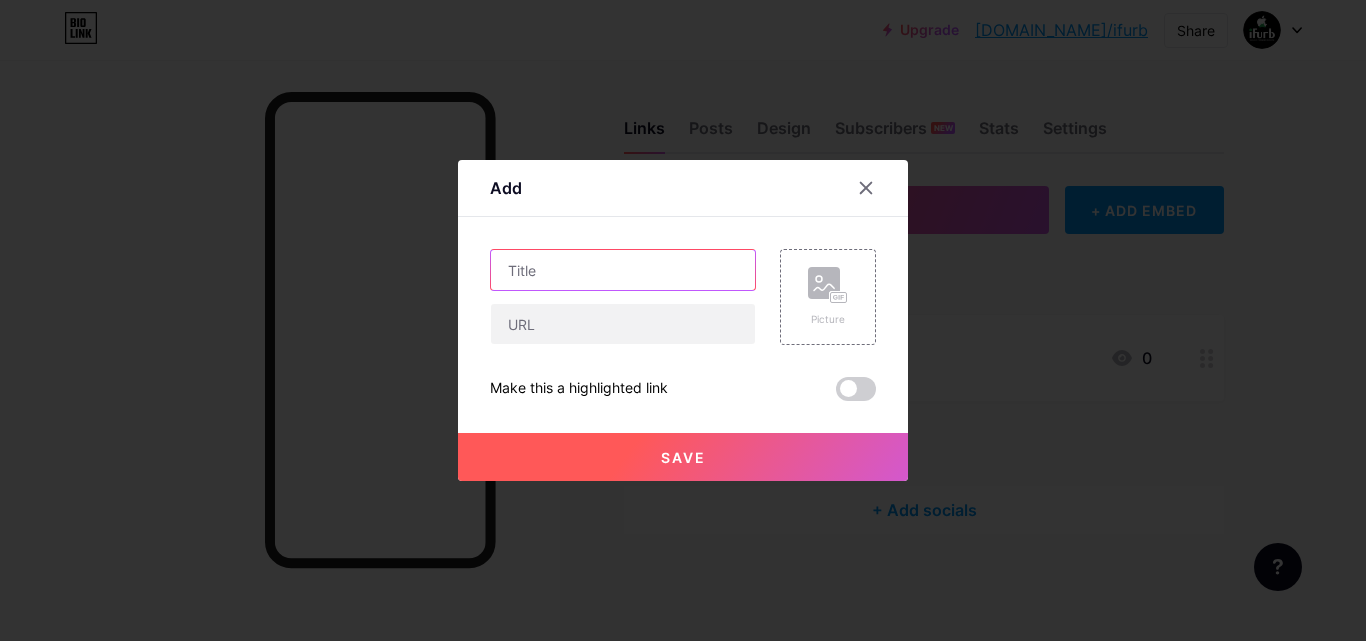 click at bounding box center [623, 270] 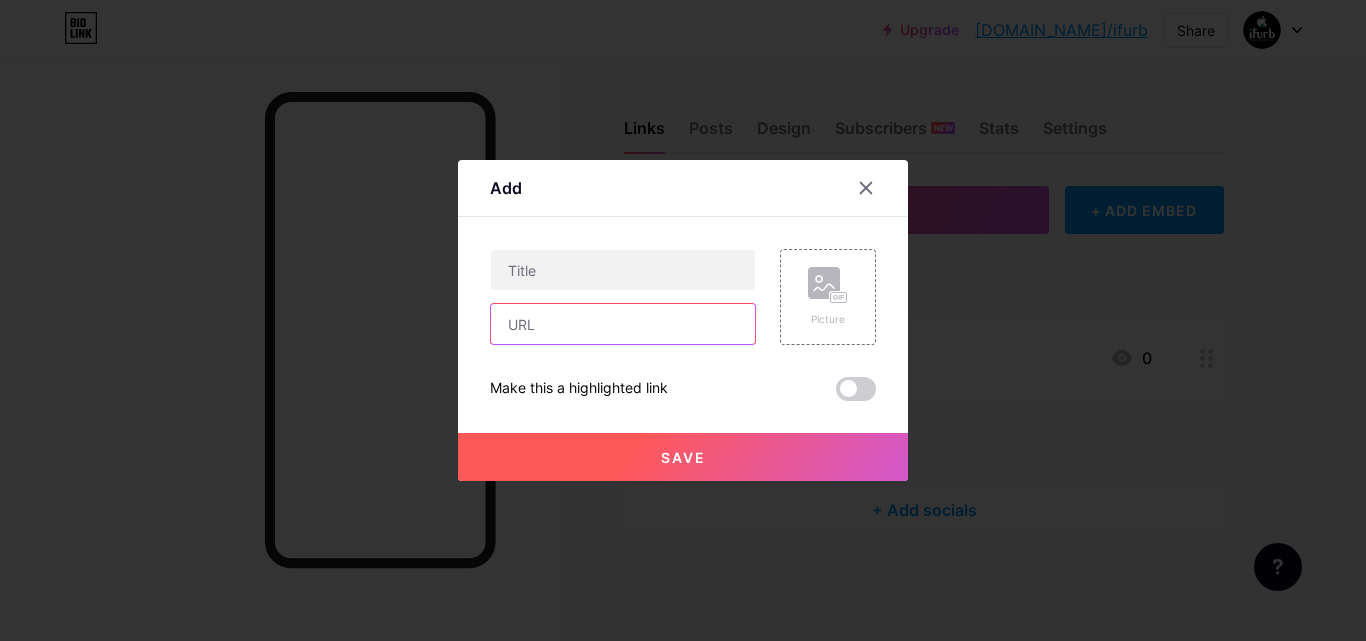 click at bounding box center [623, 324] 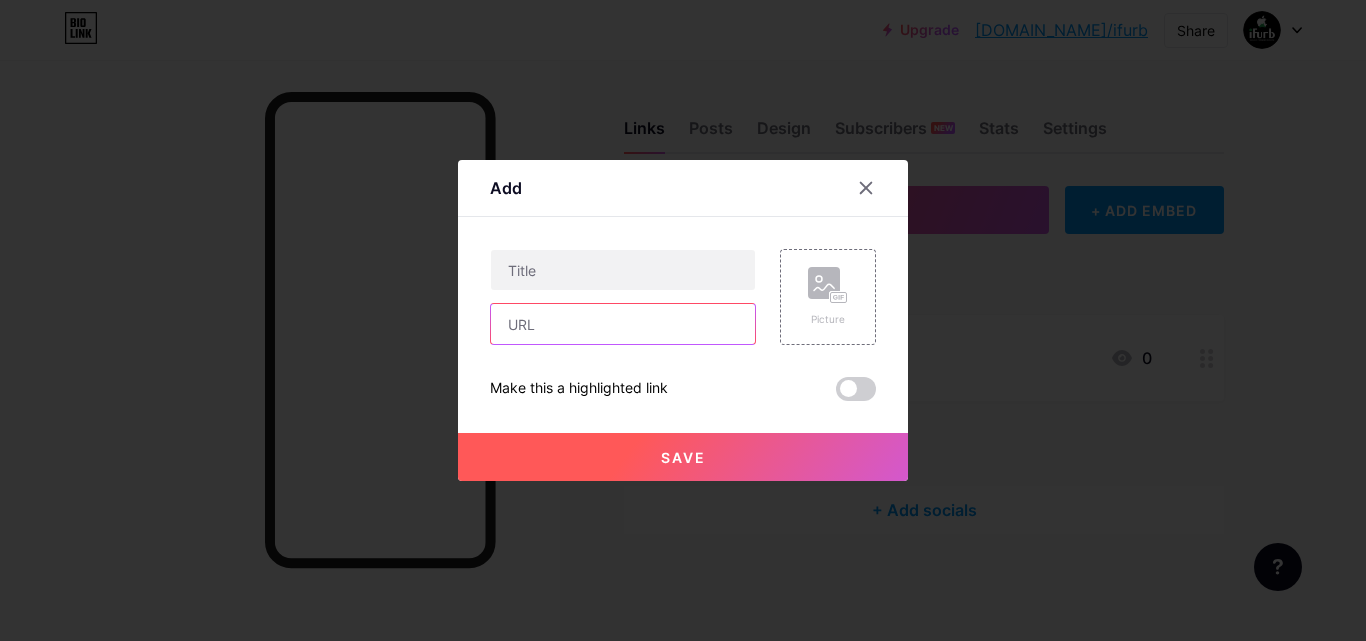 paste on "[URL][DOMAIN_NAME]" 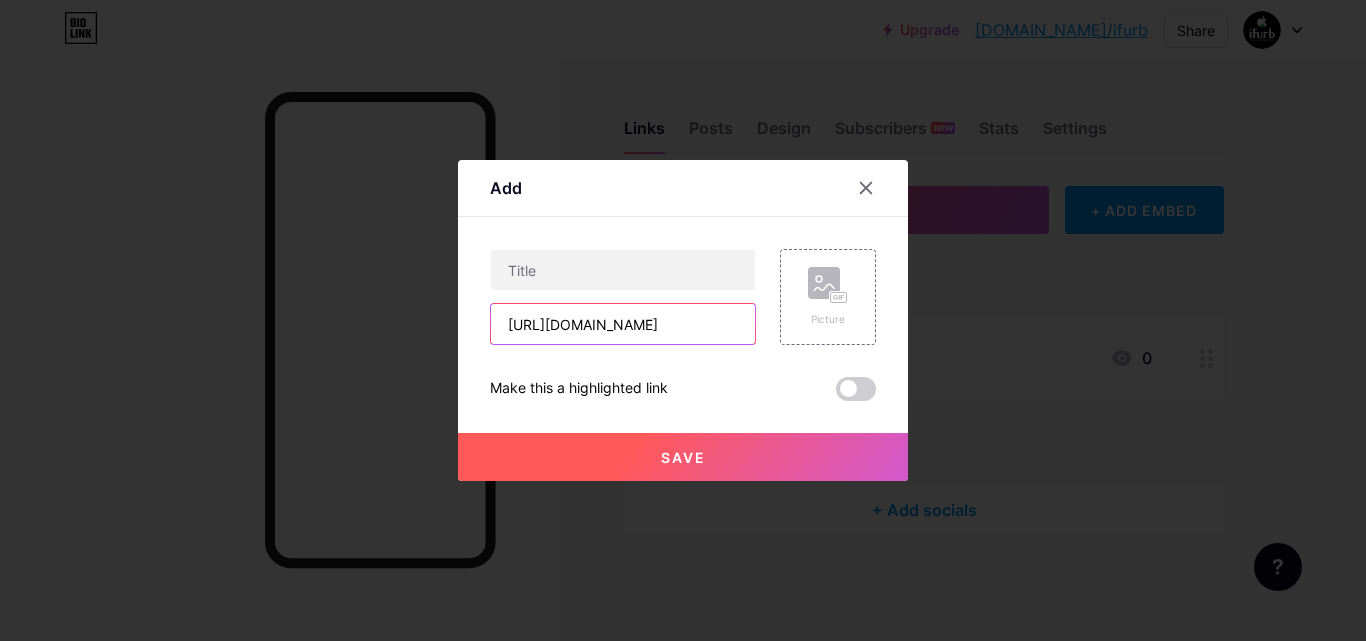 scroll, scrollTop: 0, scrollLeft: 351, axis: horizontal 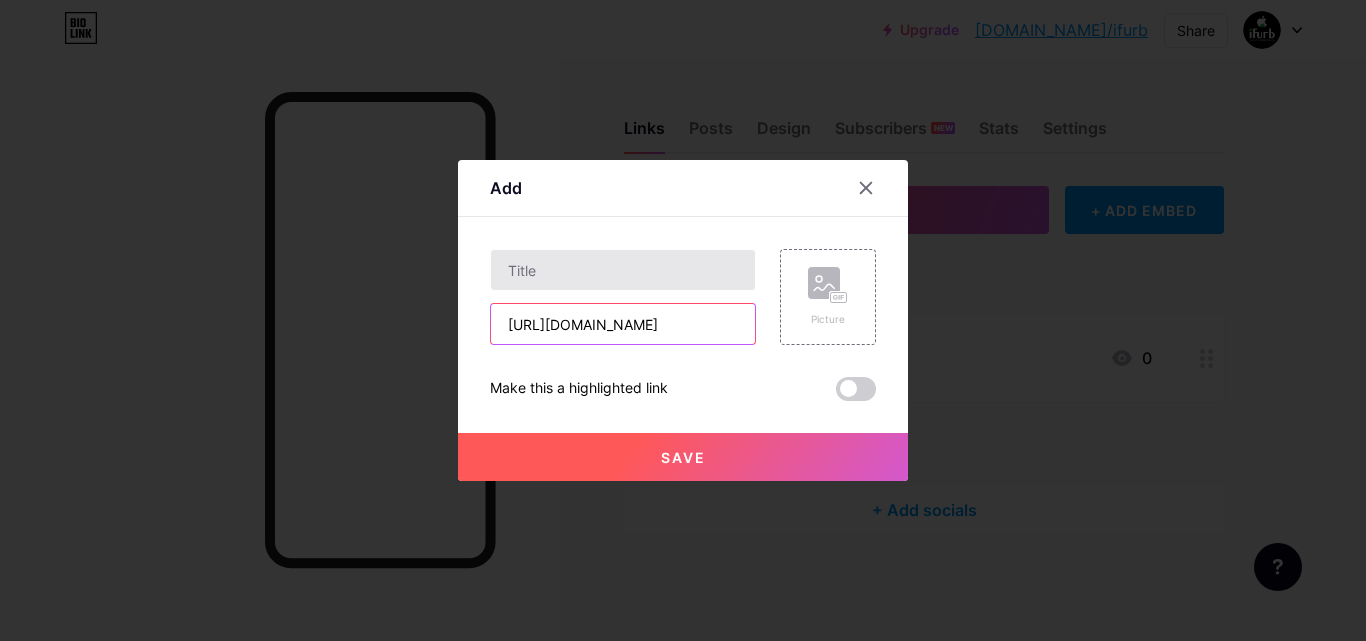 type on "[URL][DOMAIN_NAME]" 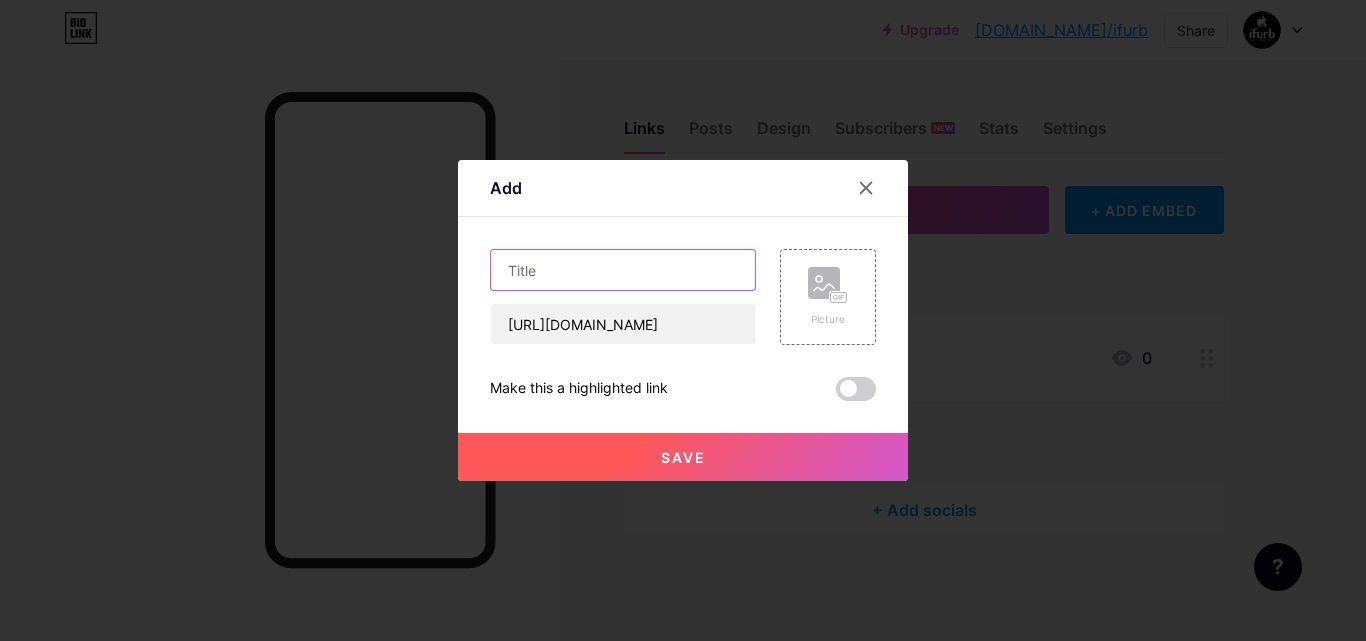 click at bounding box center (623, 270) 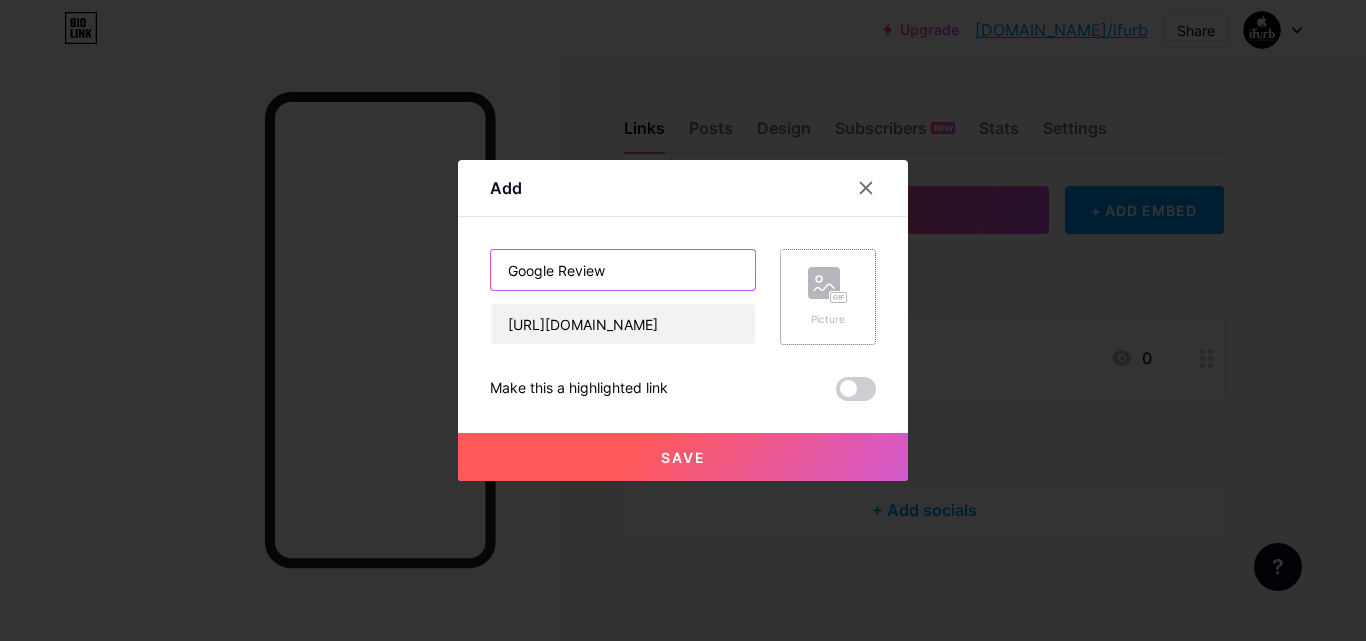 type on "Google Review" 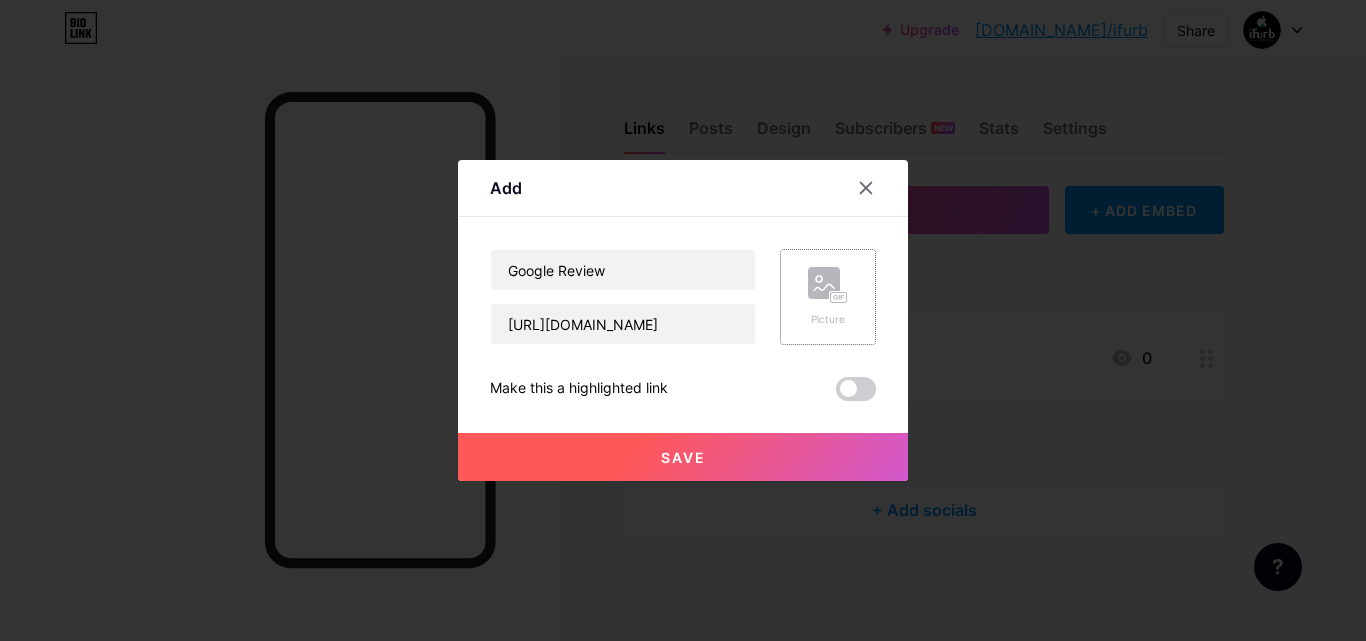 click 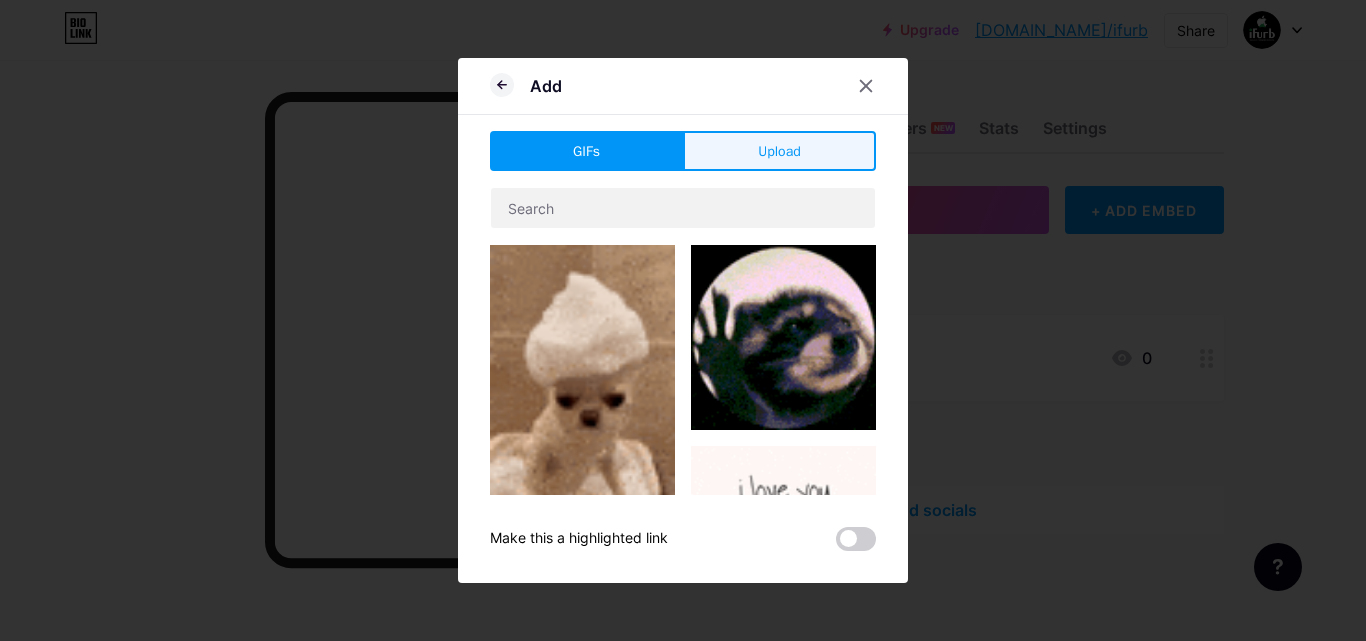 click on "Upload" at bounding box center (779, 151) 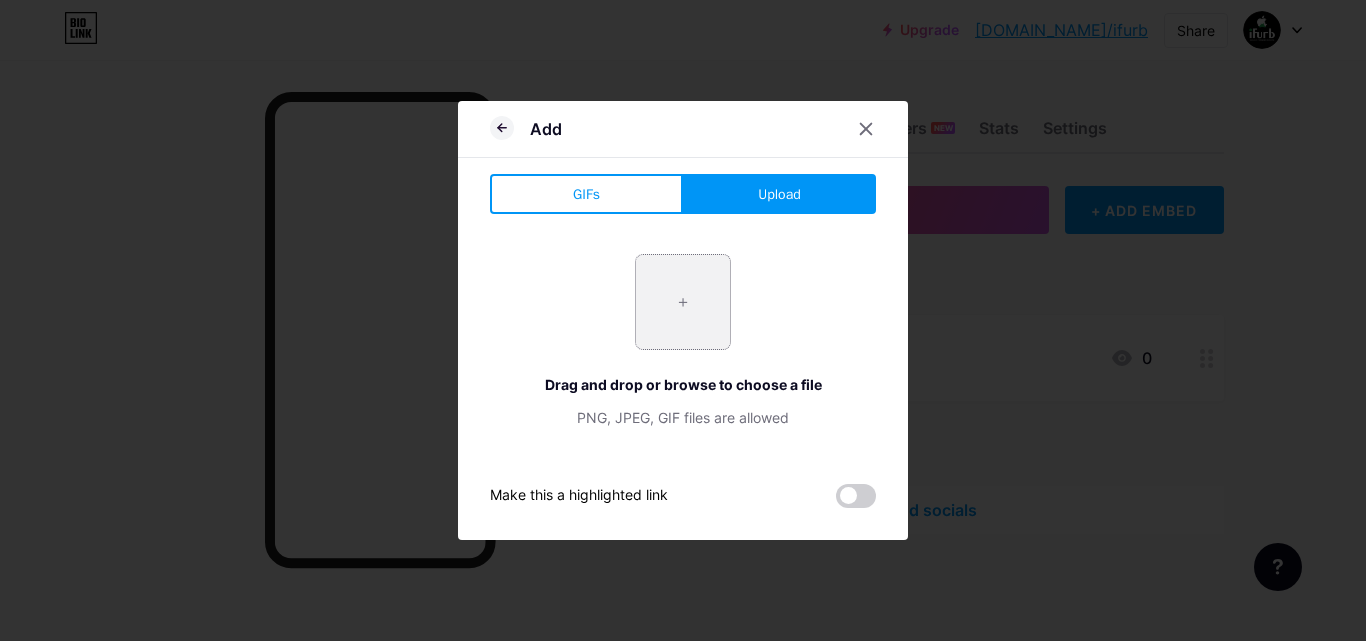 click at bounding box center [683, 302] 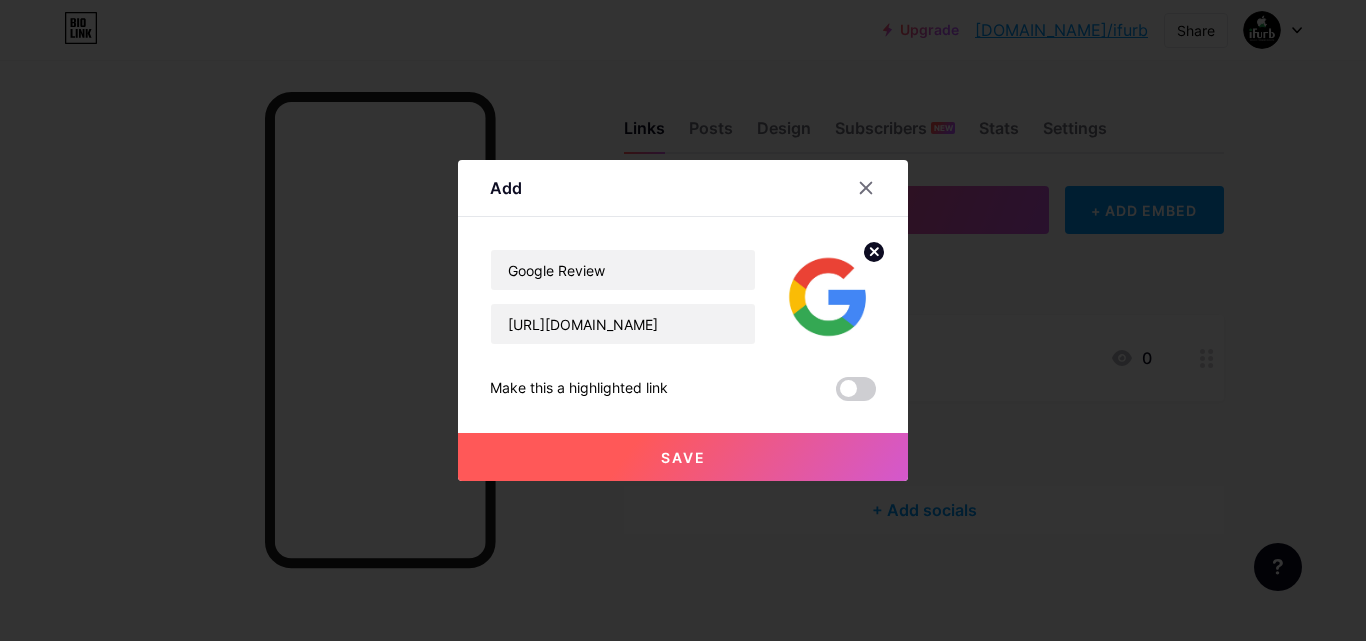 click on "Save" at bounding box center [683, 457] 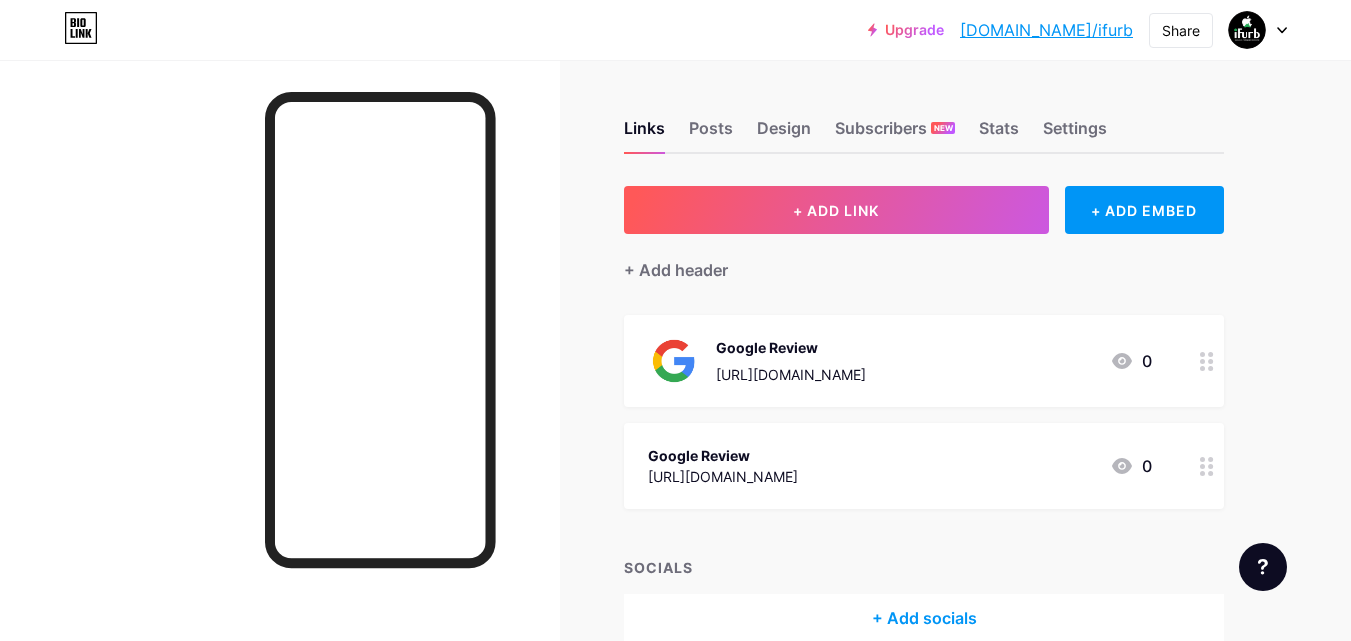 click 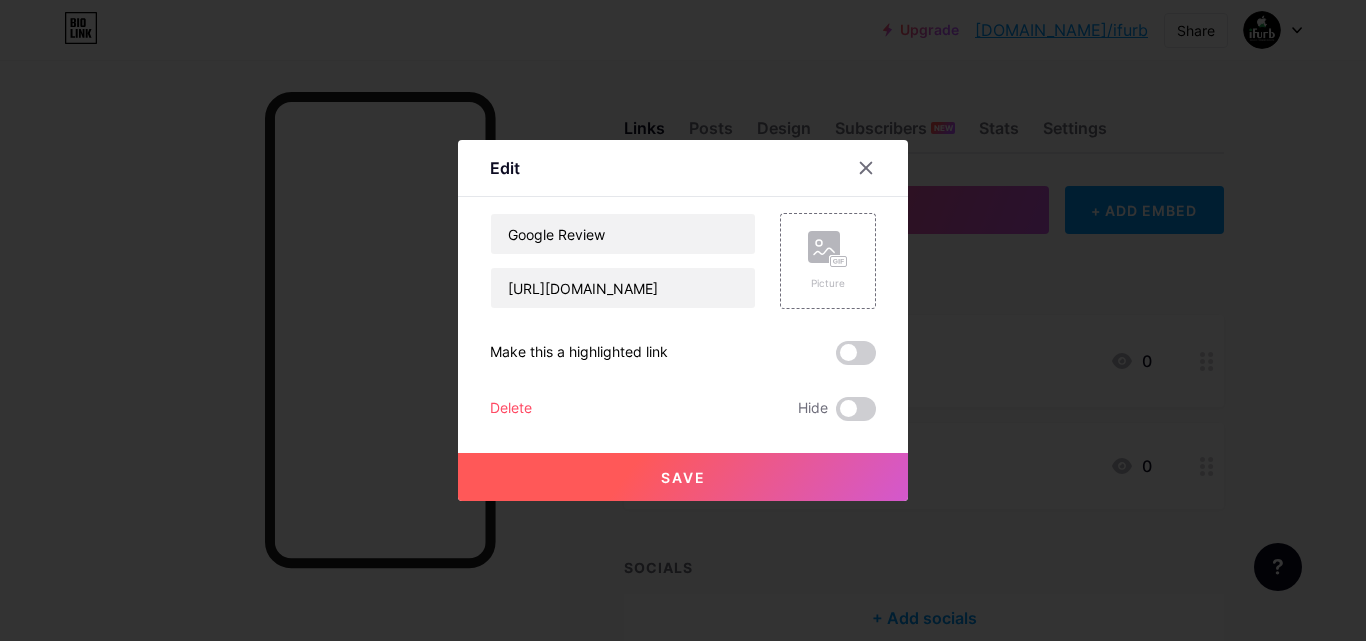 click on "Delete" at bounding box center (511, 409) 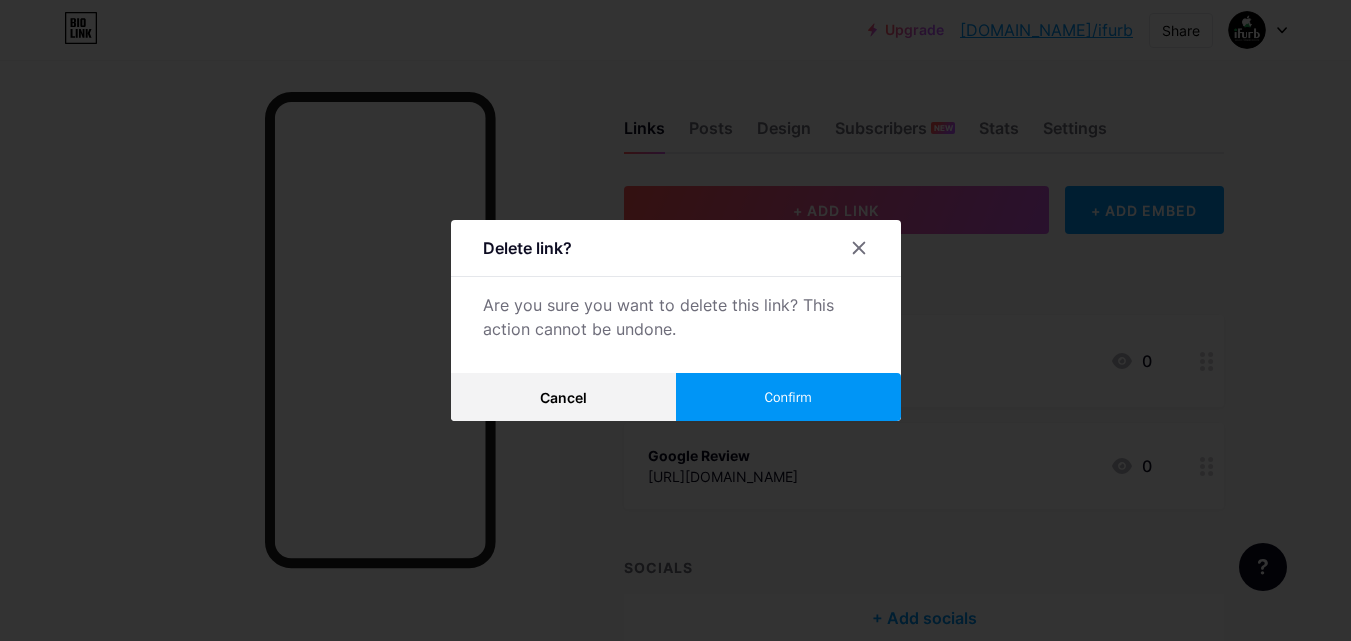 click on "Confirm" at bounding box center (788, 397) 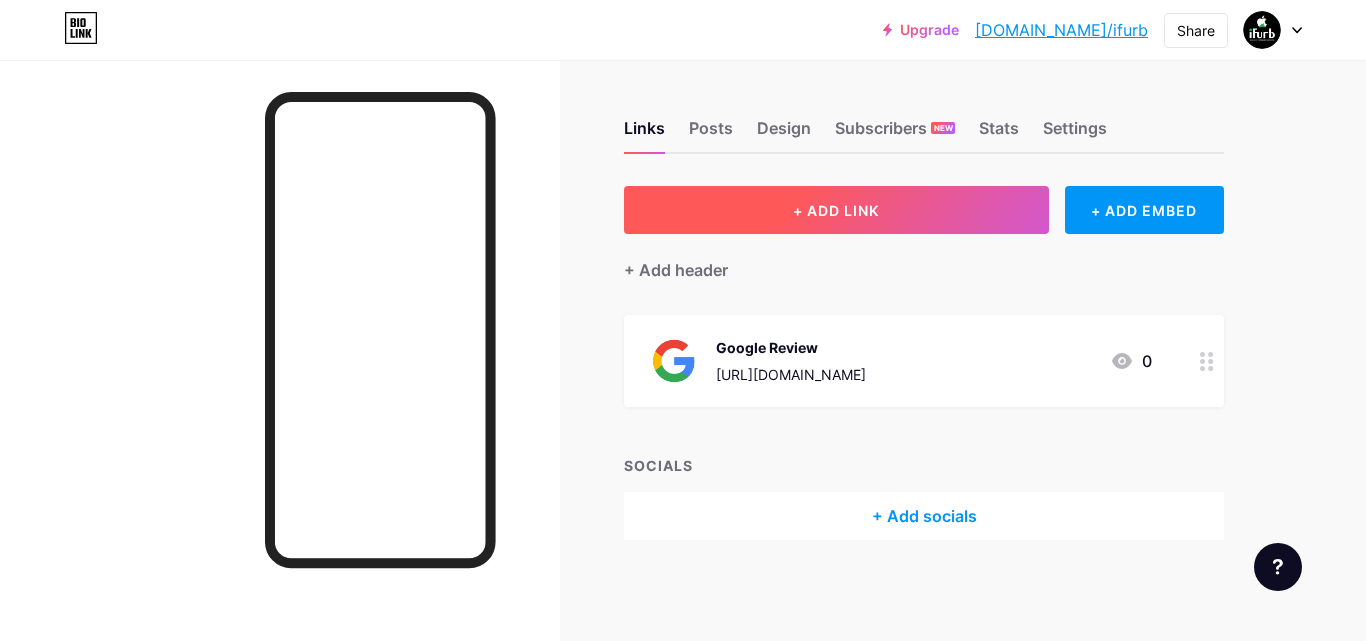 click on "+ ADD LINK" at bounding box center (836, 210) 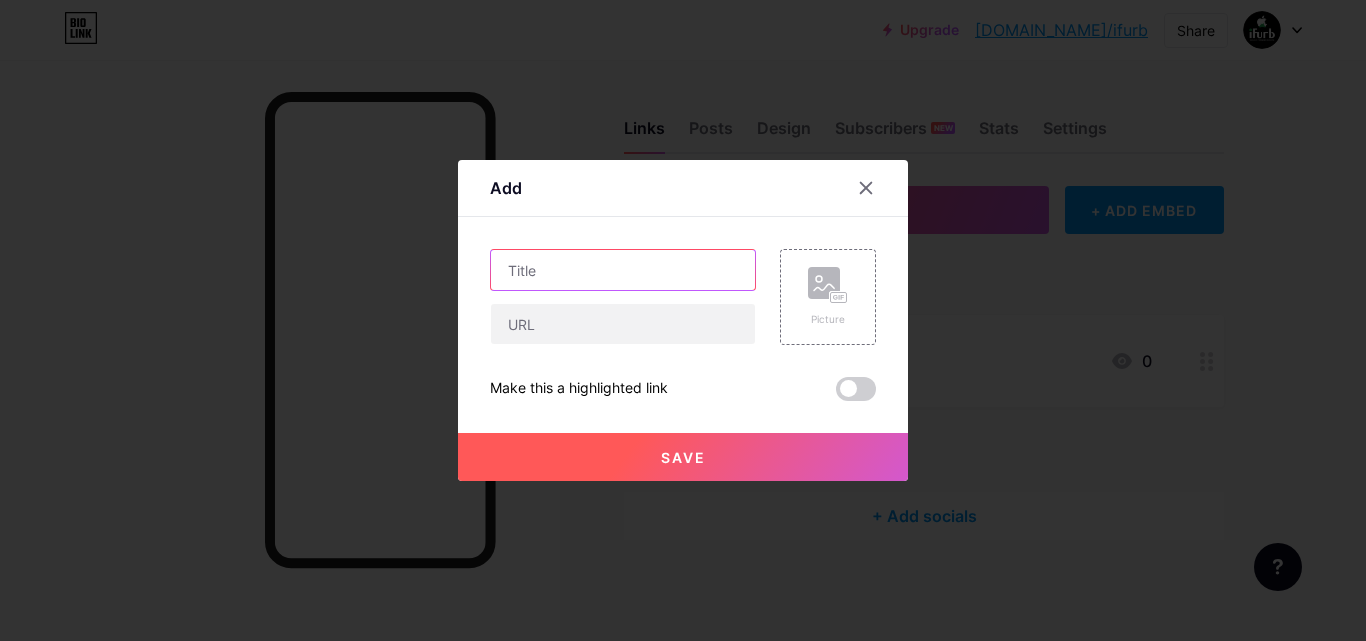 click at bounding box center (623, 270) 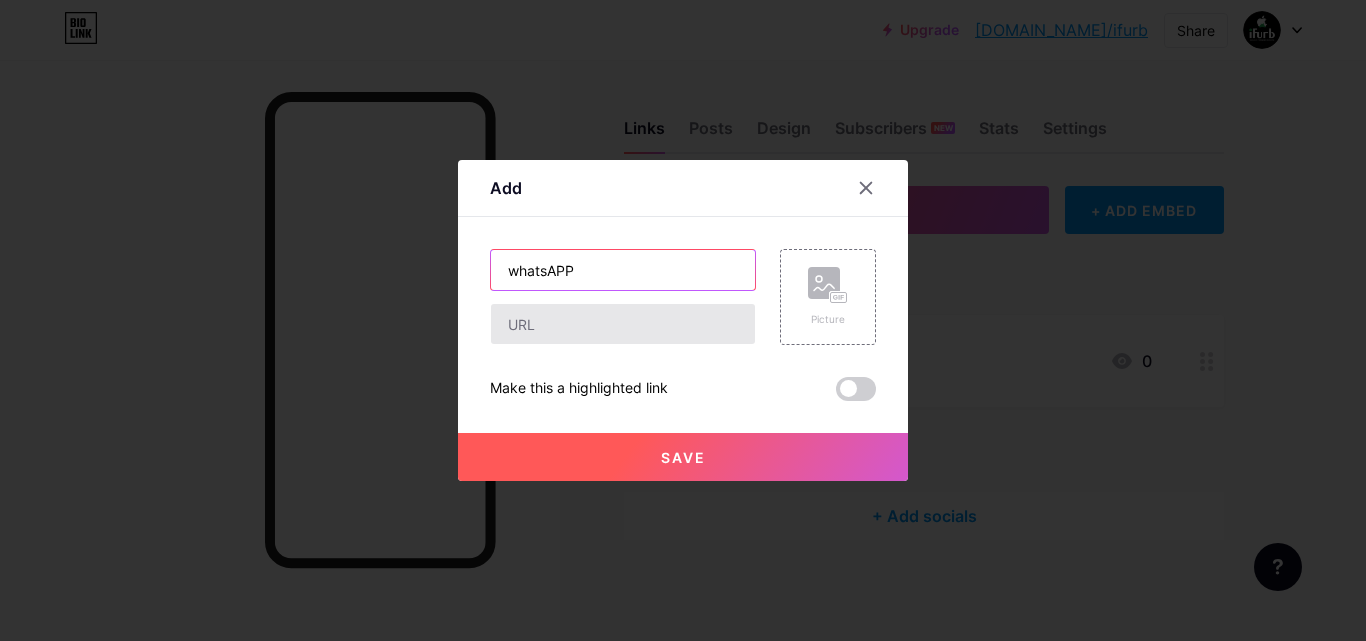 type on "whatsAPP" 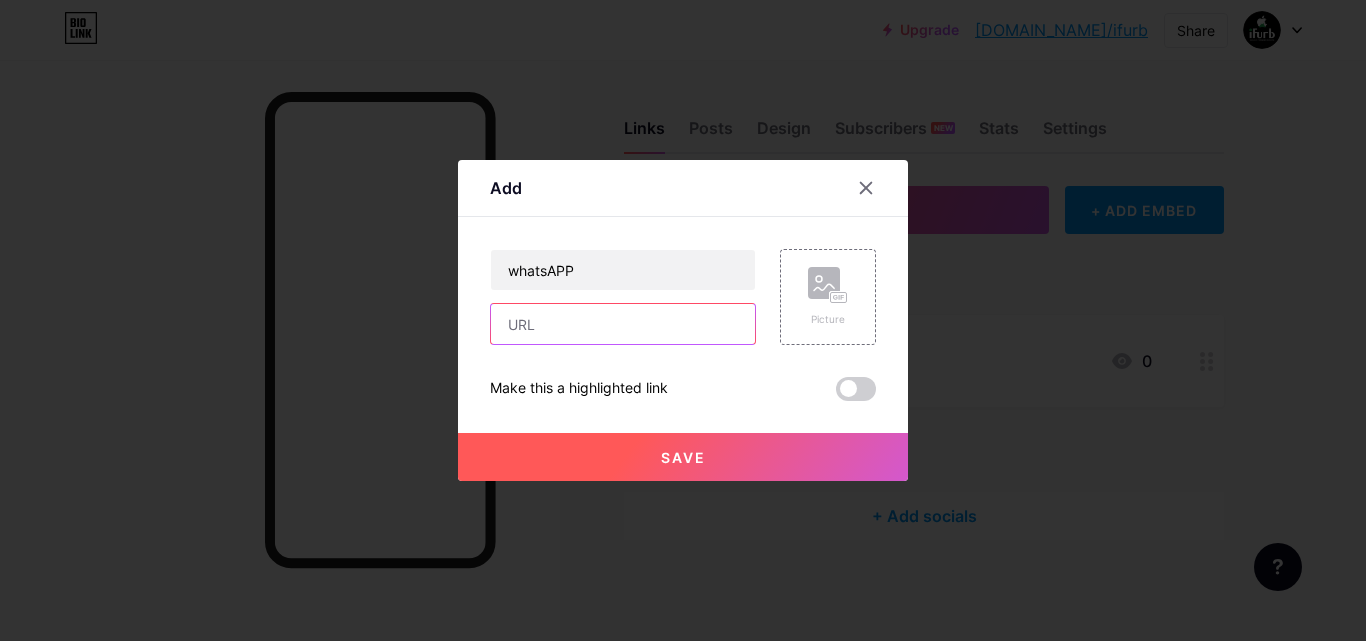 click at bounding box center (623, 324) 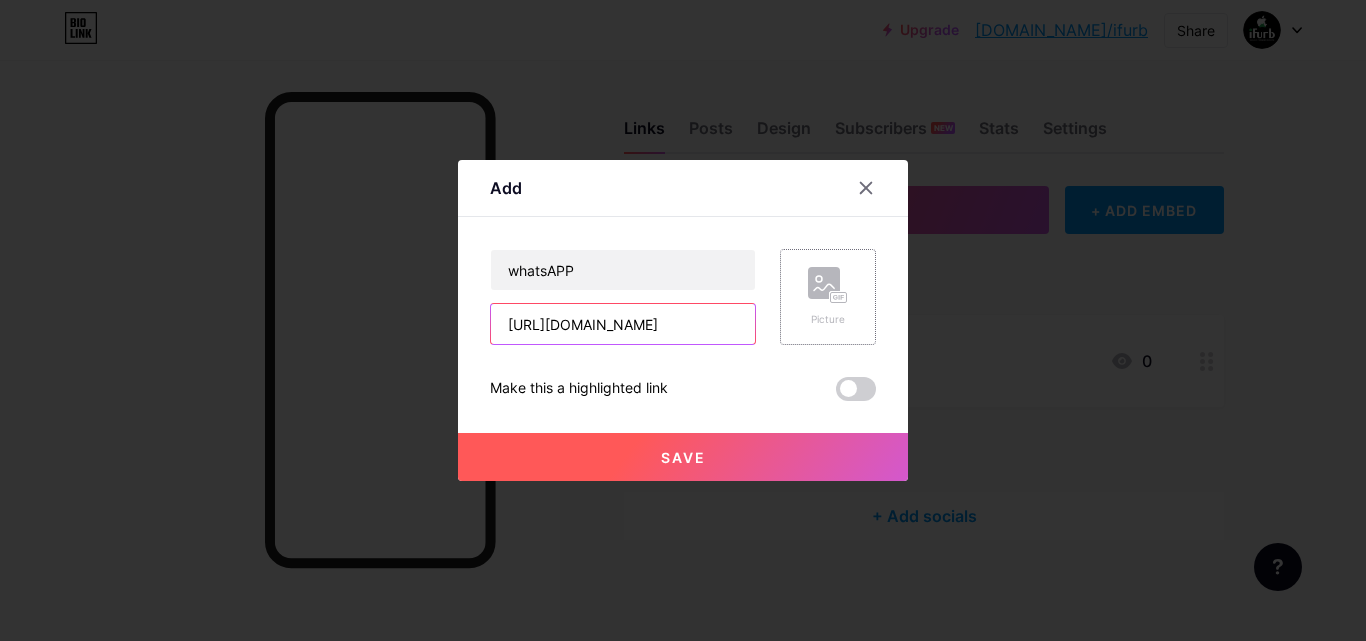 type on "[URL][DOMAIN_NAME]" 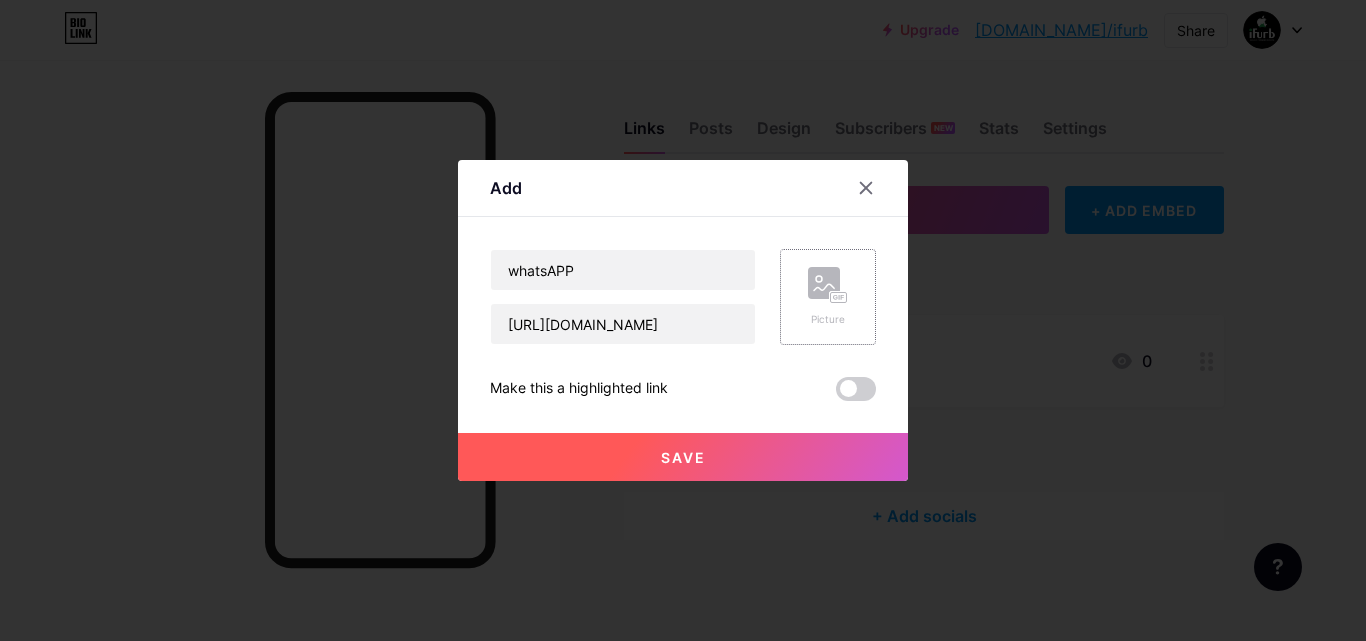 click on "Picture" at bounding box center [828, 297] 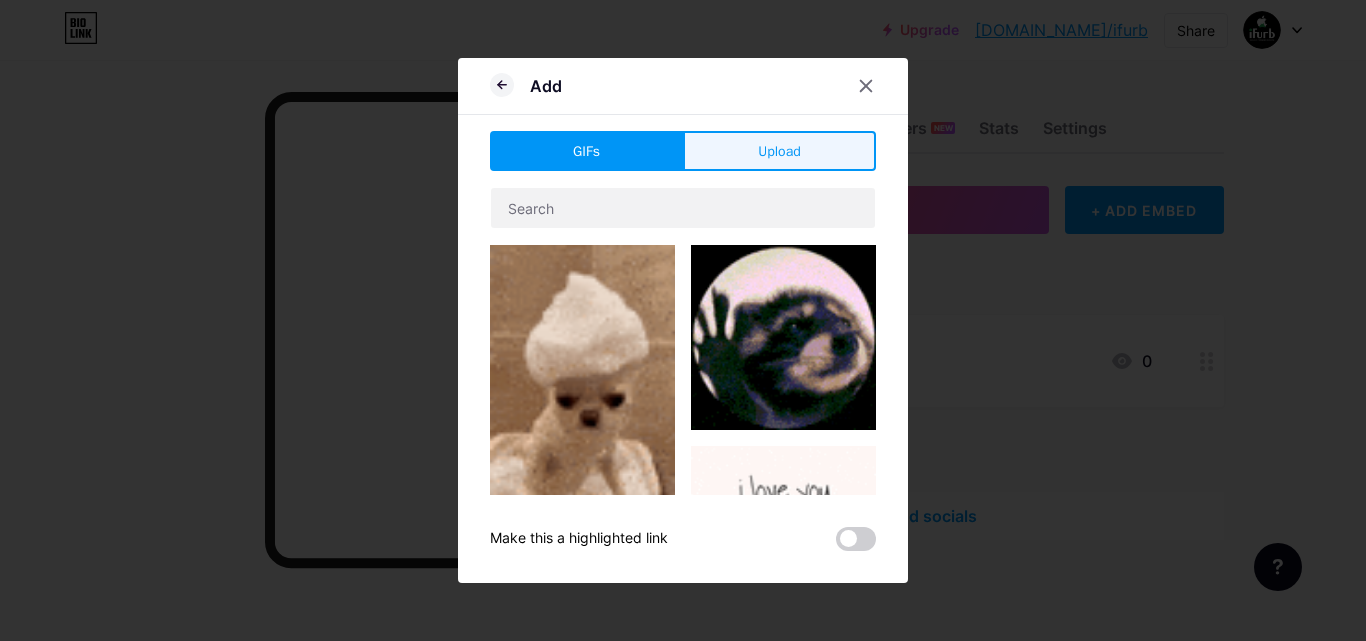 click on "Upload" at bounding box center [779, 151] 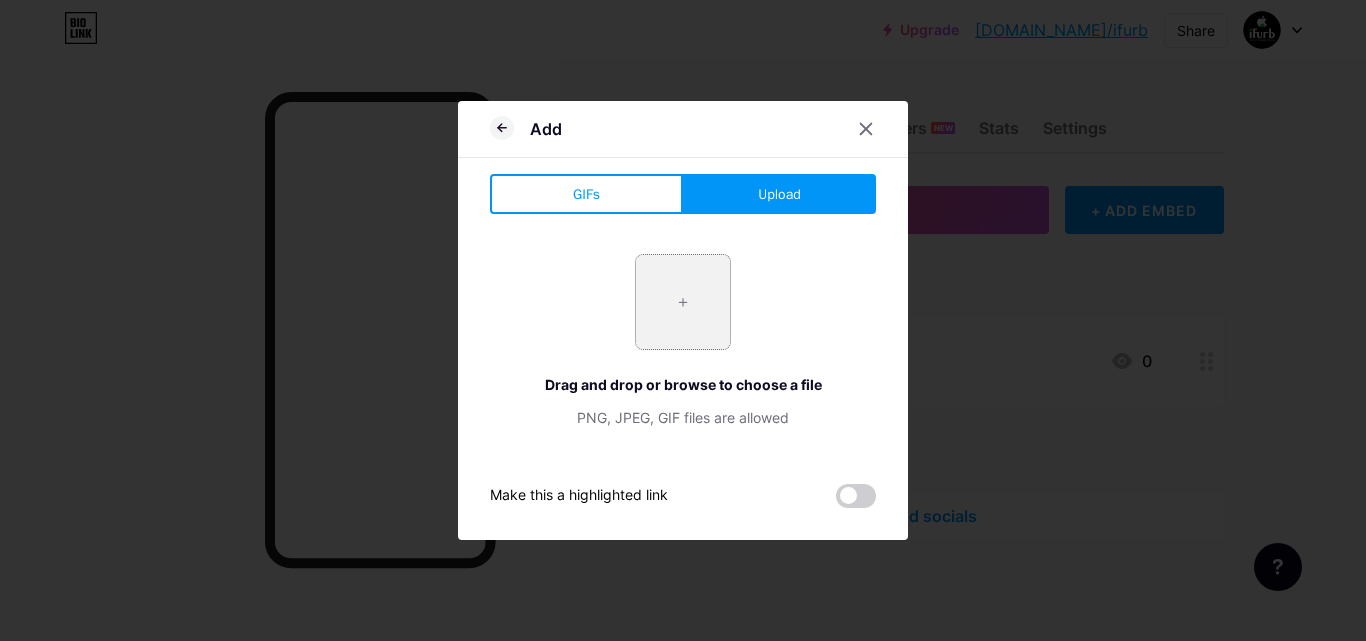 click at bounding box center [683, 302] 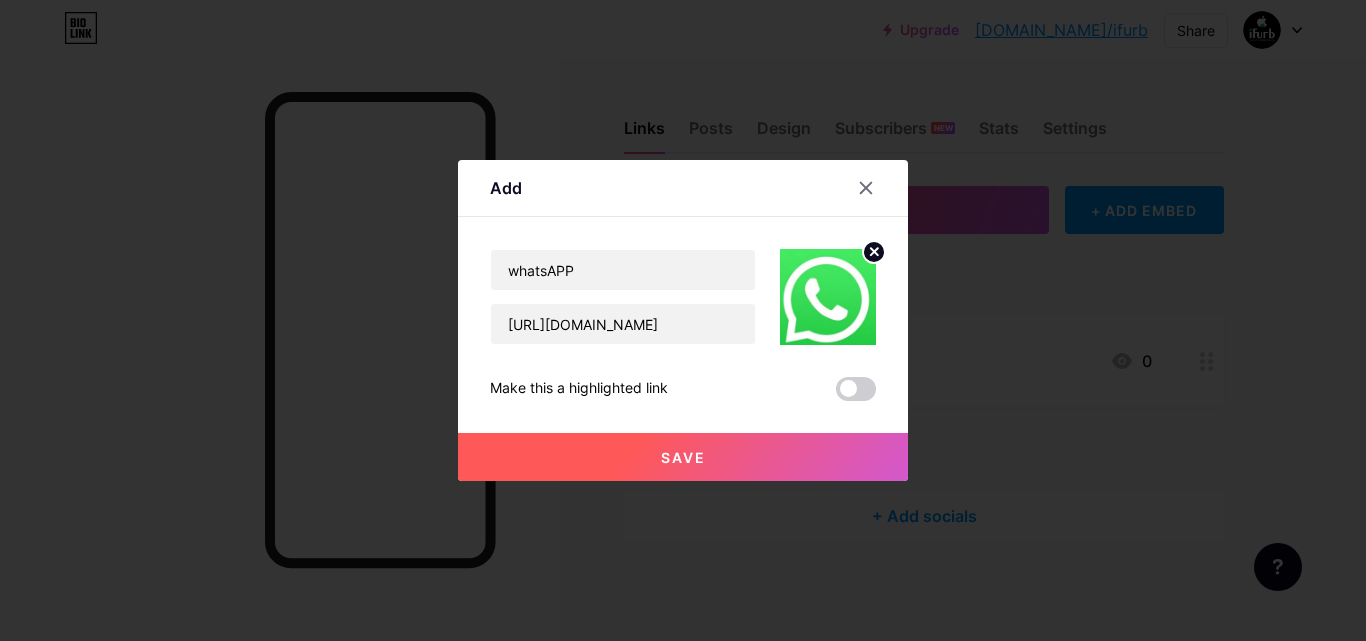 click on "Save" at bounding box center (683, 457) 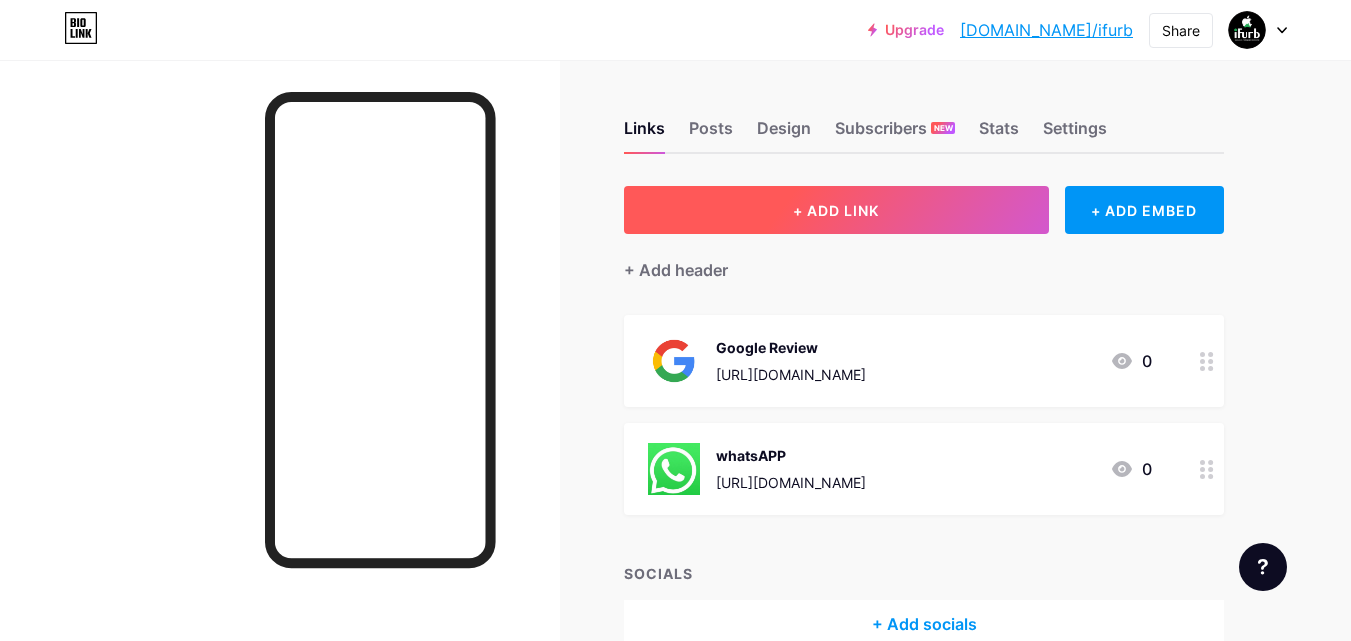 click on "+ ADD LINK" at bounding box center [836, 210] 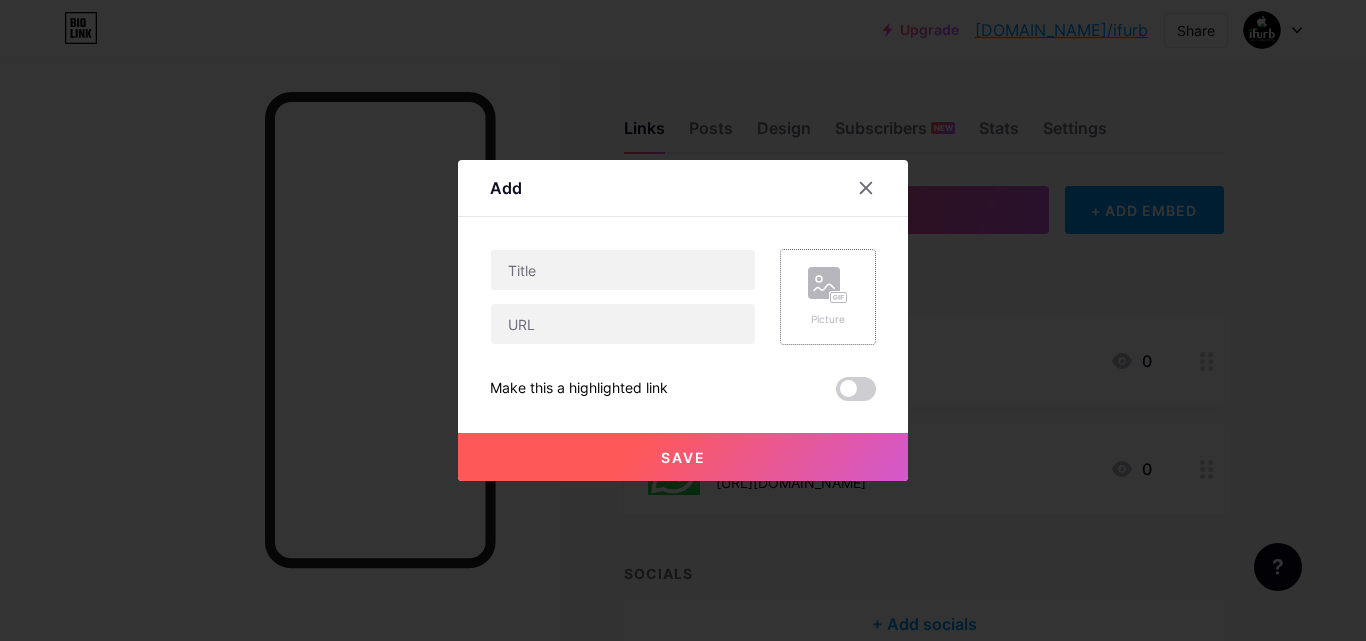 click 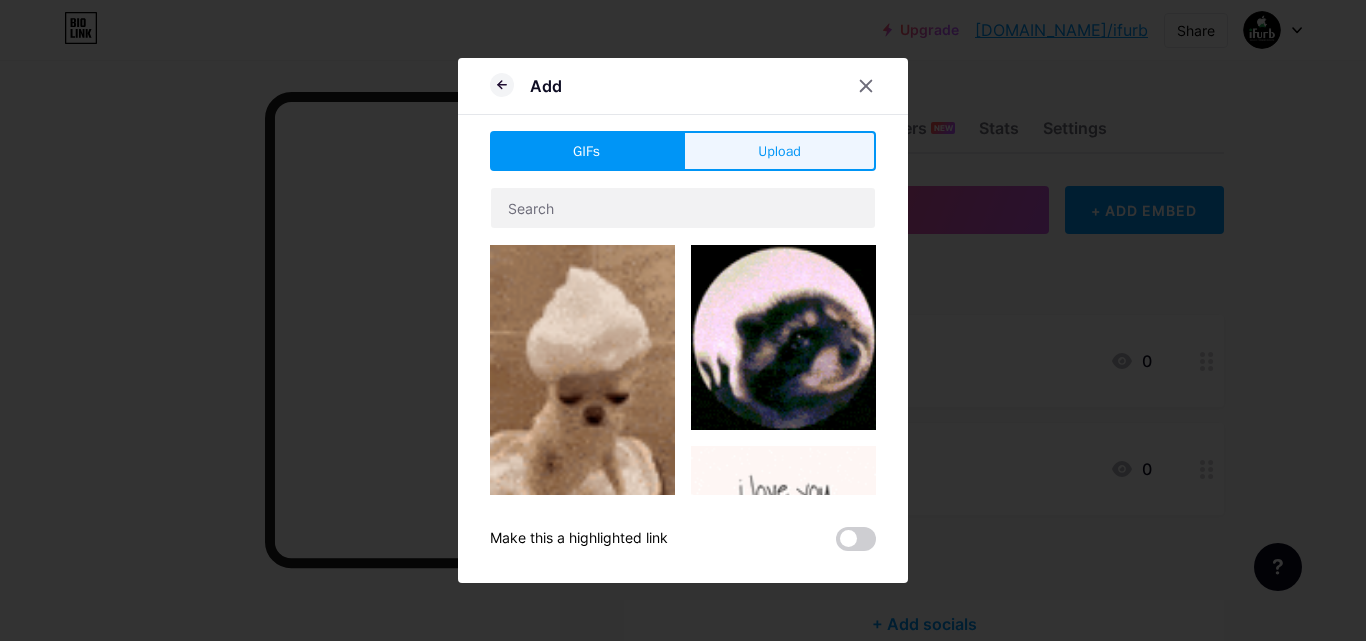 click on "Upload" at bounding box center (779, 151) 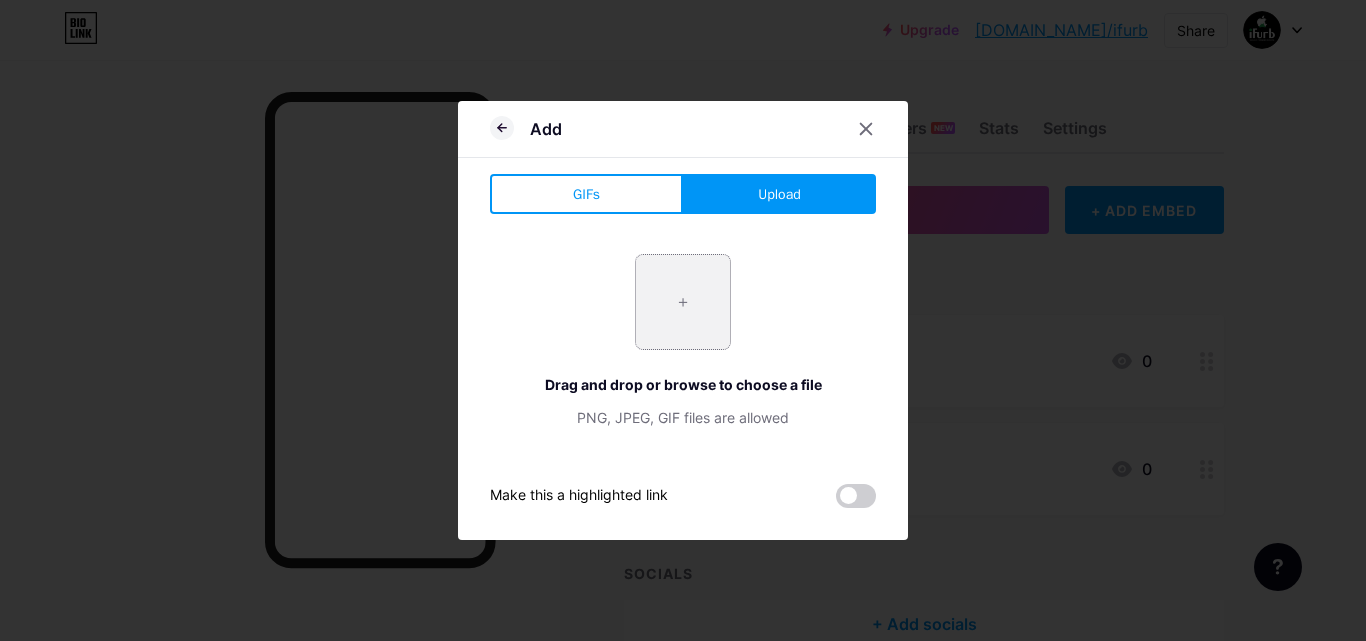 click at bounding box center (683, 302) 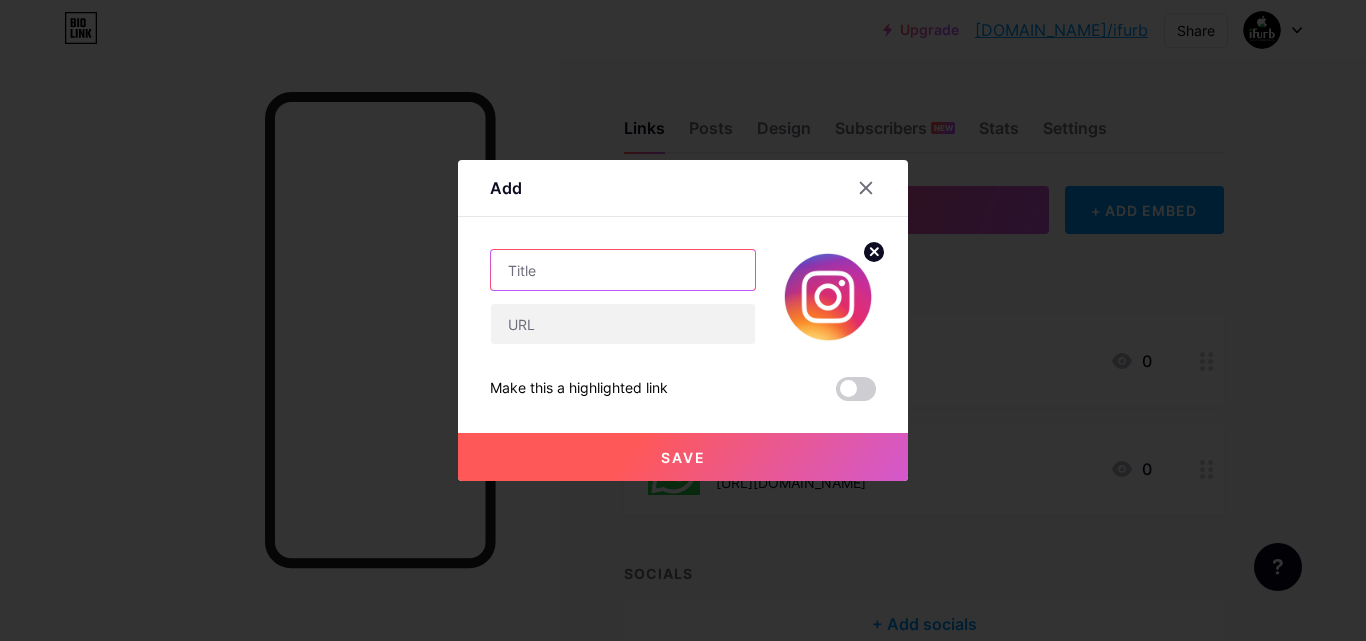 click at bounding box center (623, 270) 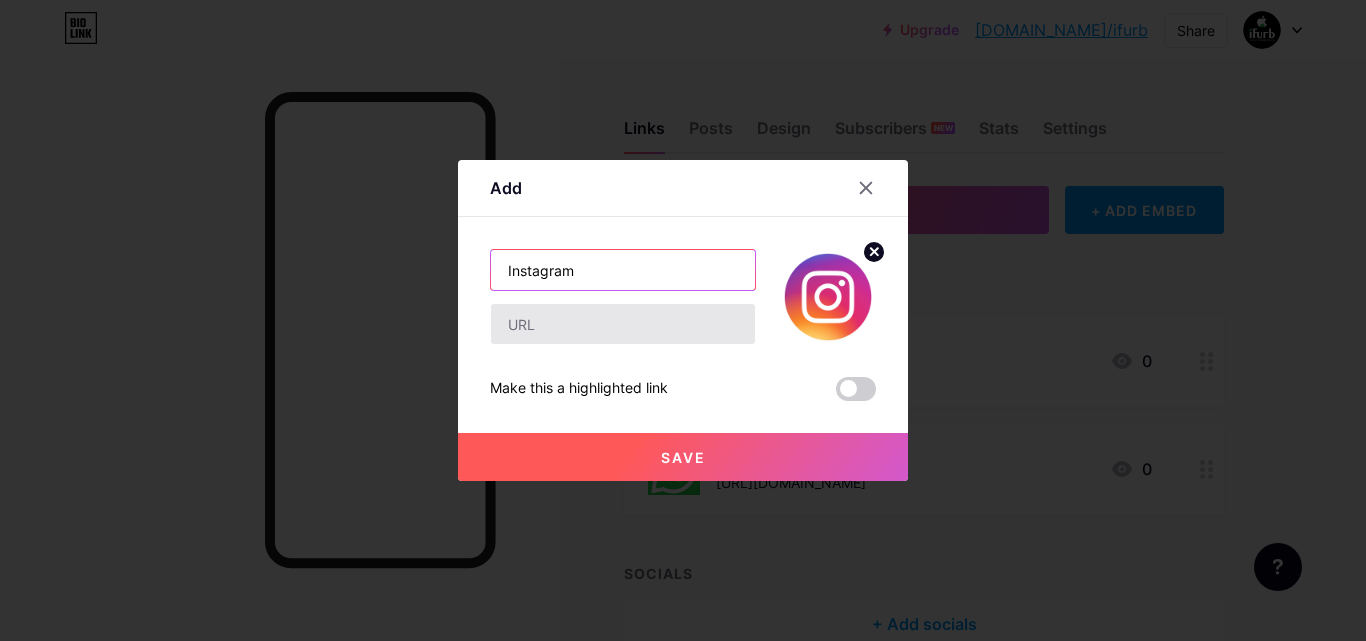 type on "Instagram" 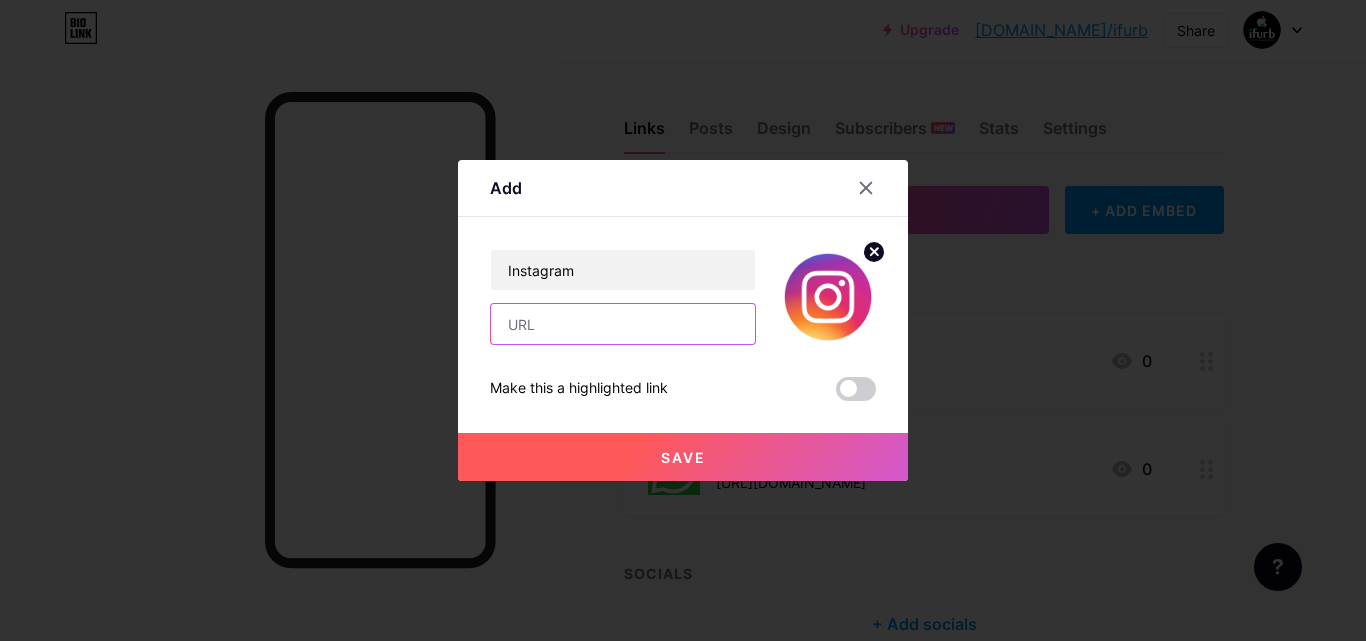 click at bounding box center [623, 324] 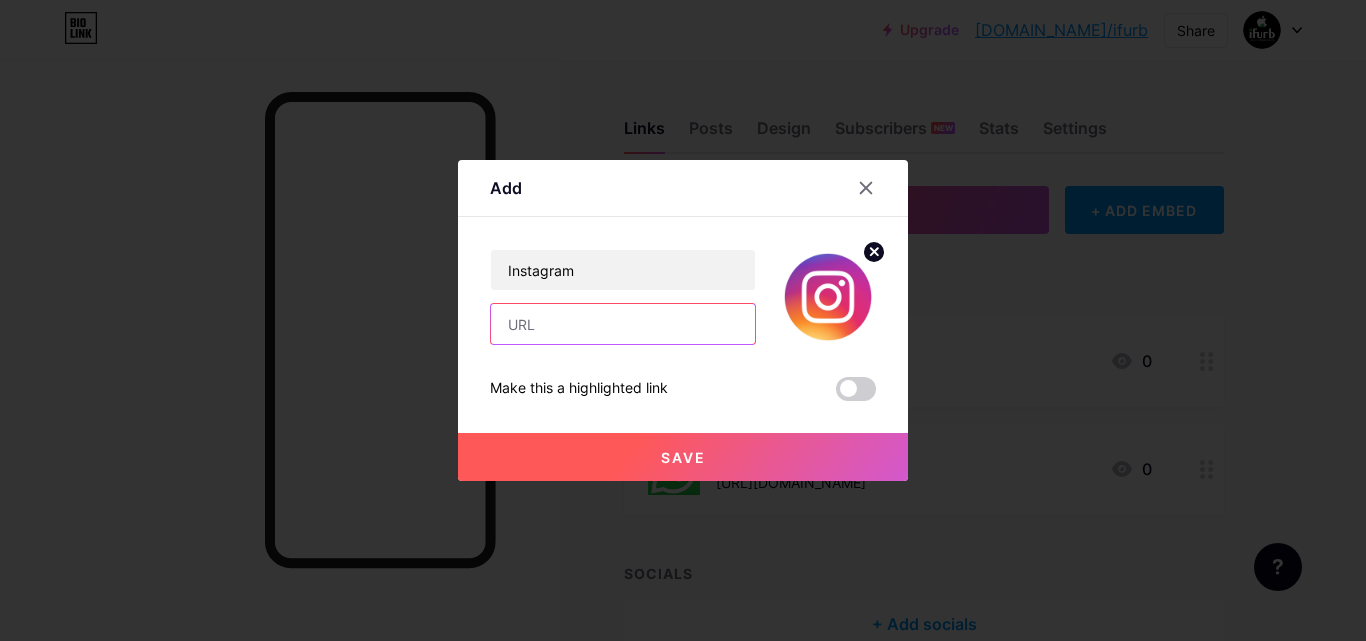 paste on "[URL][DOMAIN_NAME][DOMAIN_NAME]" 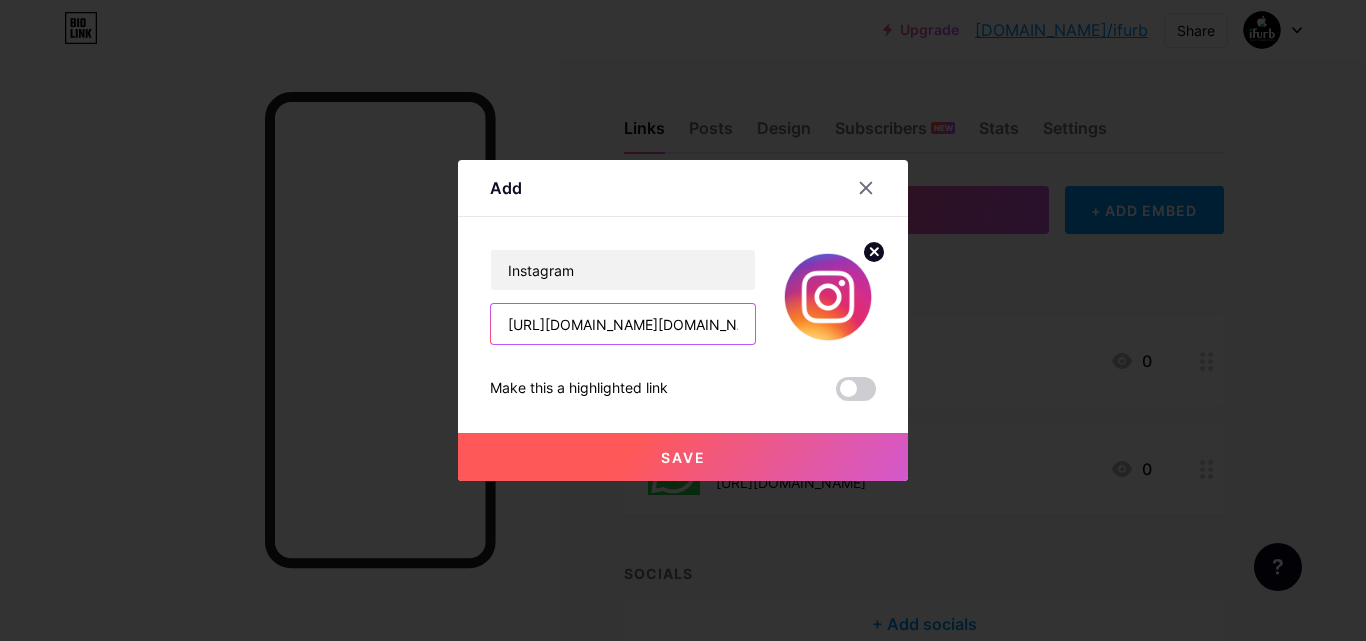 scroll, scrollTop: 0, scrollLeft: 296, axis: horizontal 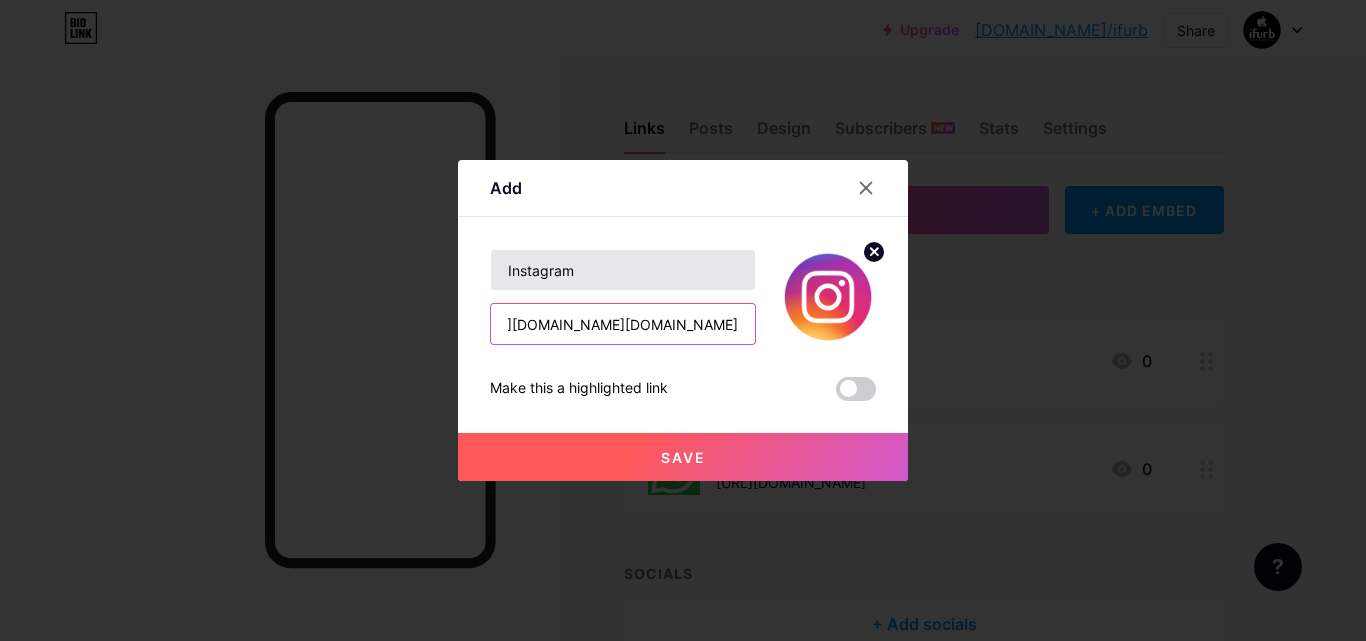 type on "[URL][DOMAIN_NAME][DOMAIN_NAME]" 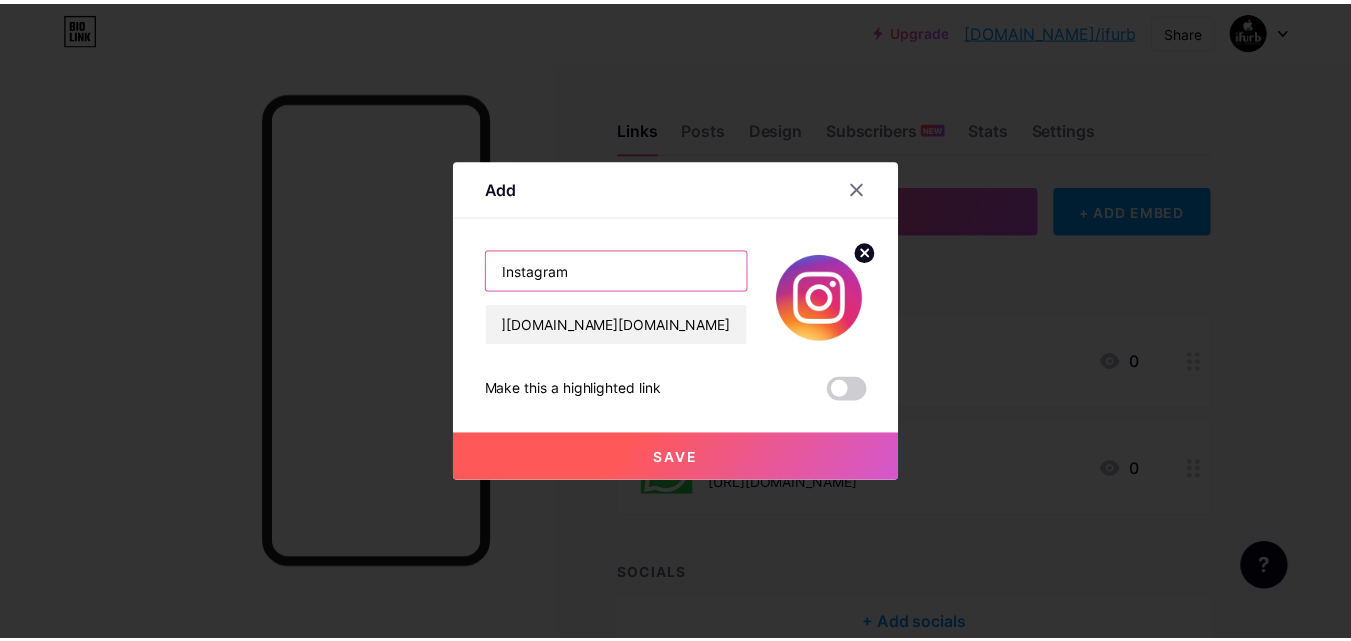 scroll, scrollTop: 0, scrollLeft: 0, axis: both 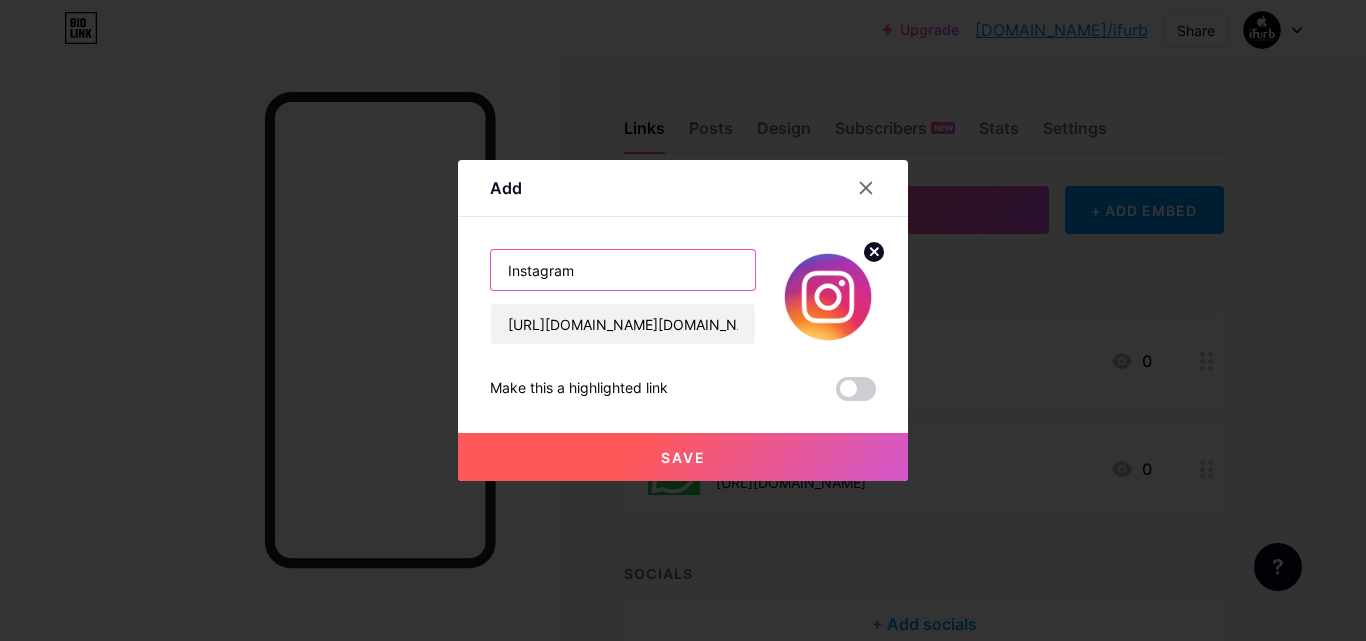 click on "Instagram" at bounding box center (623, 270) 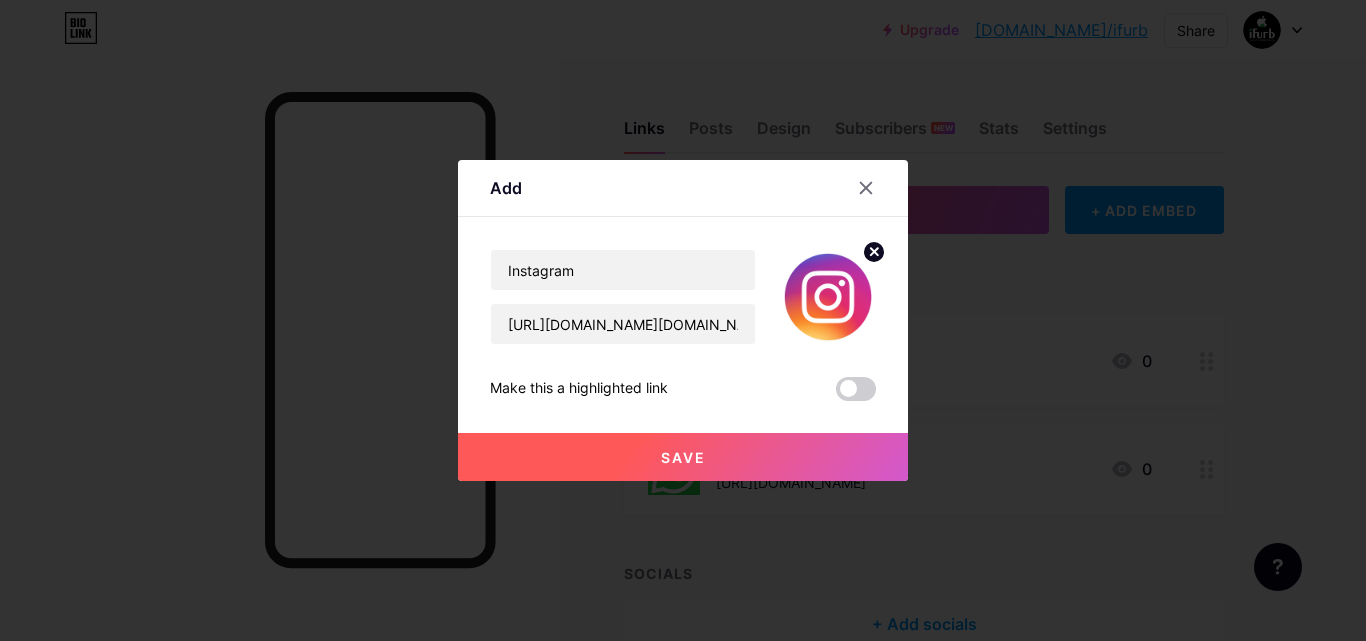 click on "Save" at bounding box center (683, 457) 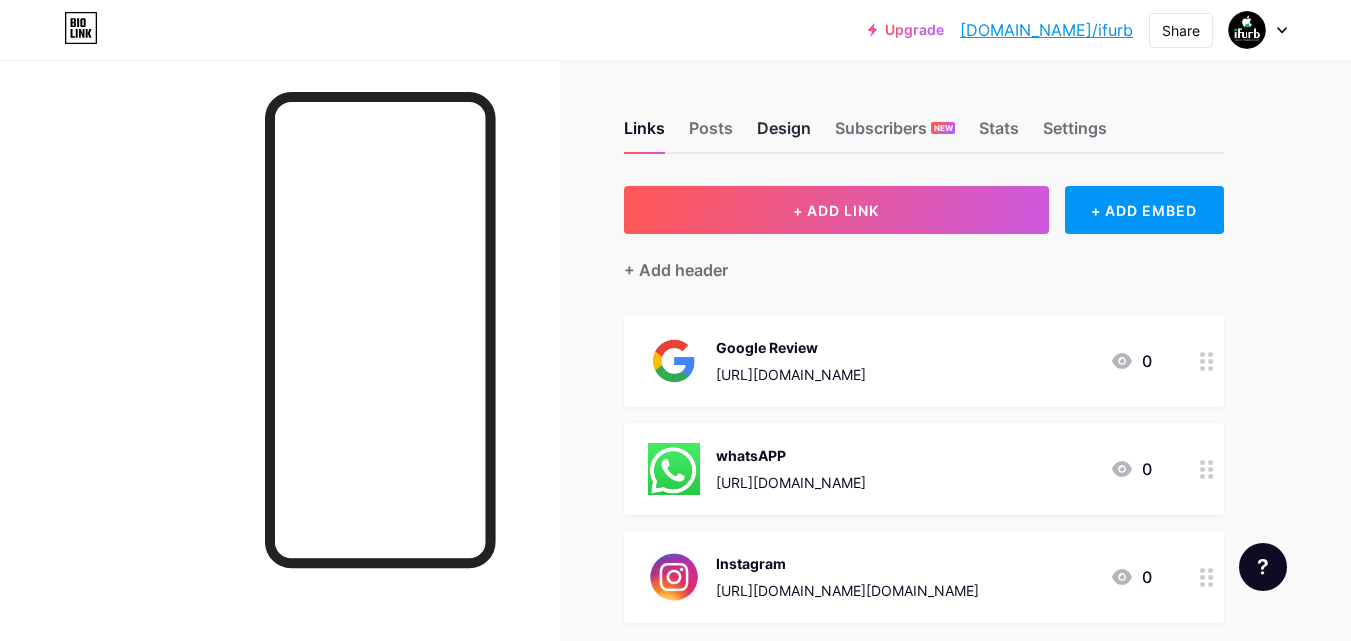 click on "Design" at bounding box center (784, 134) 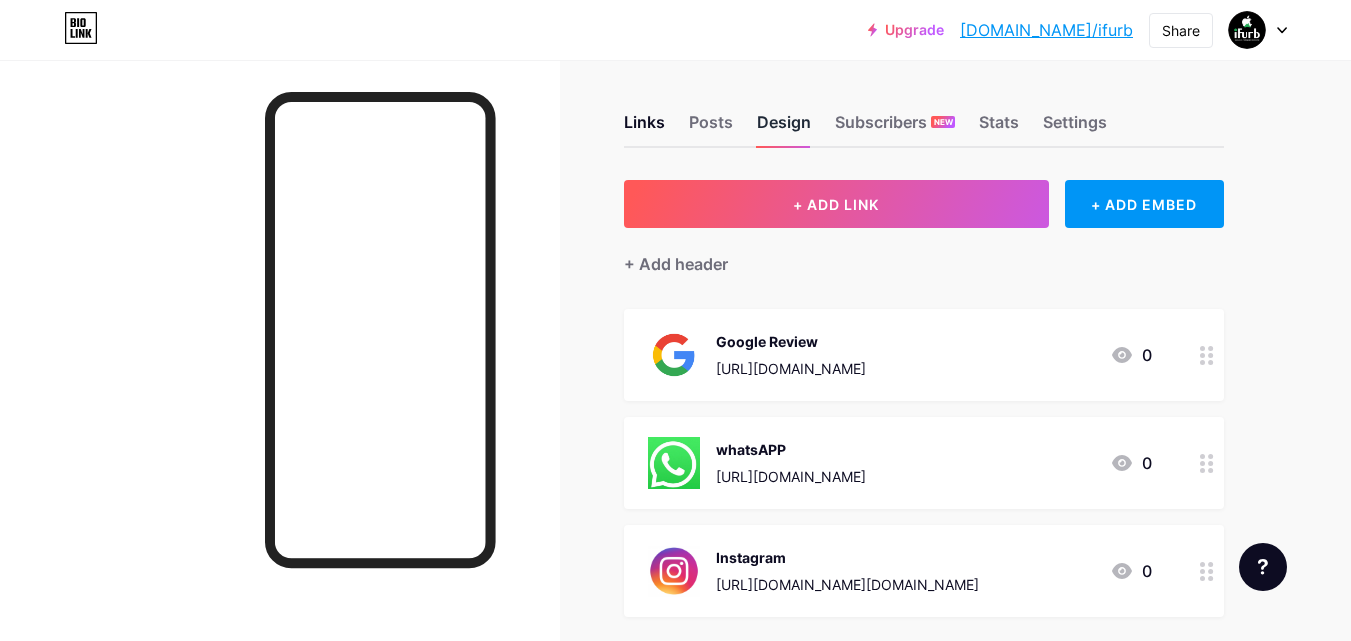 scroll, scrollTop: 0, scrollLeft: 0, axis: both 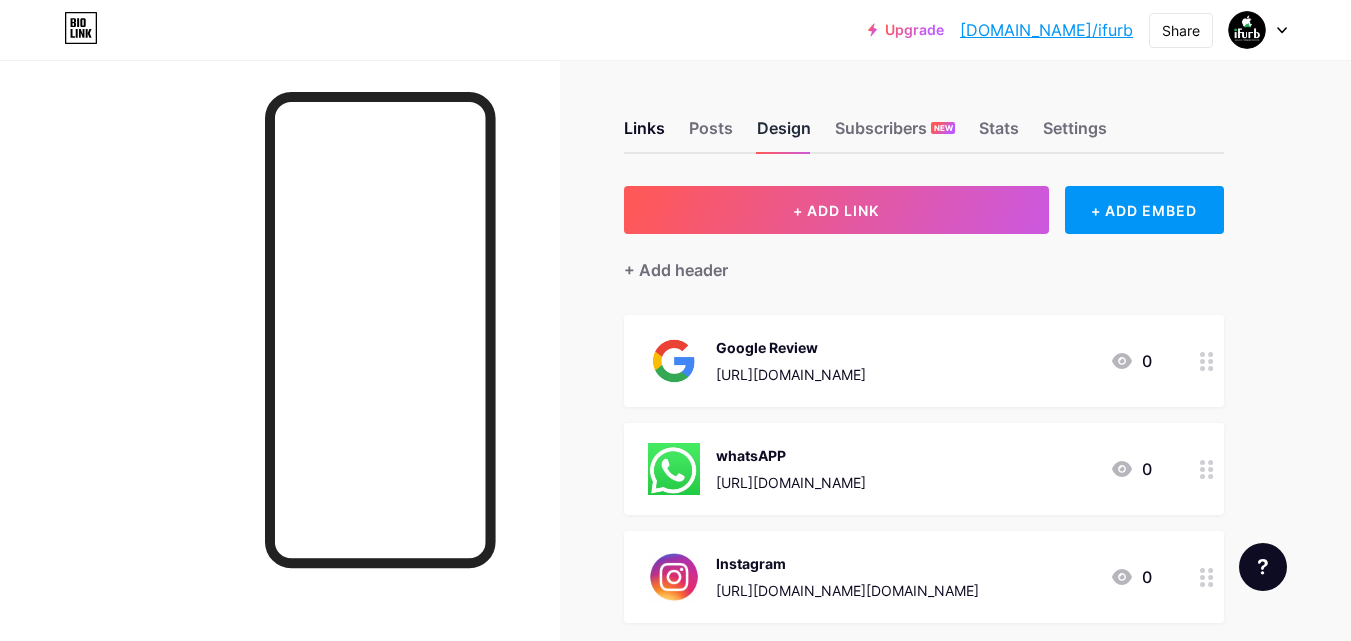 click on "Design" at bounding box center (784, 134) 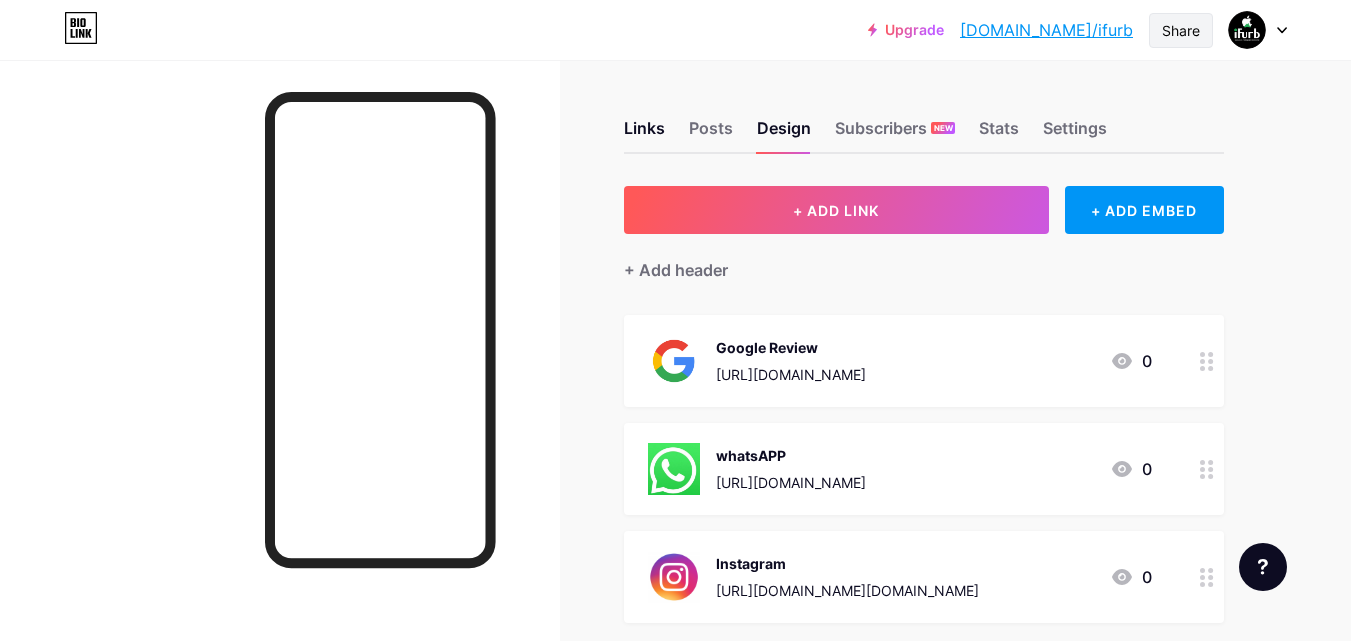 click on "Share" at bounding box center (1181, 30) 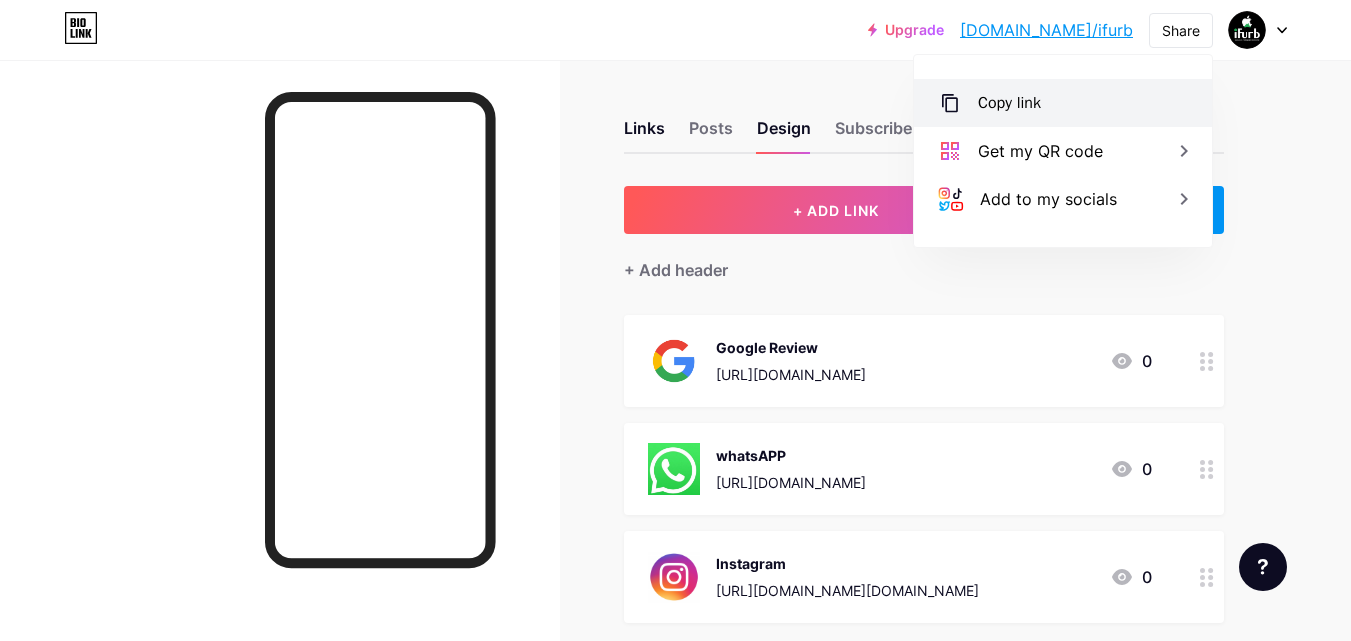 click on "Copy link" at bounding box center [1063, 103] 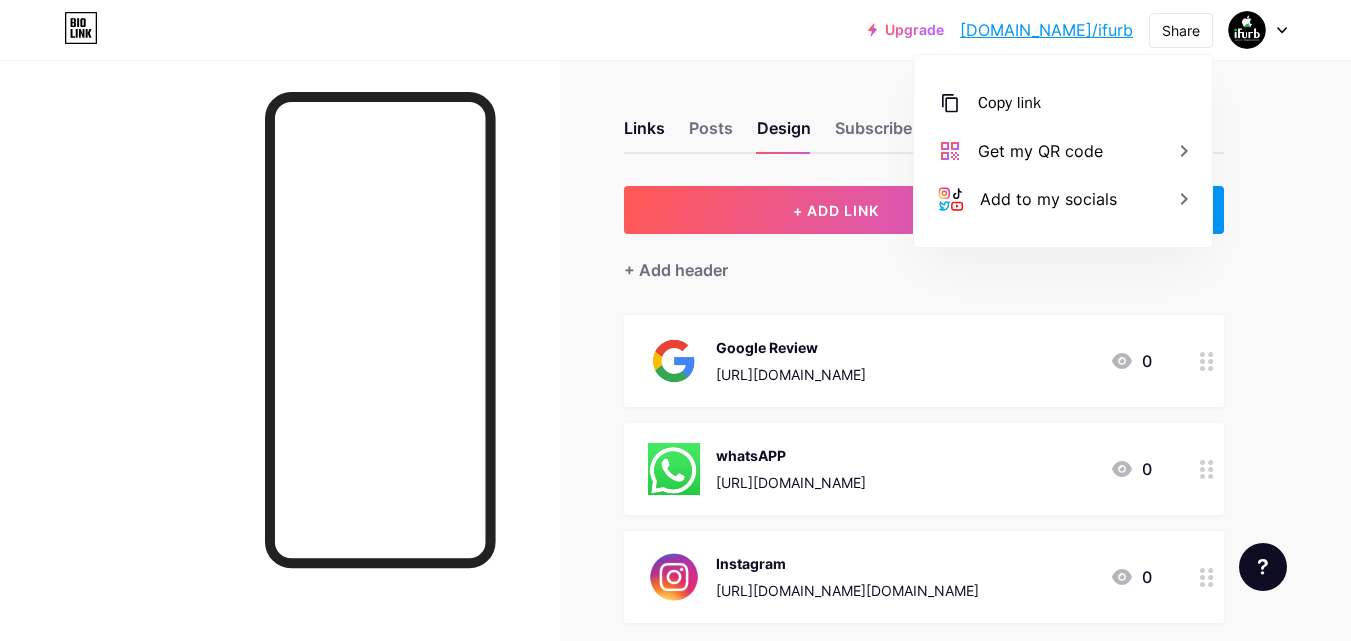click on "Upgrade   bio.link/ifurb   bio.link/ifurb   Share
Copy link   https://bio.link/ifurb
Get my QR code
Add to my socials                   Switch accounts     iFurb   bio.link/ifurb       + Add a new page        Account settings   Logout" at bounding box center [675, 30] 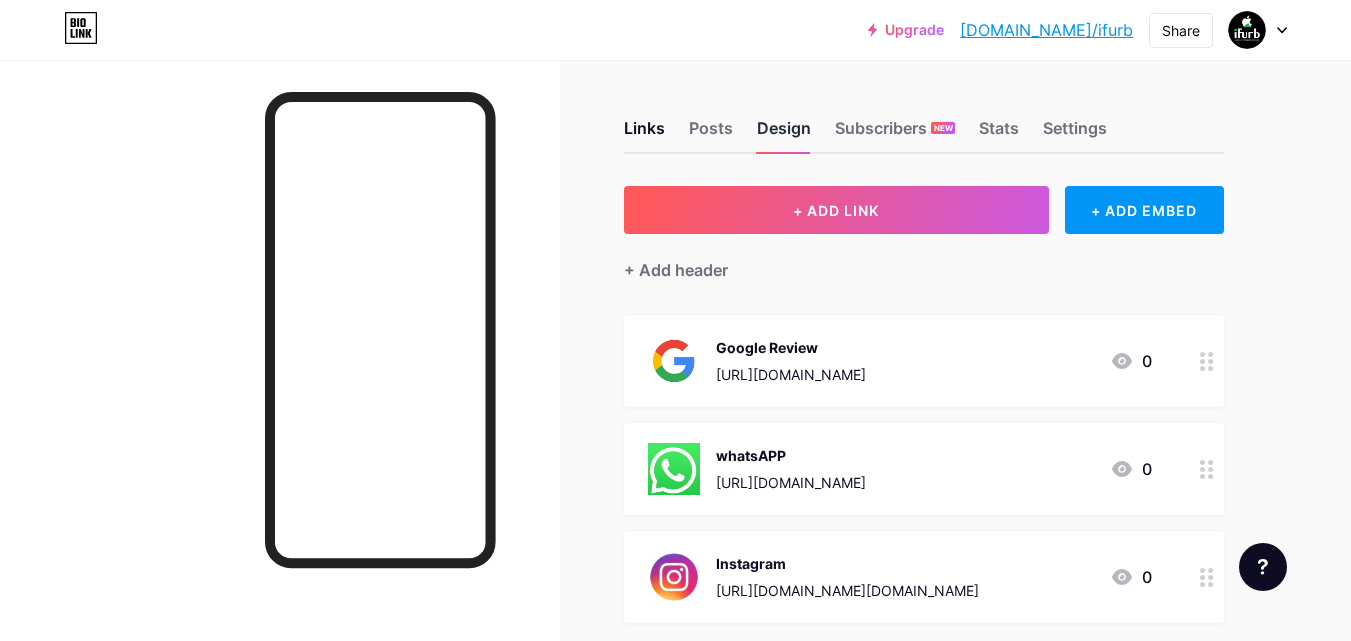 click on "Design" at bounding box center (784, 134) 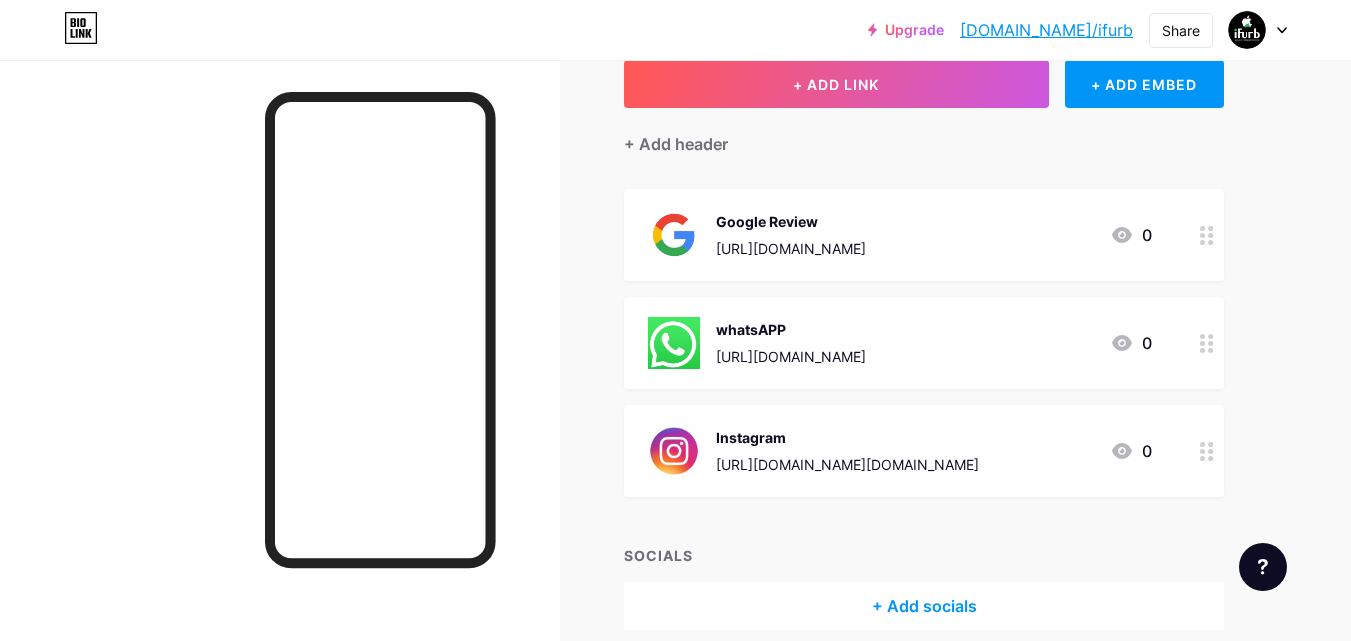 scroll, scrollTop: 0, scrollLeft: 0, axis: both 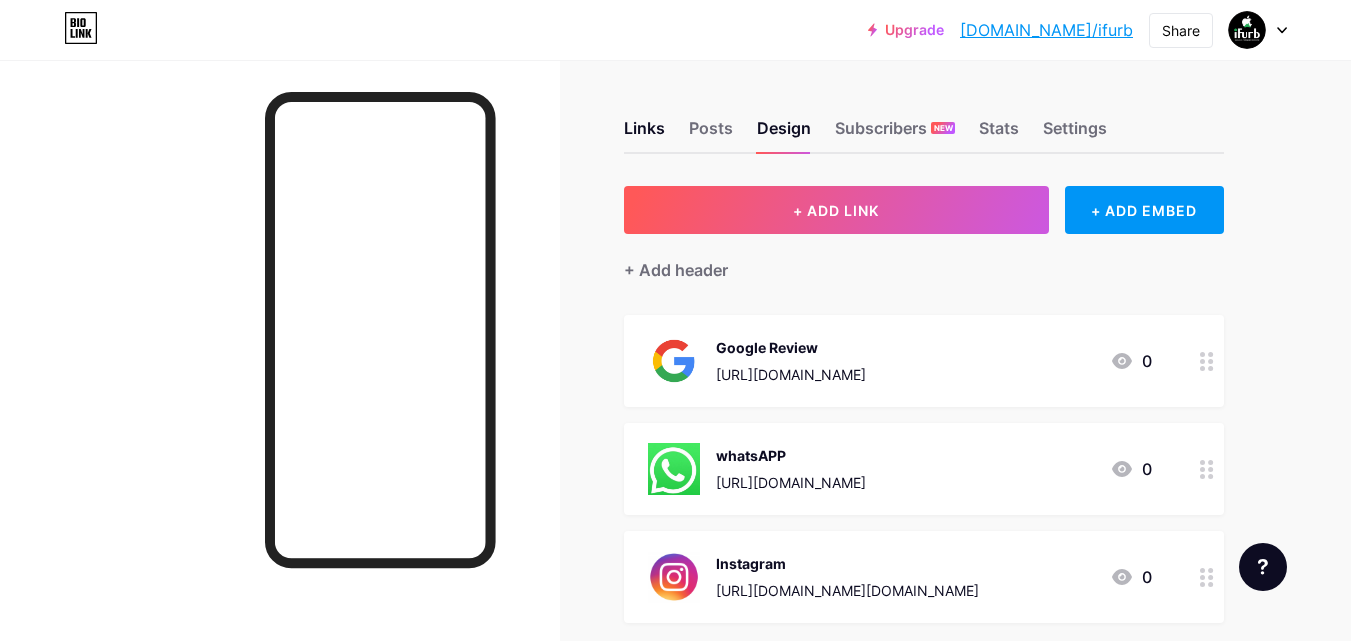 click on "Links
Posts
Design
Subscribers
NEW
Stats
Settings" at bounding box center [924, 119] 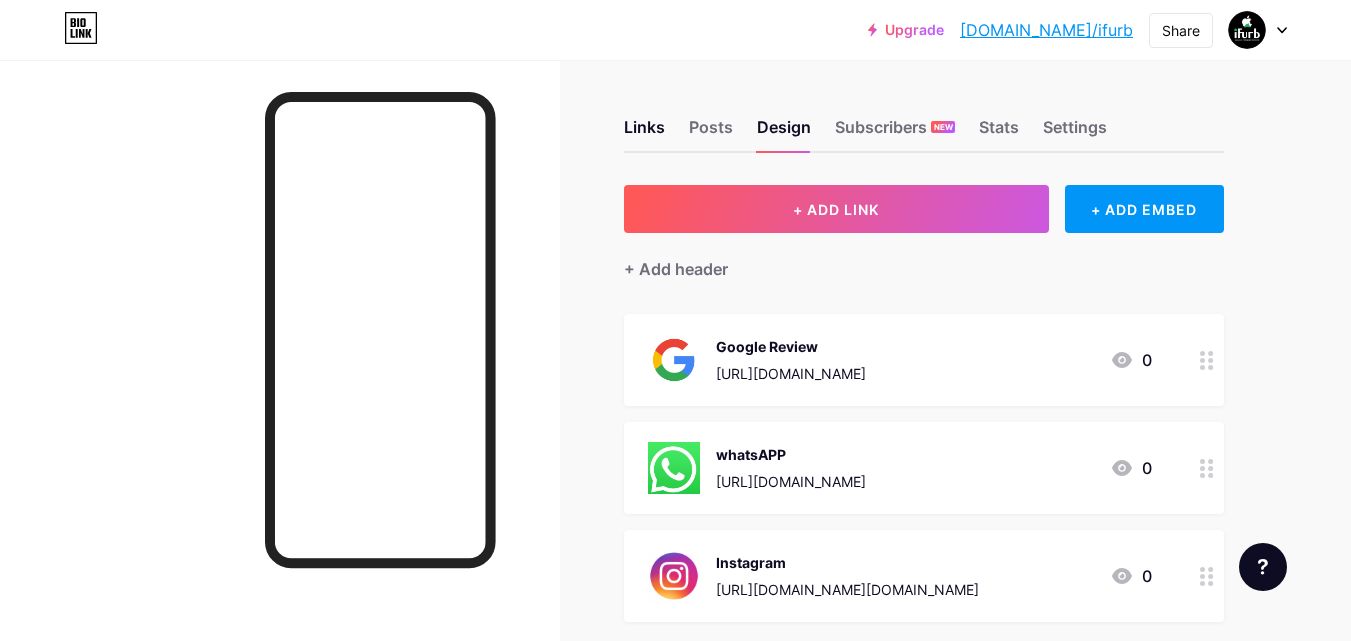 scroll, scrollTop: 0, scrollLeft: 0, axis: both 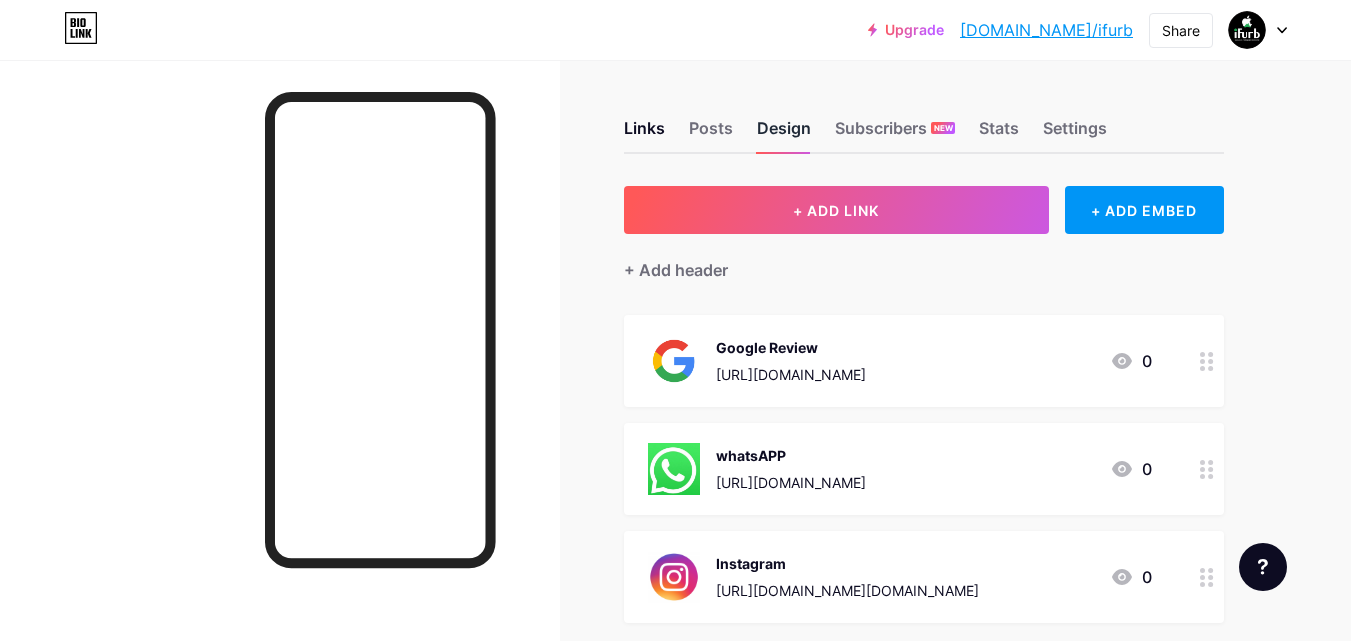 click on "Design" at bounding box center (784, 134) 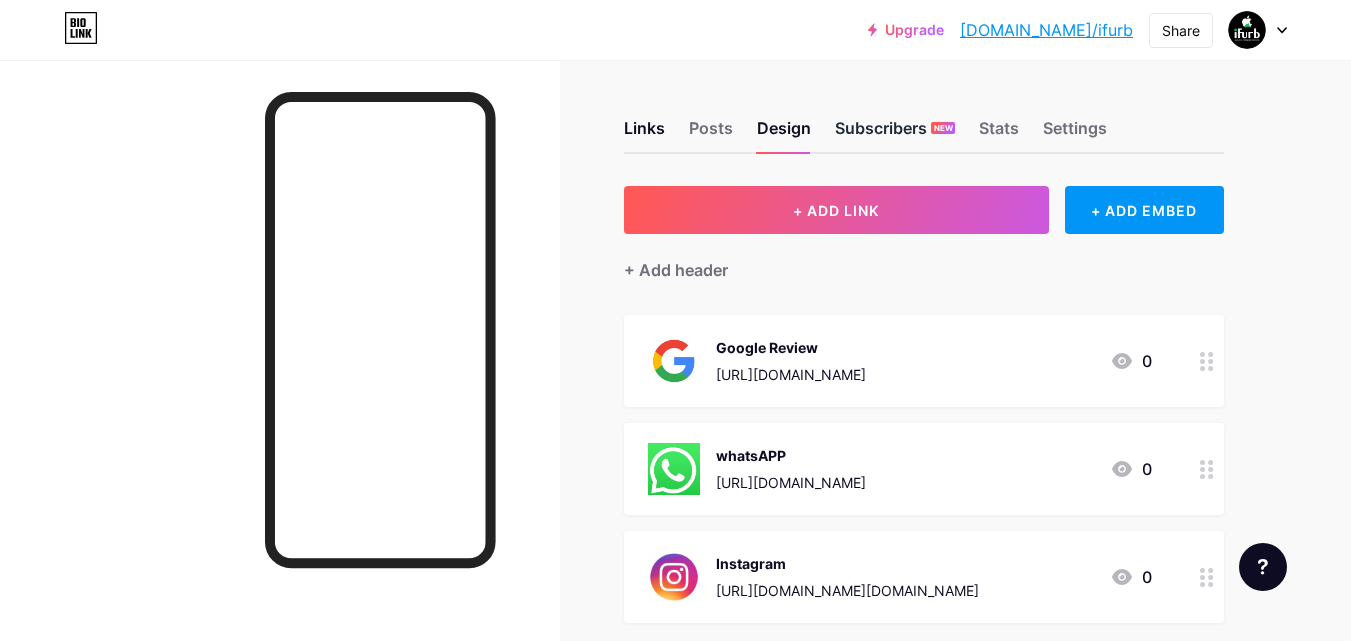 click on "Subscribers
NEW" at bounding box center (895, 134) 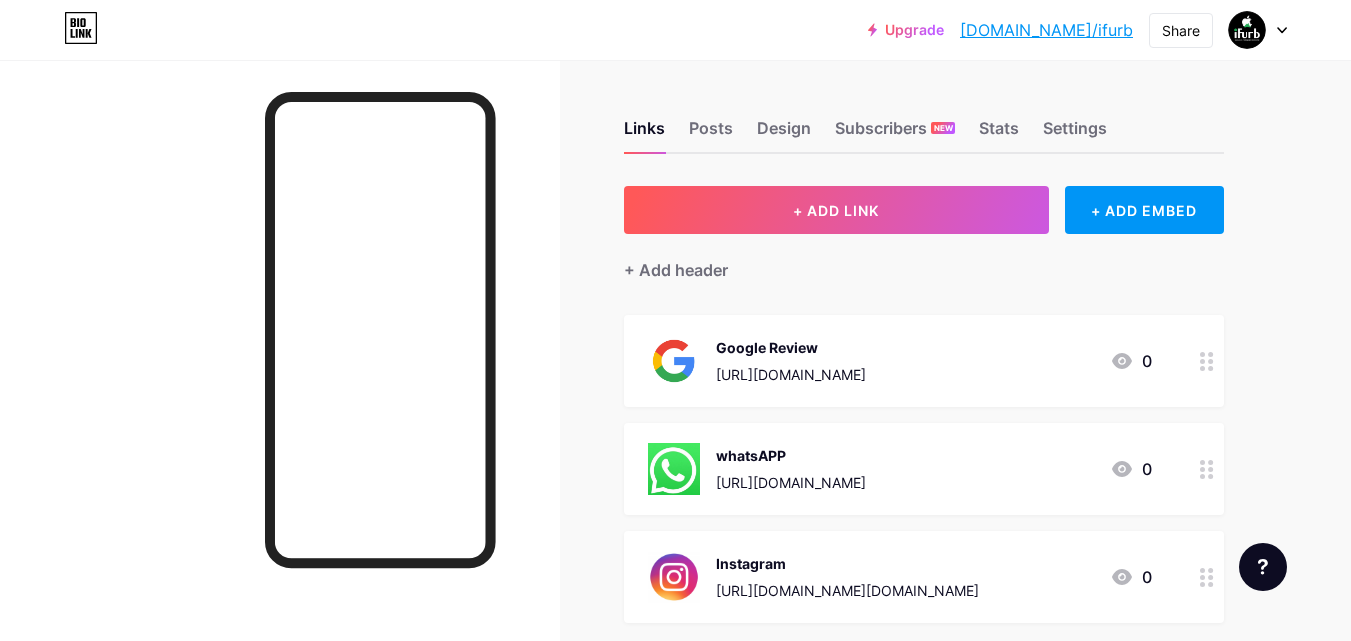 scroll, scrollTop: 0, scrollLeft: 0, axis: both 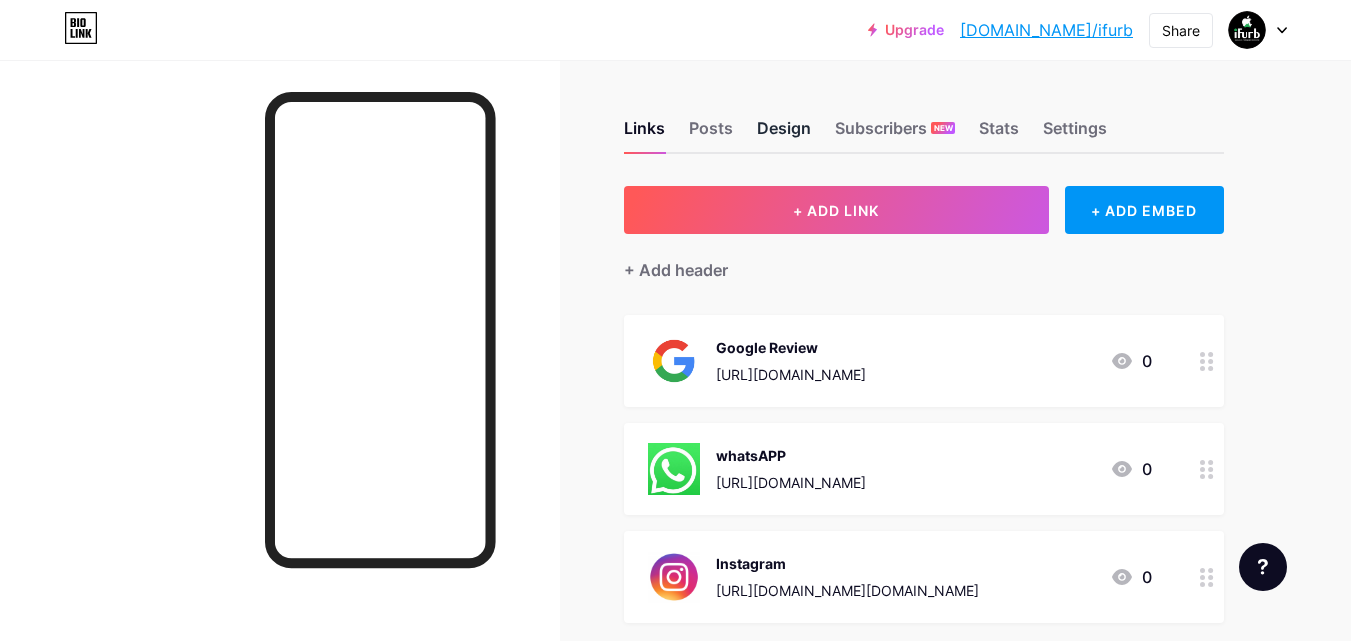 click on "Design" at bounding box center (784, 134) 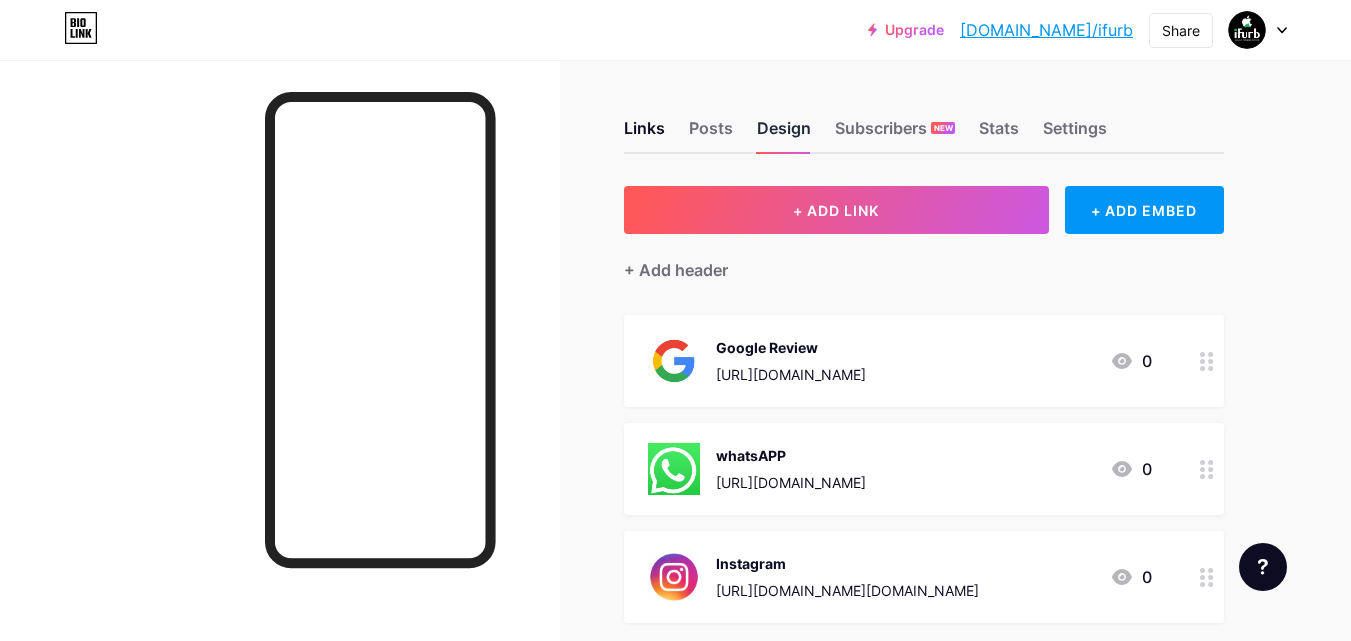 click on "Design" at bounding box center [784, 134] 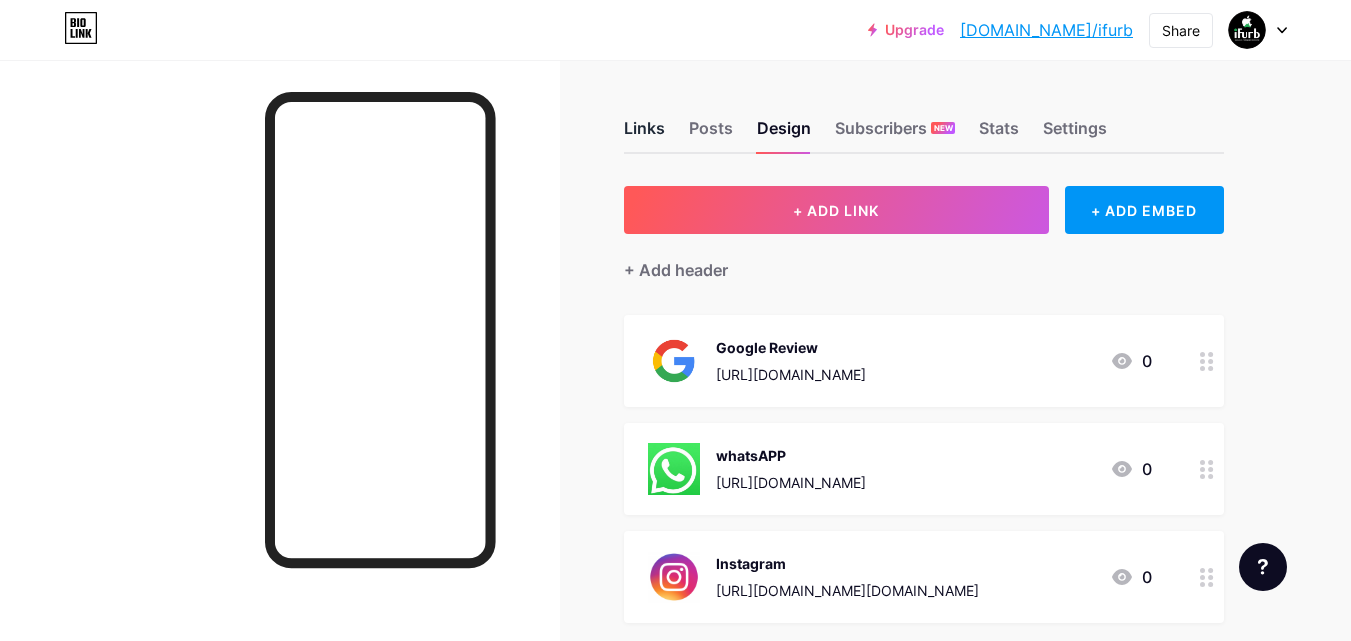 click on "Links" at bounding box center [644, 134] 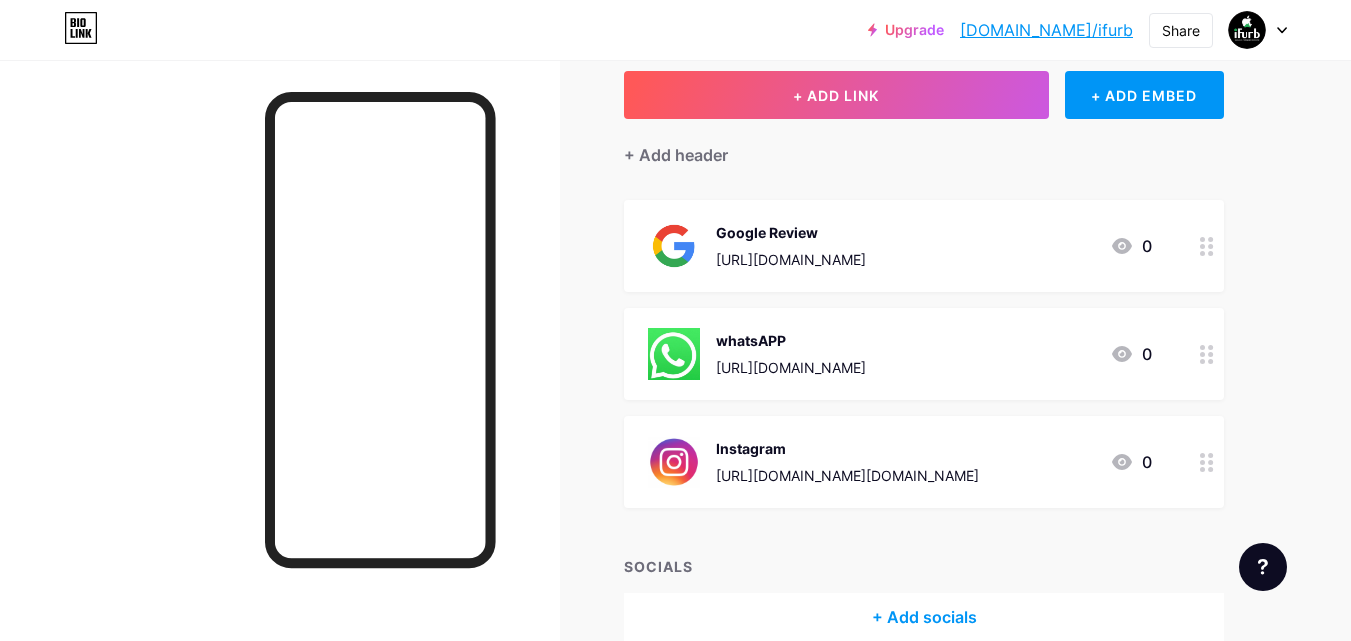scroll, scrollTop: 0, scrollLeft: 0, axis: both 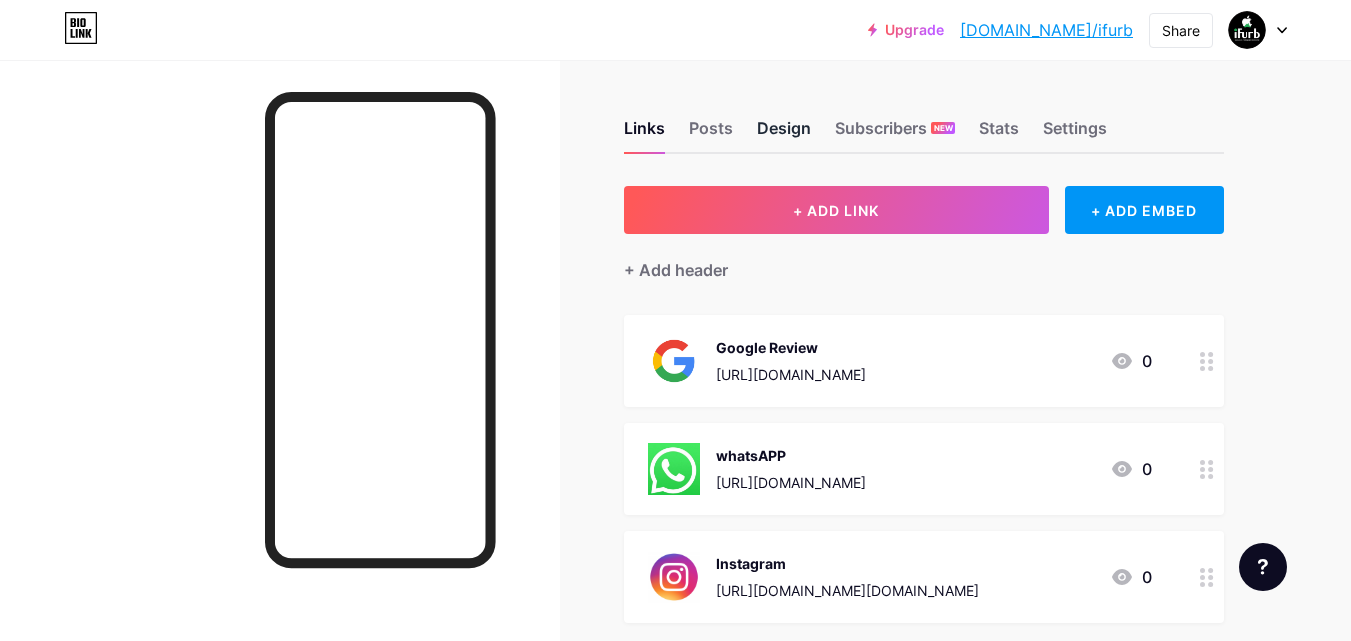 click on "Design" at bounding box center [784, 134] 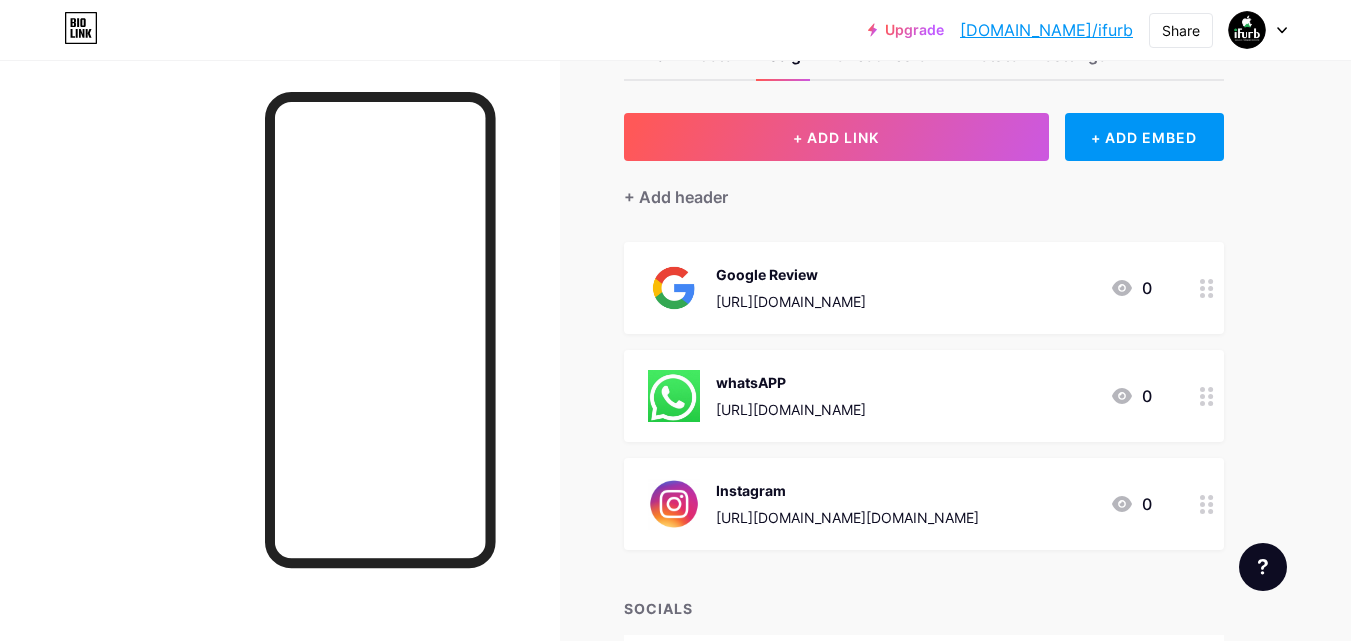 scroll, scrollTop: 0, scrollLeft: 0, axis: both 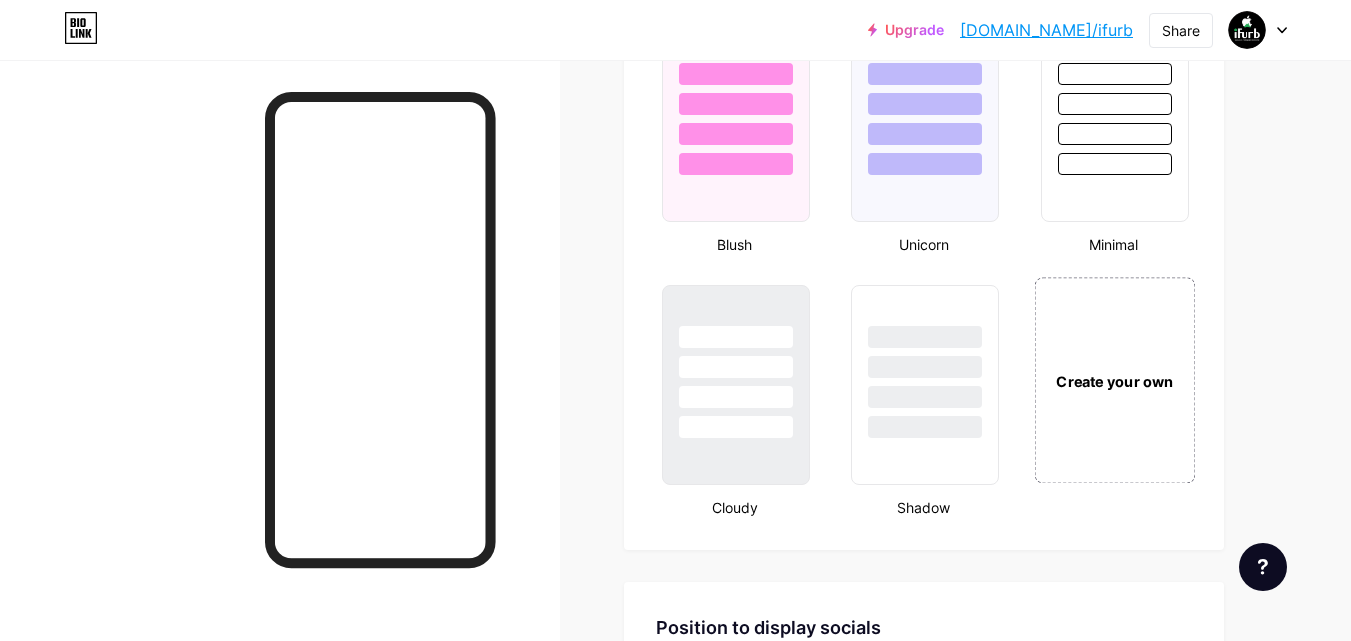 click on "Create your own" at bounding box center (1114, 380) 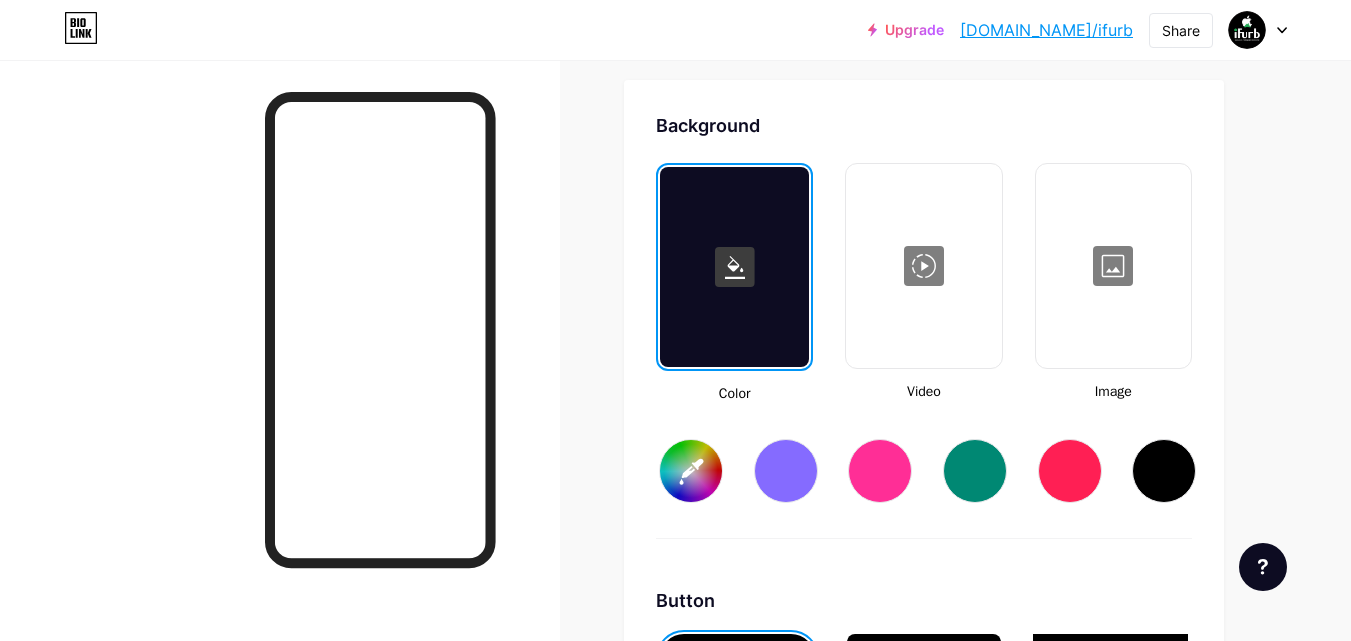 type on "#ffffff" 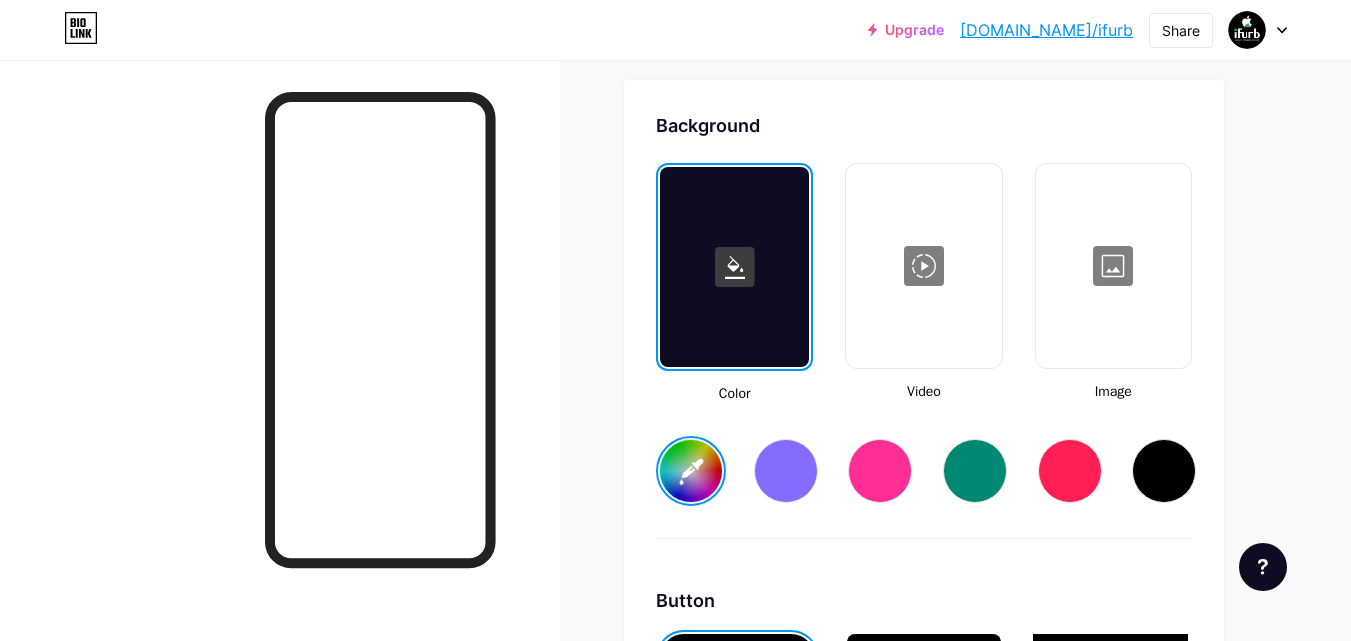 click at bounding box center (1113, 266) 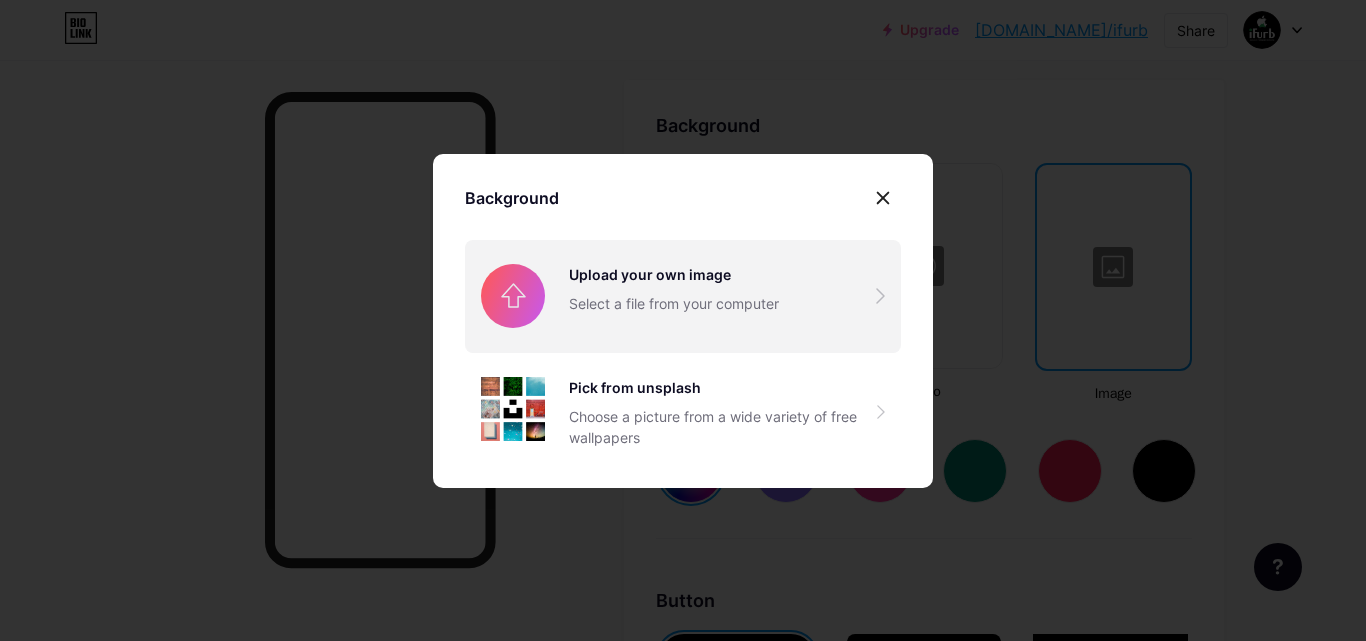 click at bounding box center [683, 296] 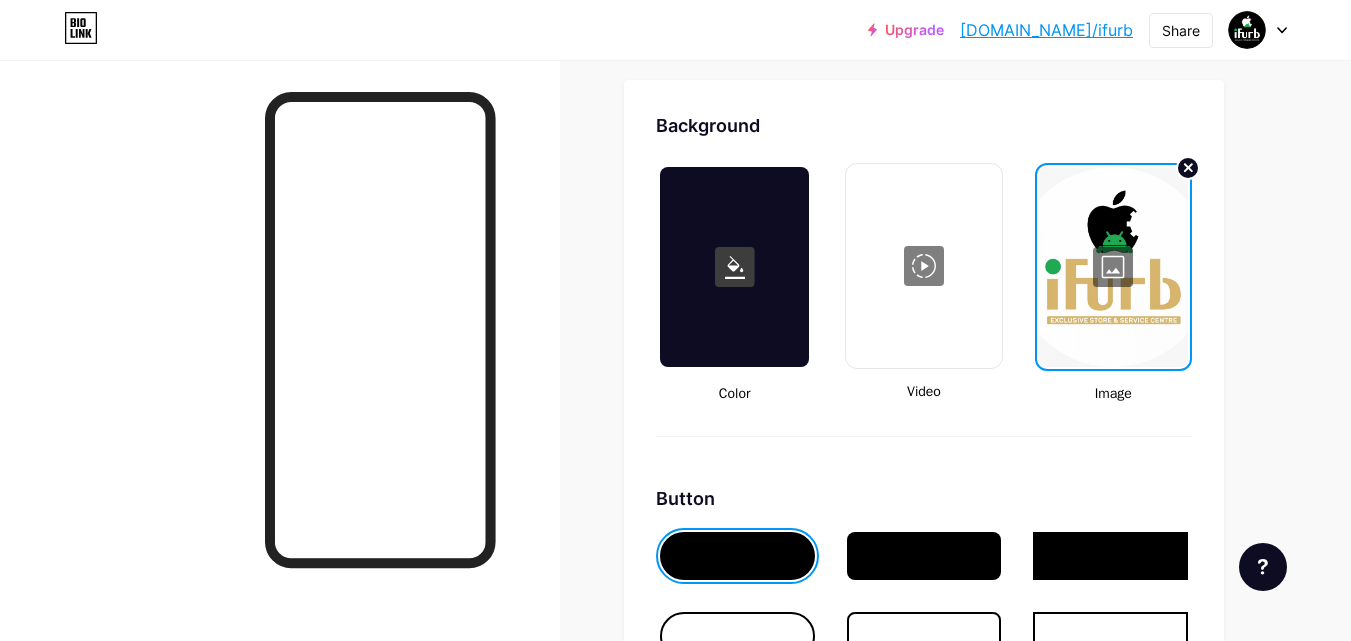 click at bounding box center [1113, 267] 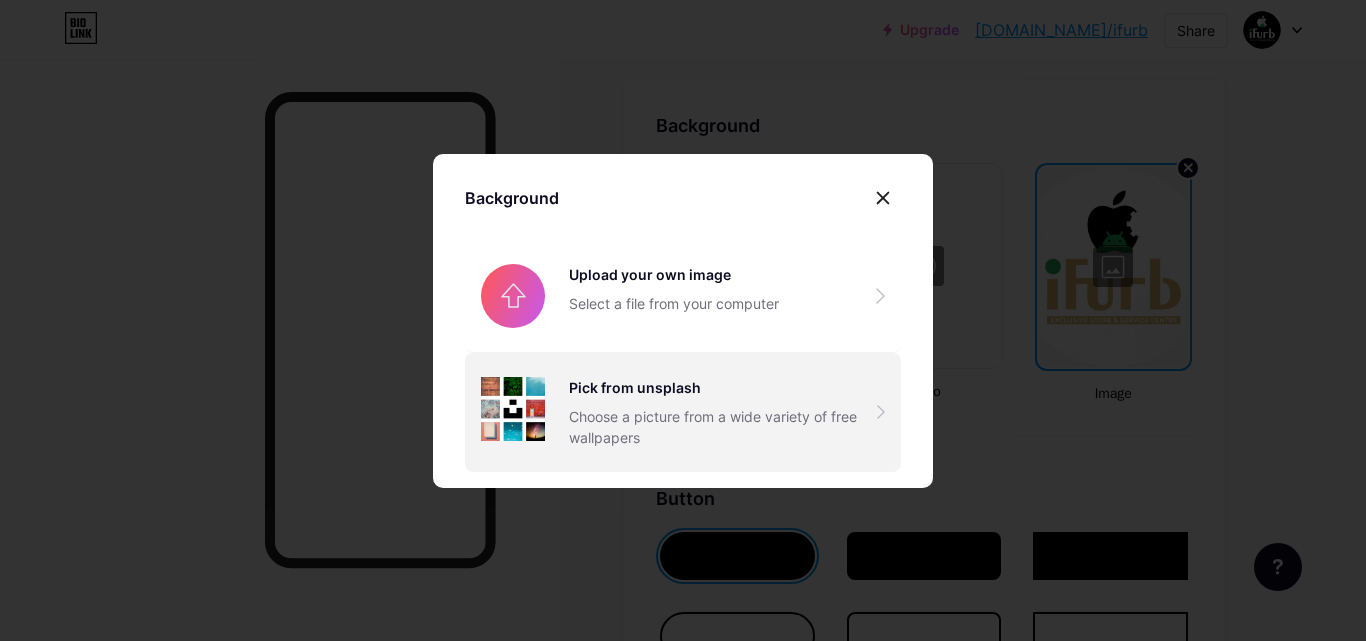 click on "Choose a picture from a wide variety of
free wallpapers" at bounding box center (723, 427) 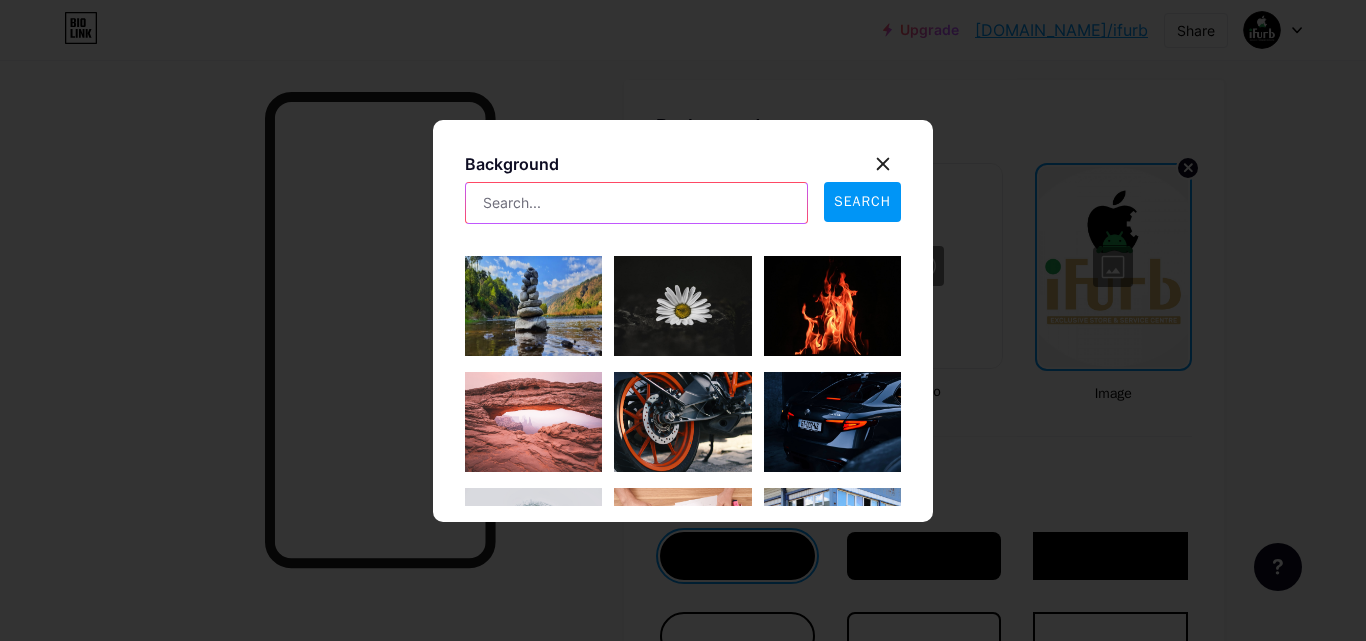 click at bounding box center [636, 203] 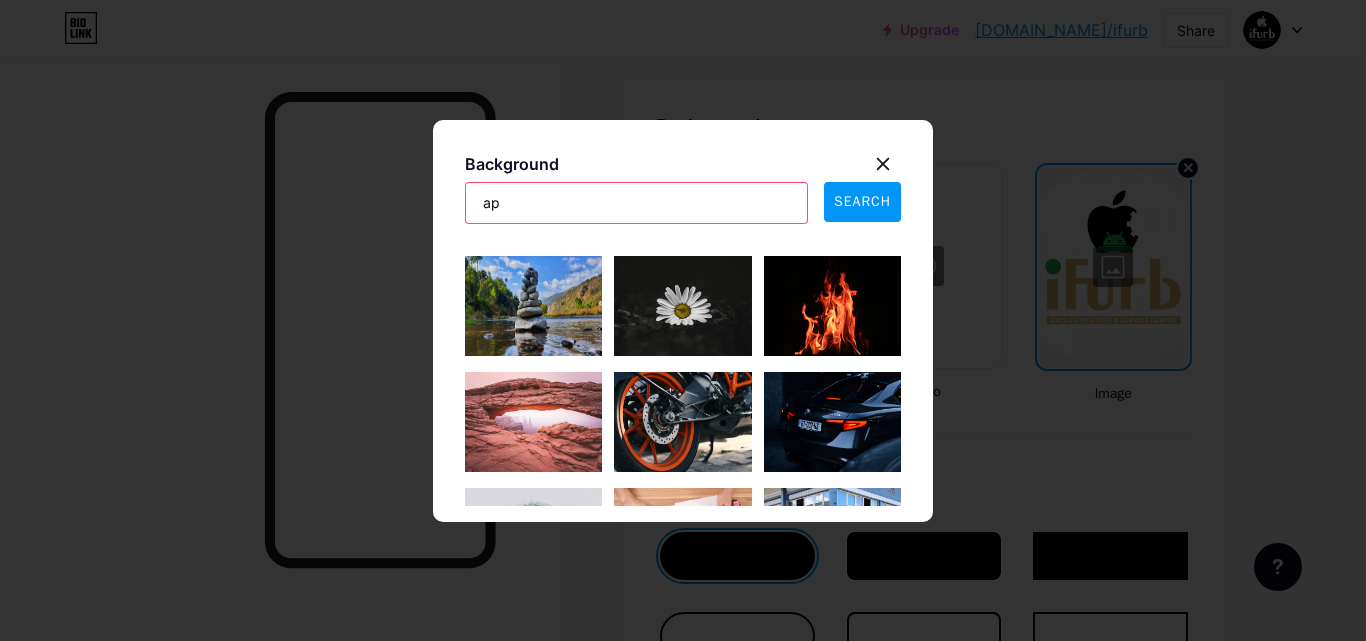 type on "a" 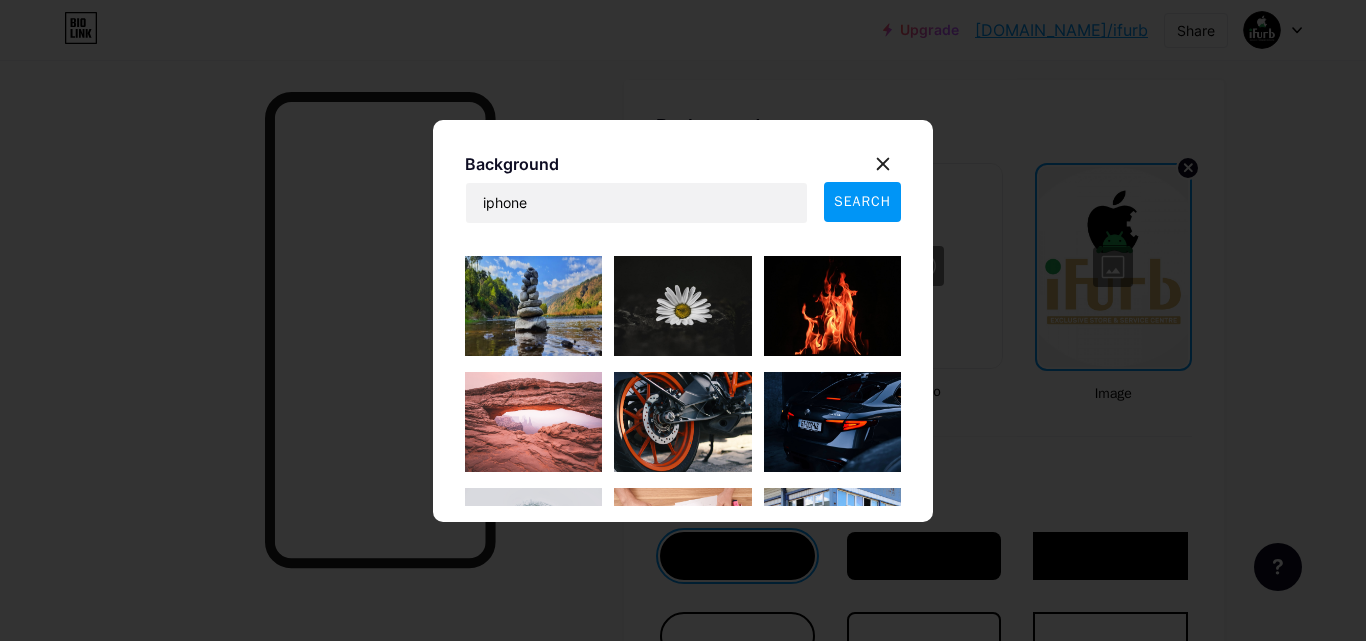 click on "SEARCH" at bounding box center (862, 201) 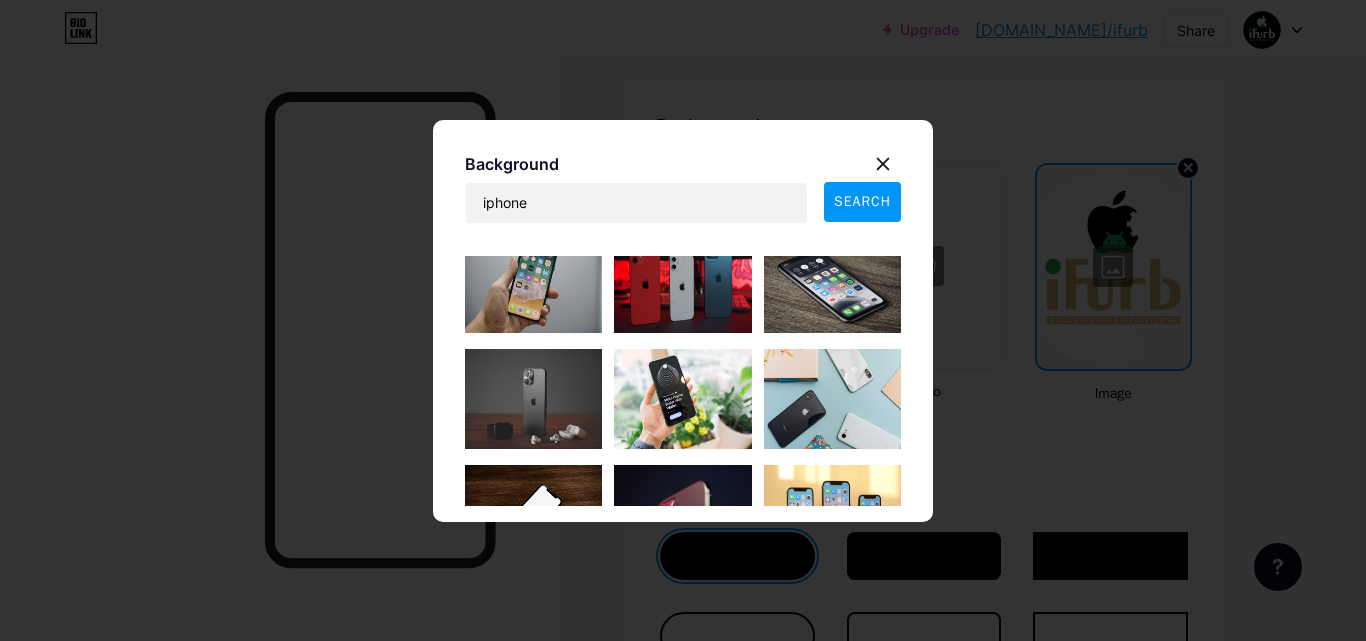 scroll, scrollTop: 0, scrollLeft: 0, axis: both 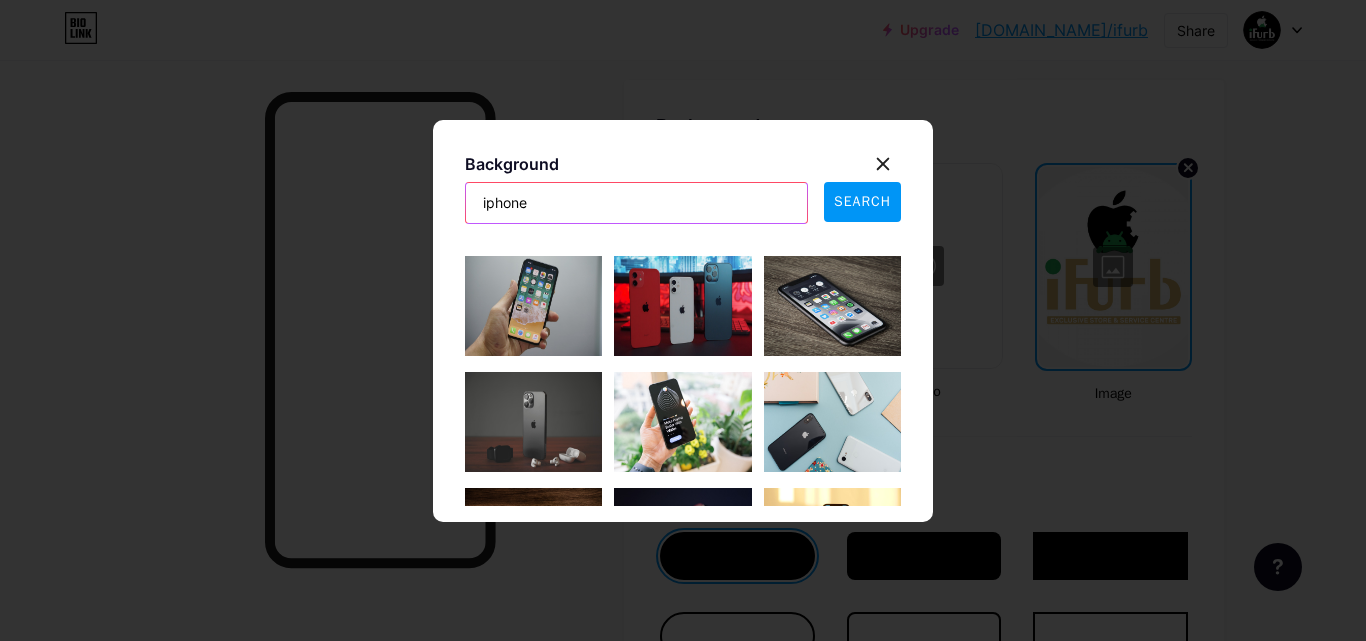 click on "iphone" at bounding box center [636, 203] 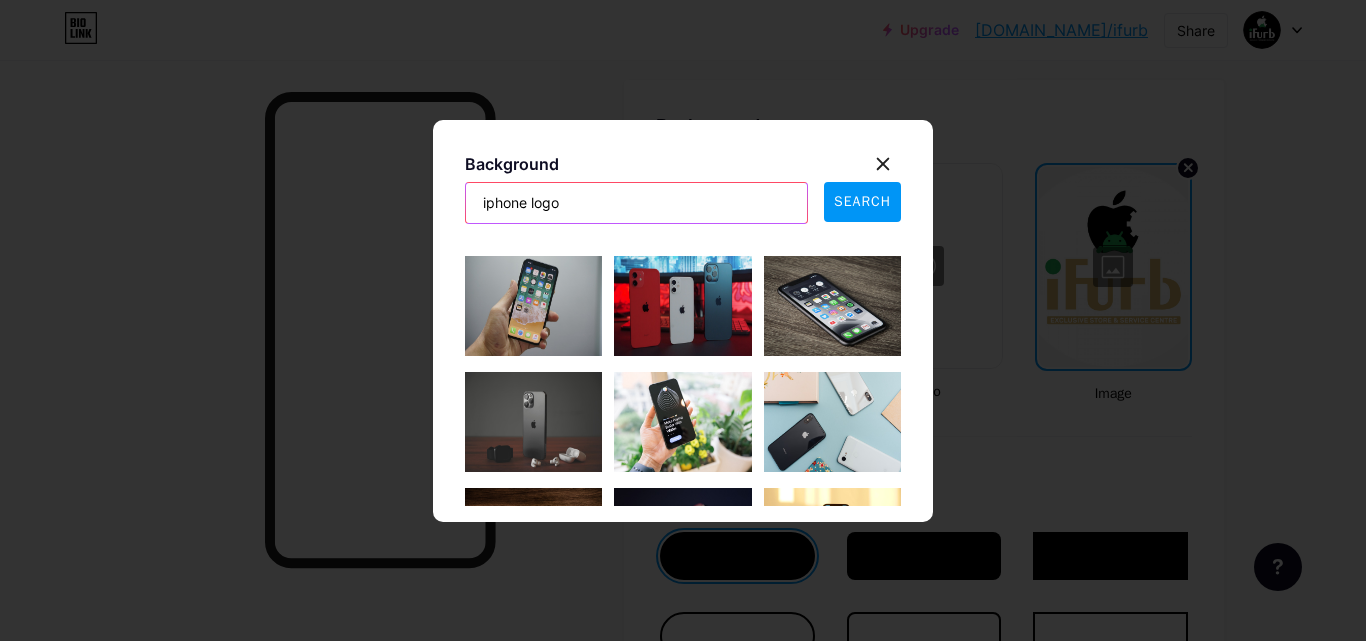 type on "iphone logo" 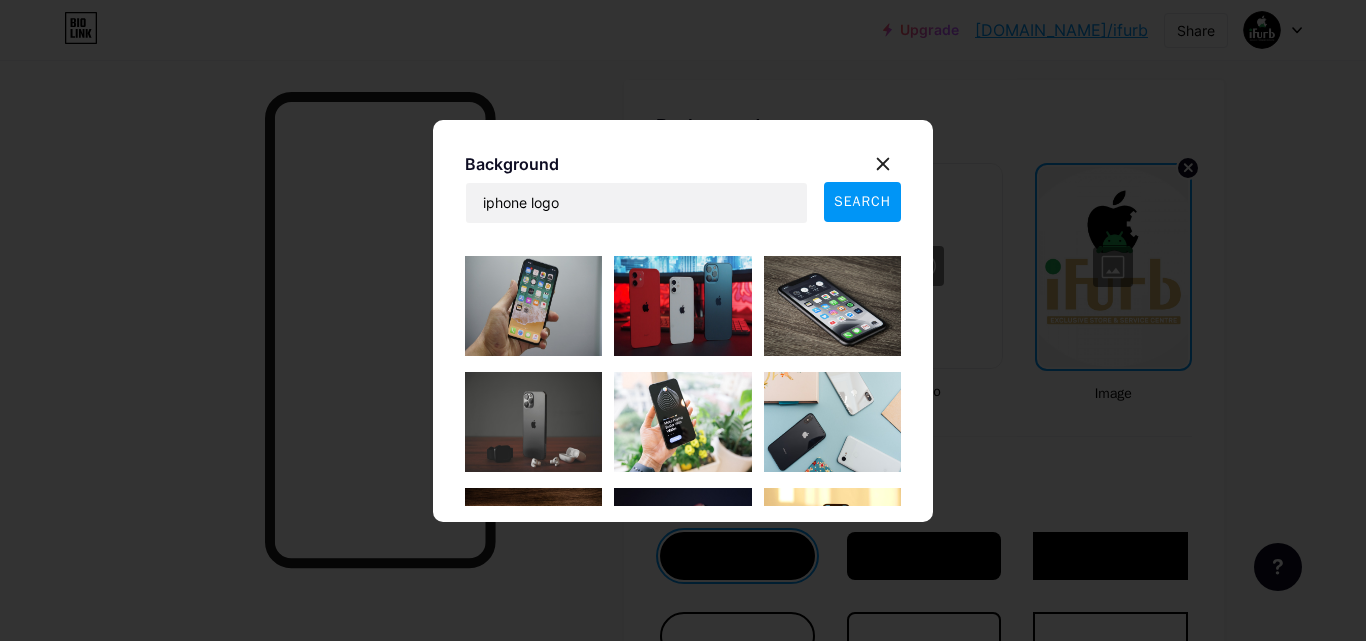 click on "SEARCH" at bounding box center (862, 201) 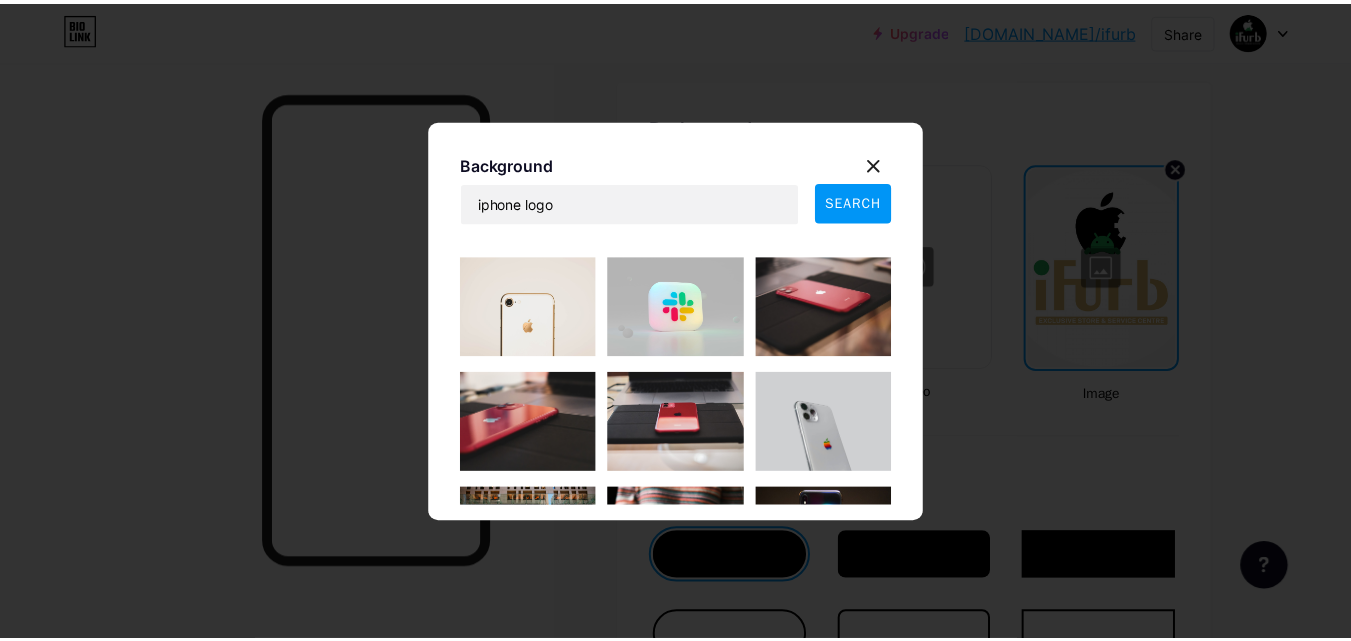 scroll, scrollTop: 100, scrollLeft: 0, axis: vertical 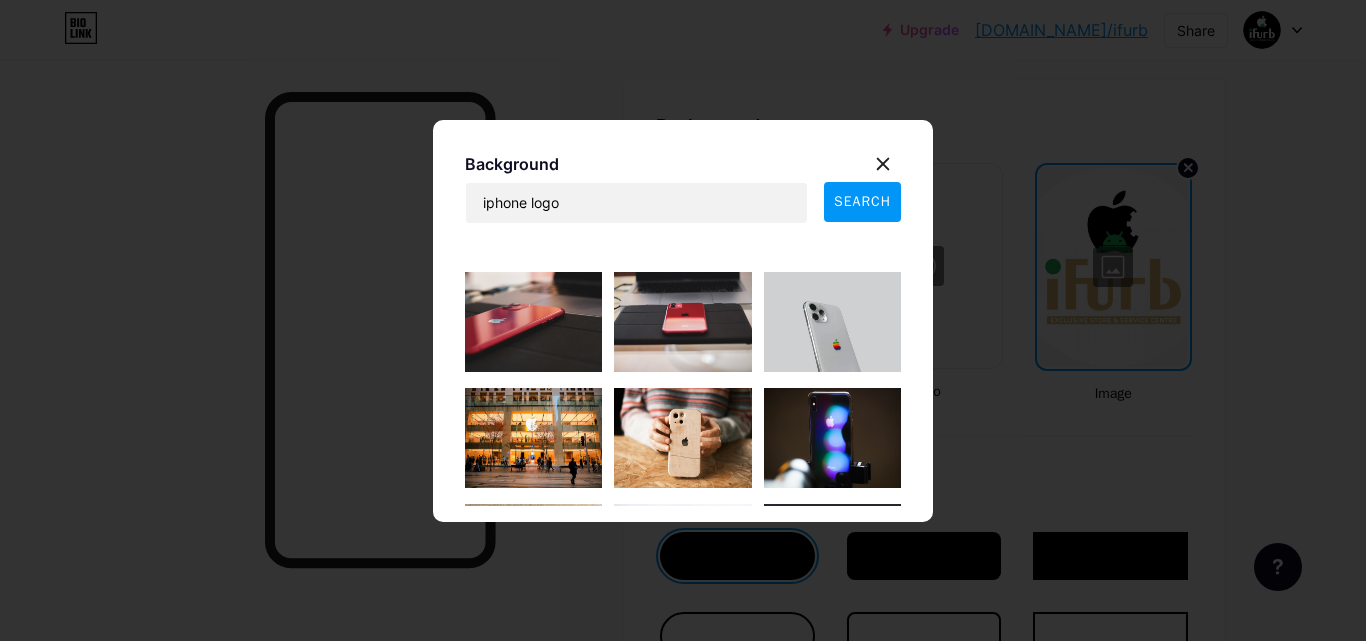 click at bounding box center [682, 438] 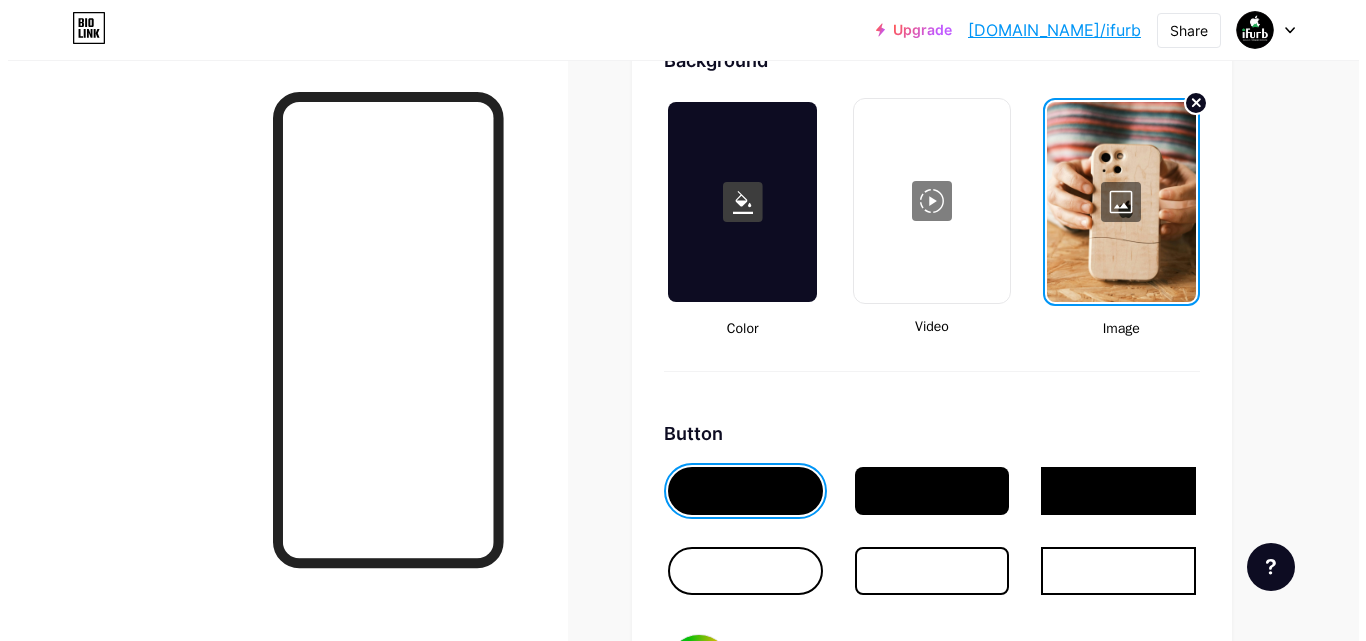 scroll, scrollTop: 2755, scrollLeft: 0, axis: vertical 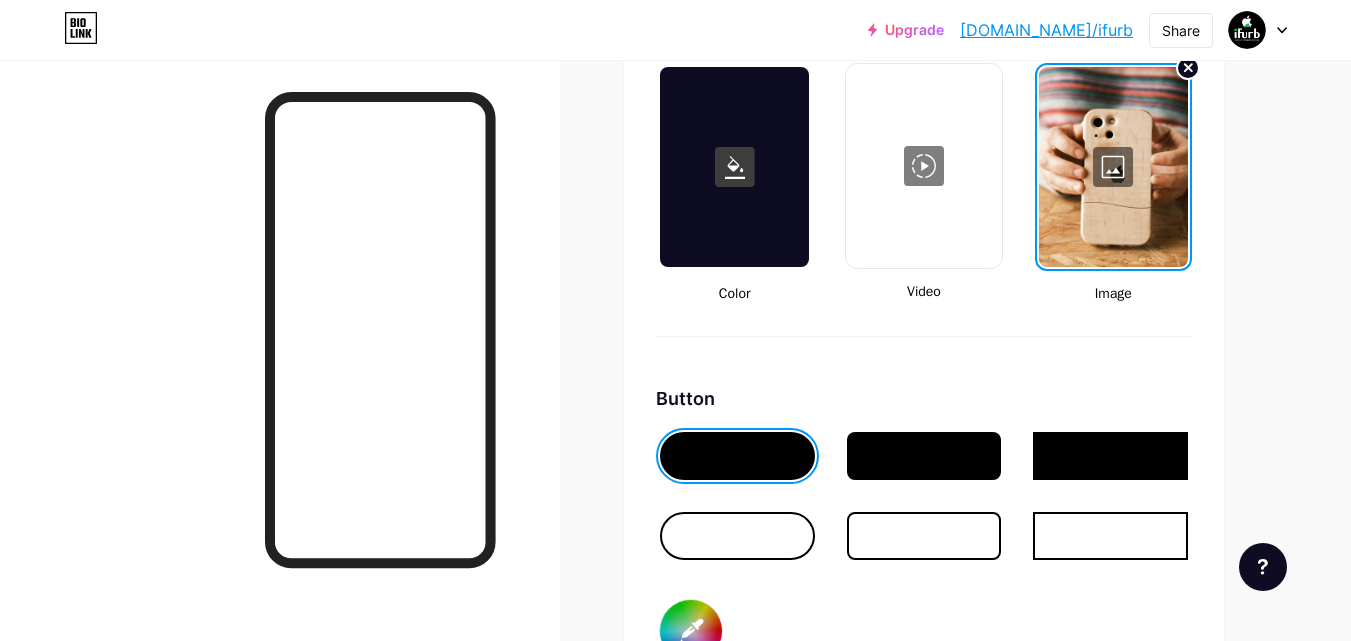 click at bounding box center (737, 536) 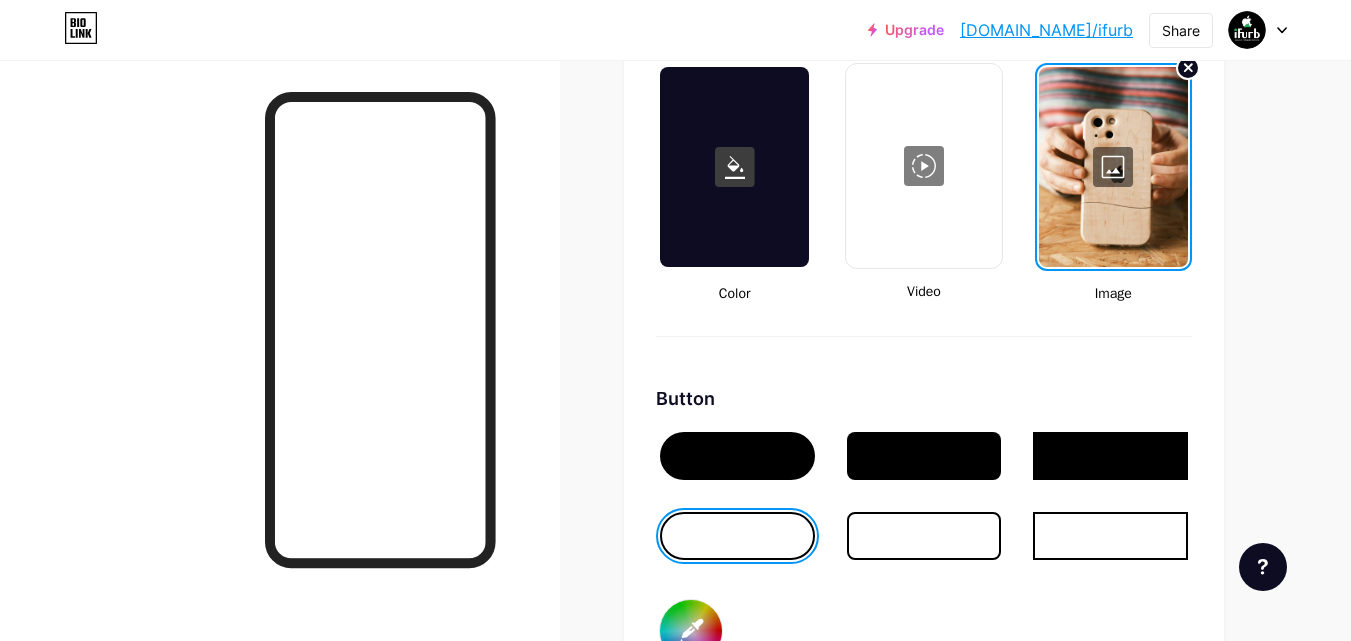 click at bounding box center (924, 536) 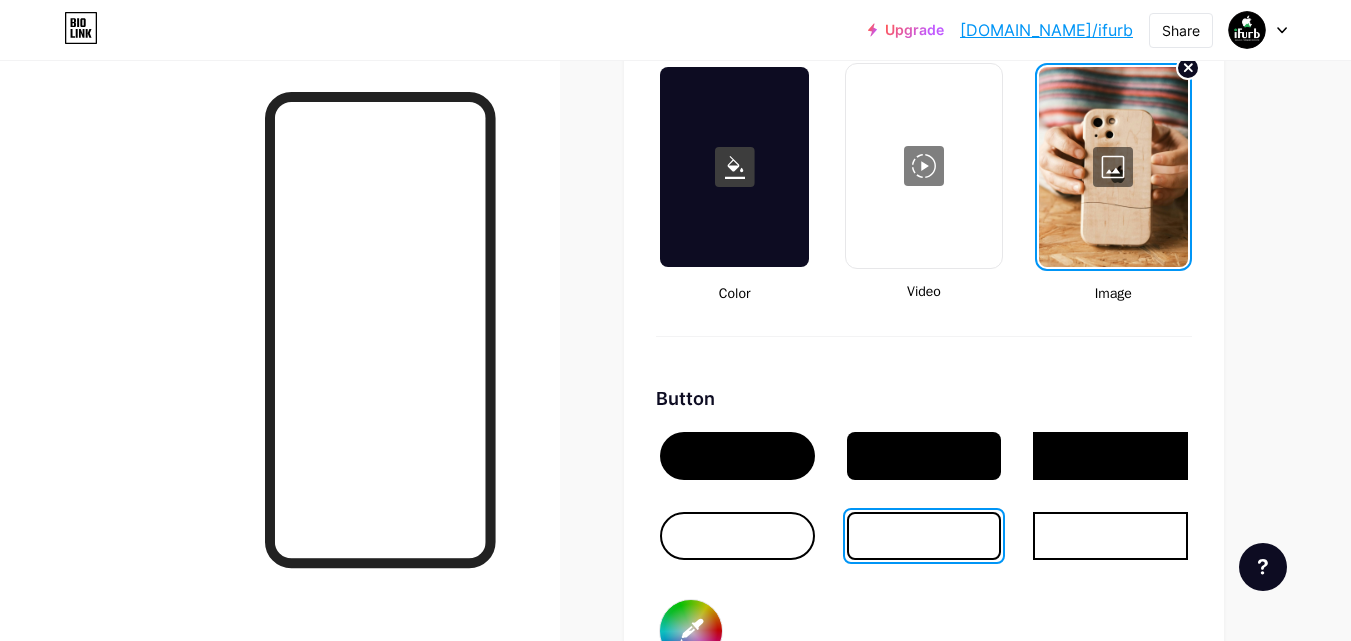 click at bounding box center (1113, 167) 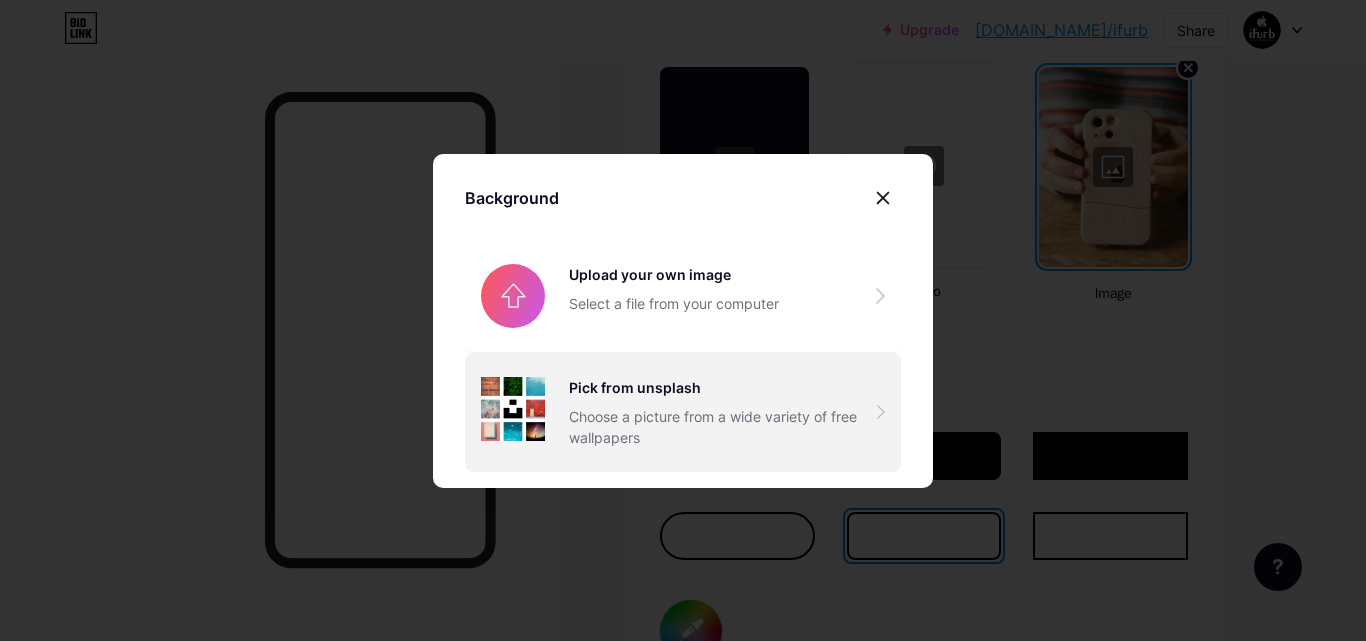 click on "Choose a picture from a wide variety of
free wallpapers" at bounding box center [723, 427] 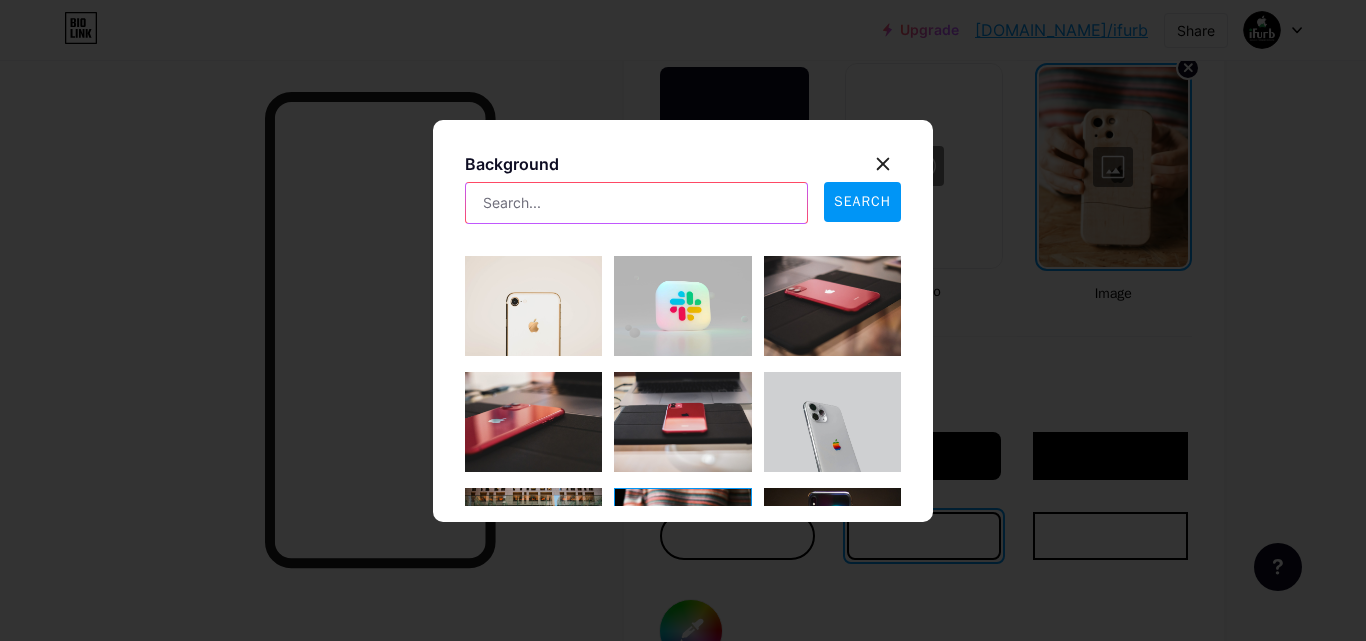 click at bounding box center [636, 203] 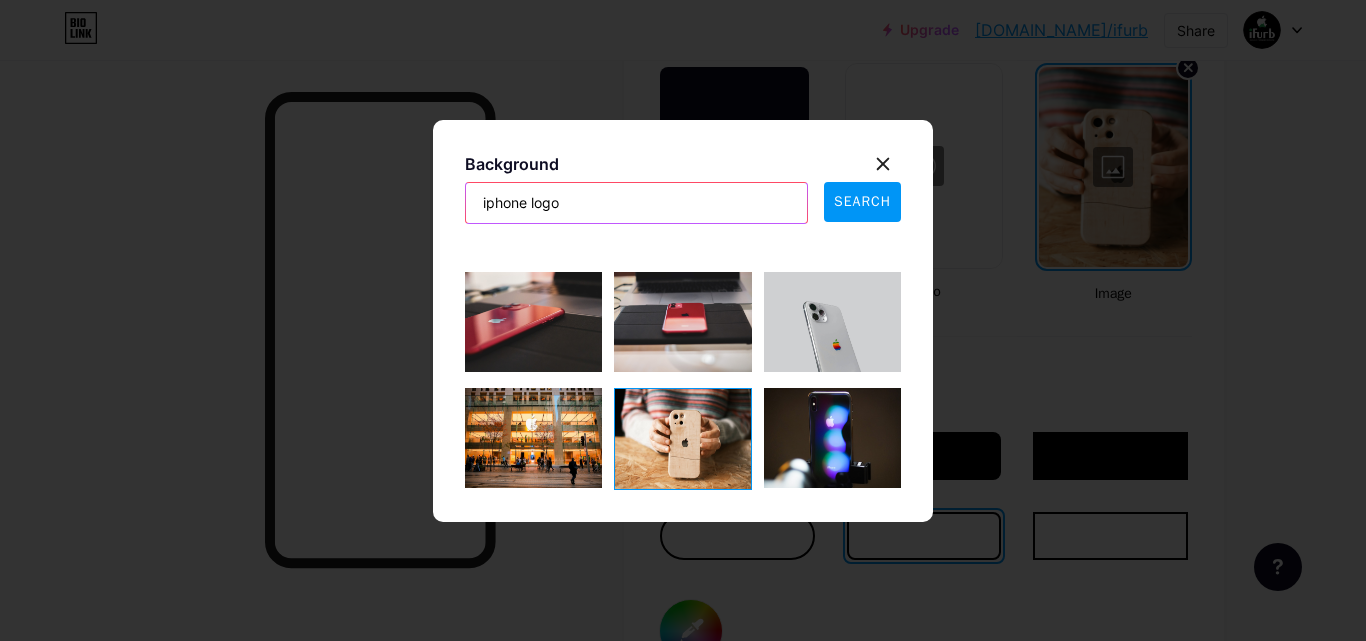 scroll, scrollTop: 200, scrollLeft: 0, axis: vertical 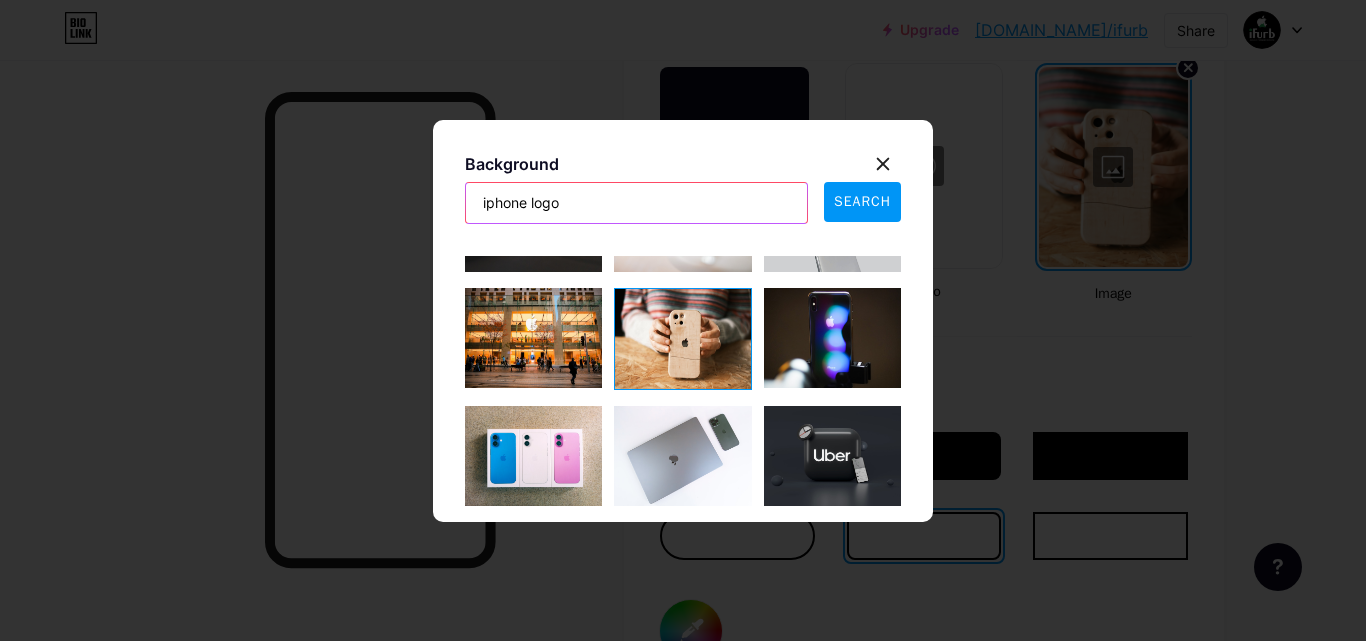 click on "iphone logo" at bounding box center [636, 203] 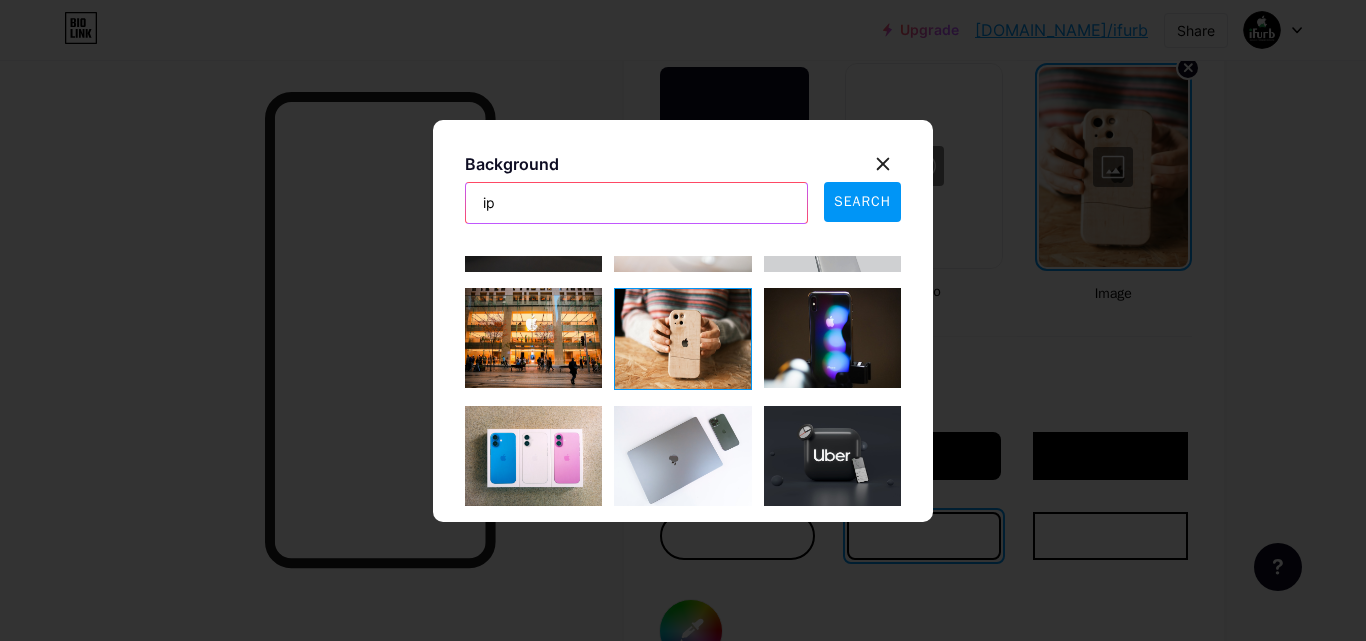 type on "i" 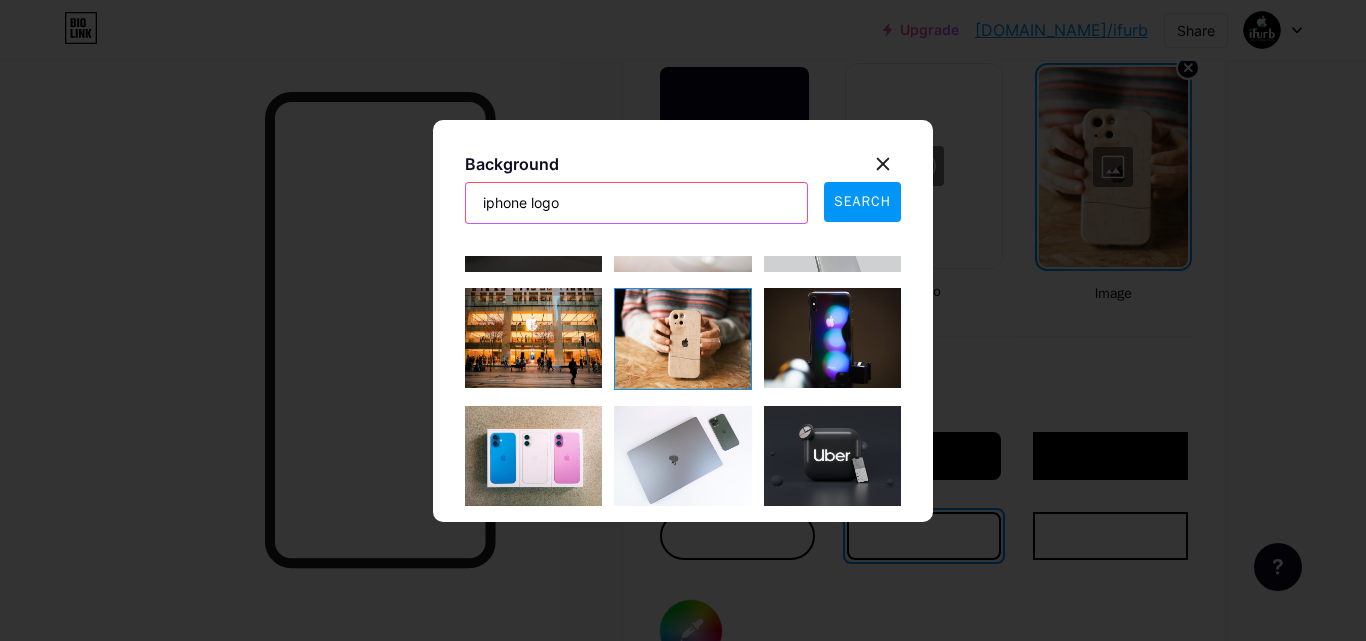 type on "iphone logo" 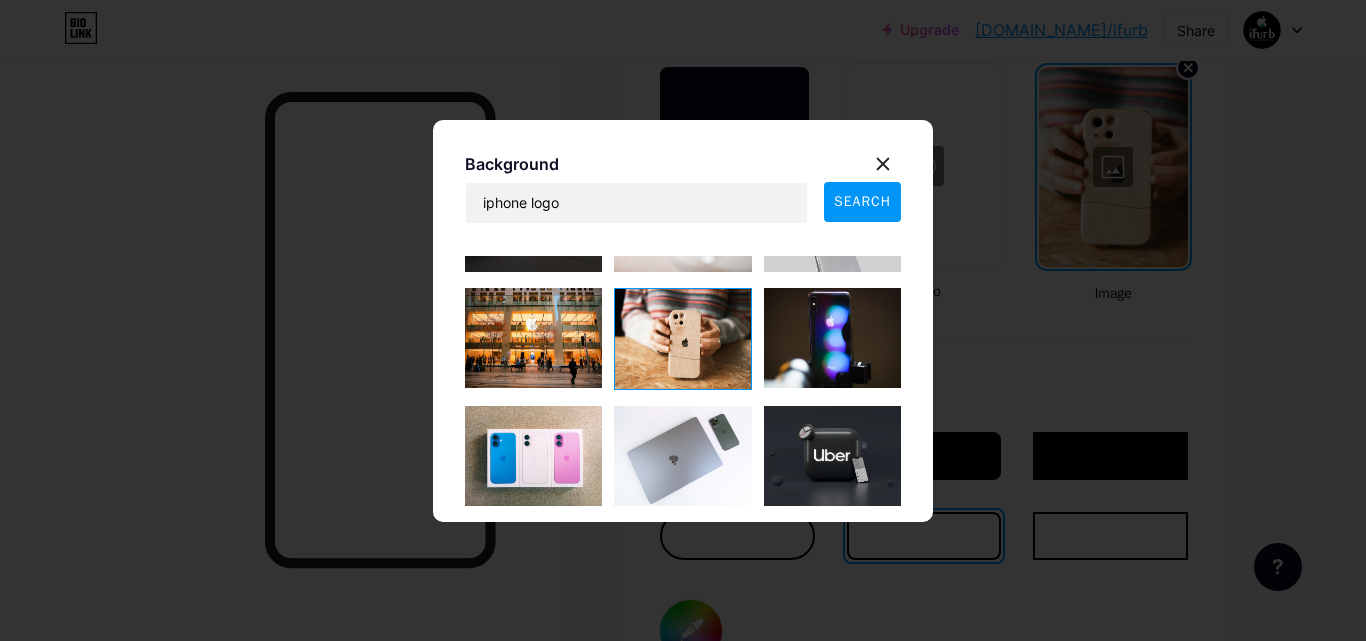 click on "SEARCH" at bounding box center [862, 201] 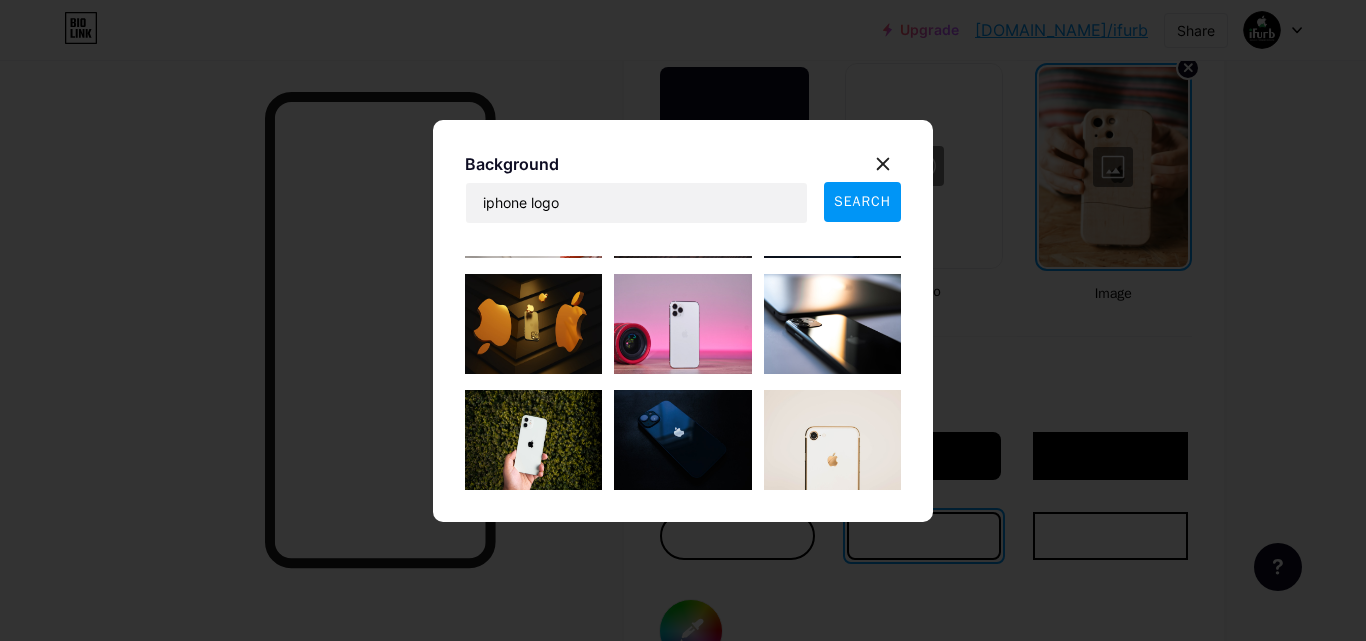 scroll, scrollTop: 664, scrollLeft: 0, axis: vertical 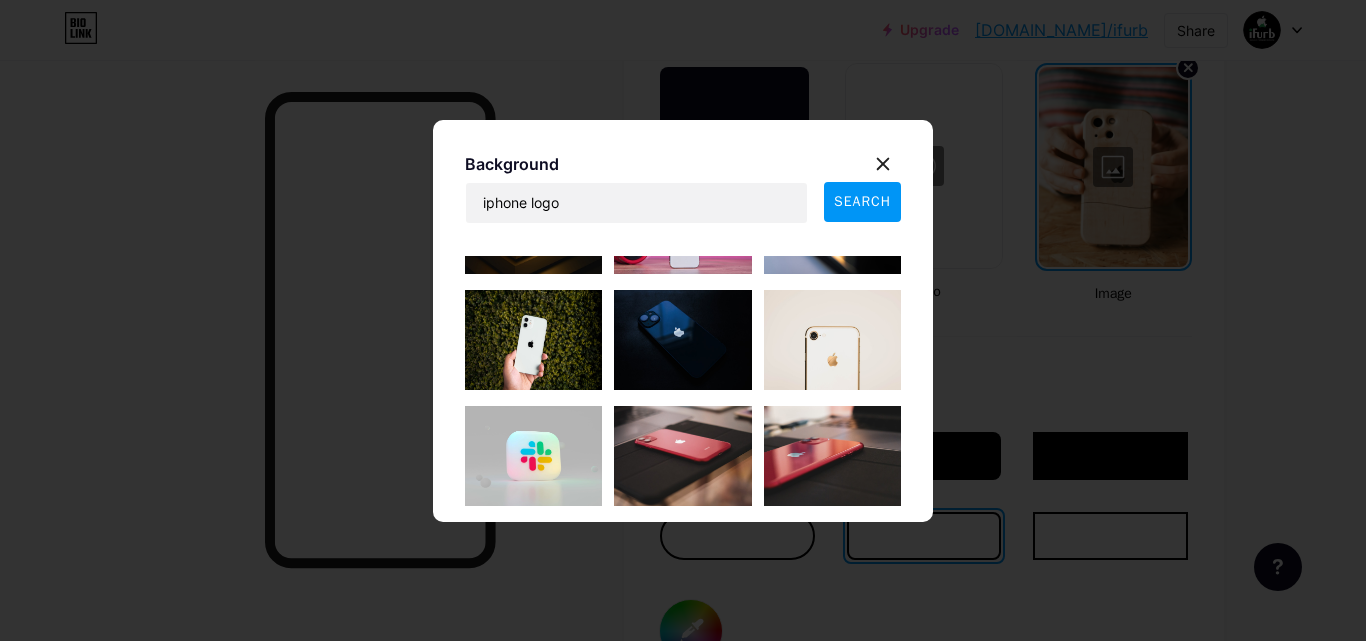 click at bounding box center (533, 340) 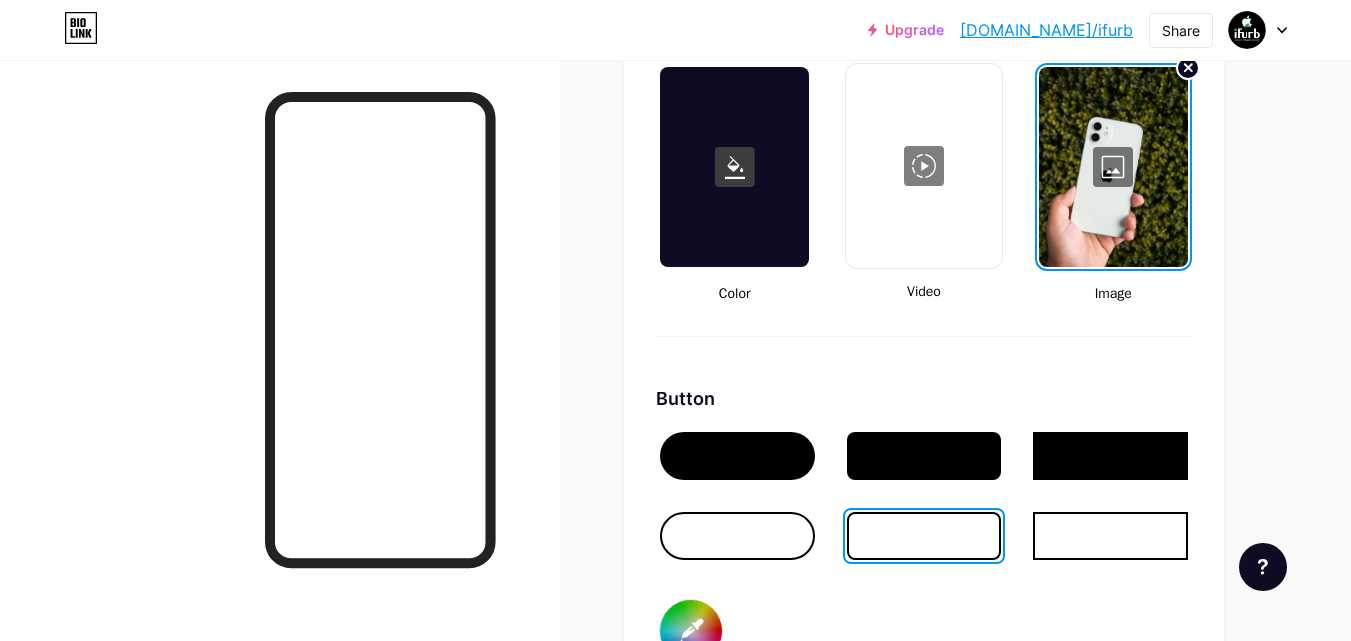 click at bounding box center (1113, 167) 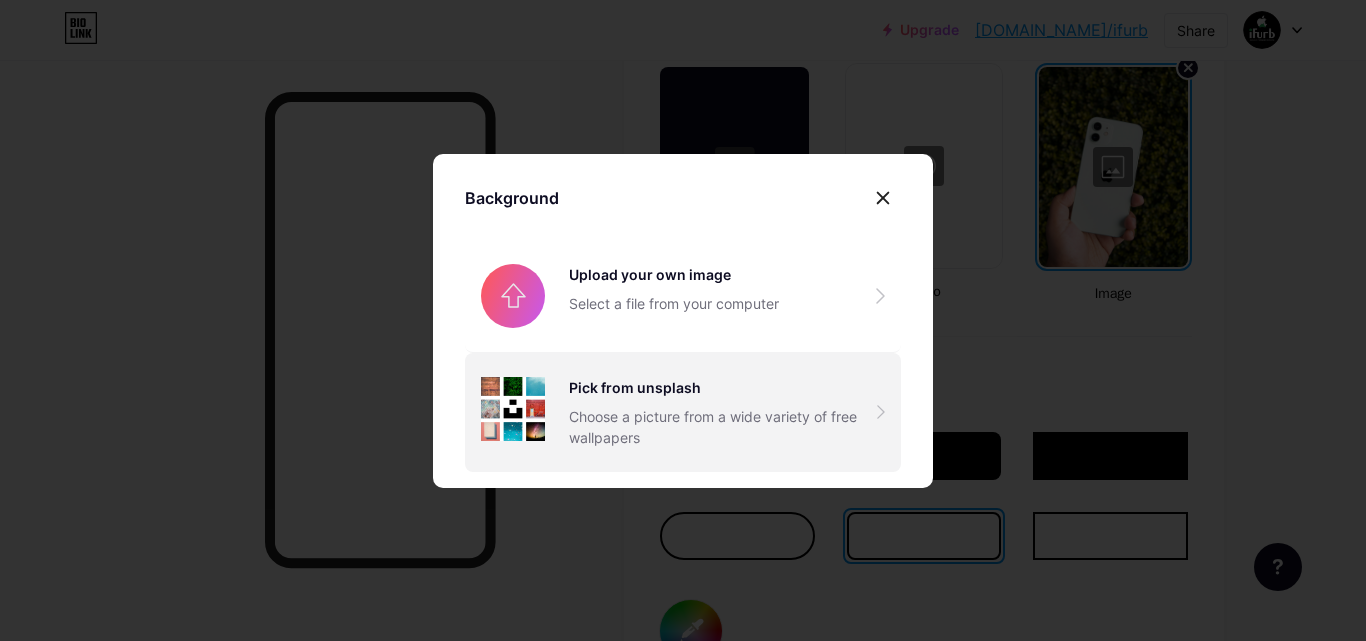 click on "Pick from unsplash   Choose a picture from a wide variety of
free wallpapers" at bounding box center (723, 412) 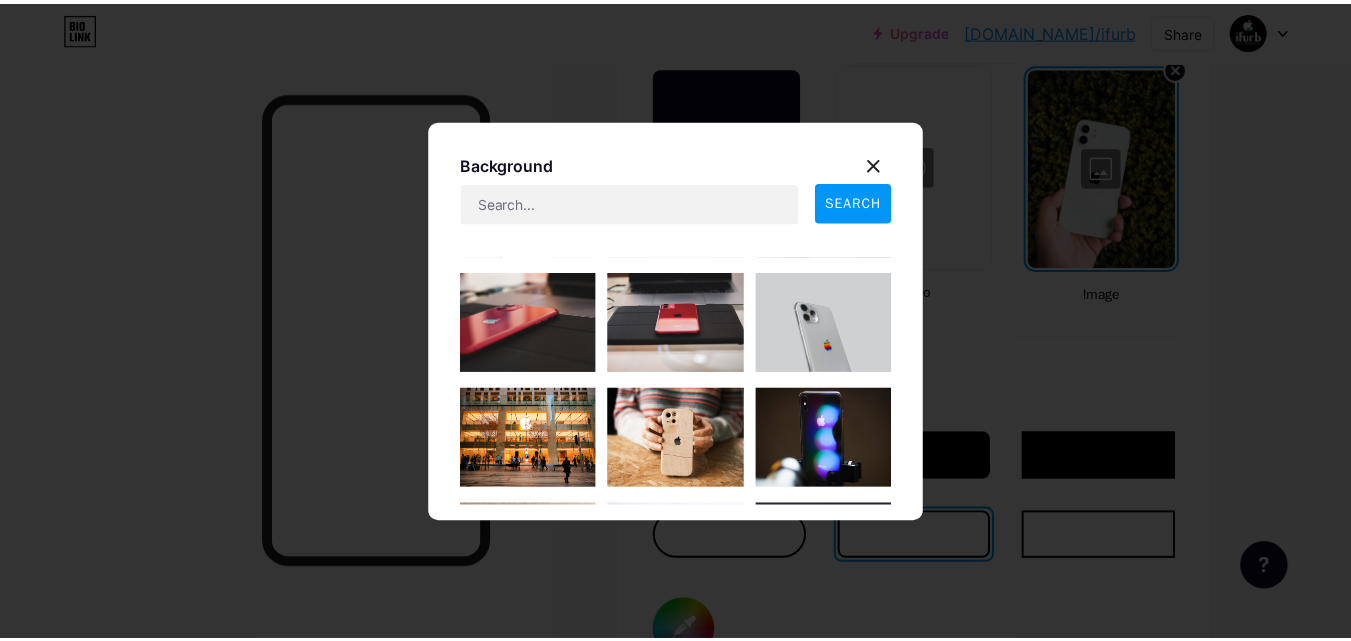 scroll, scrollTop: 200, scrollLeft: 0, axis: vertical 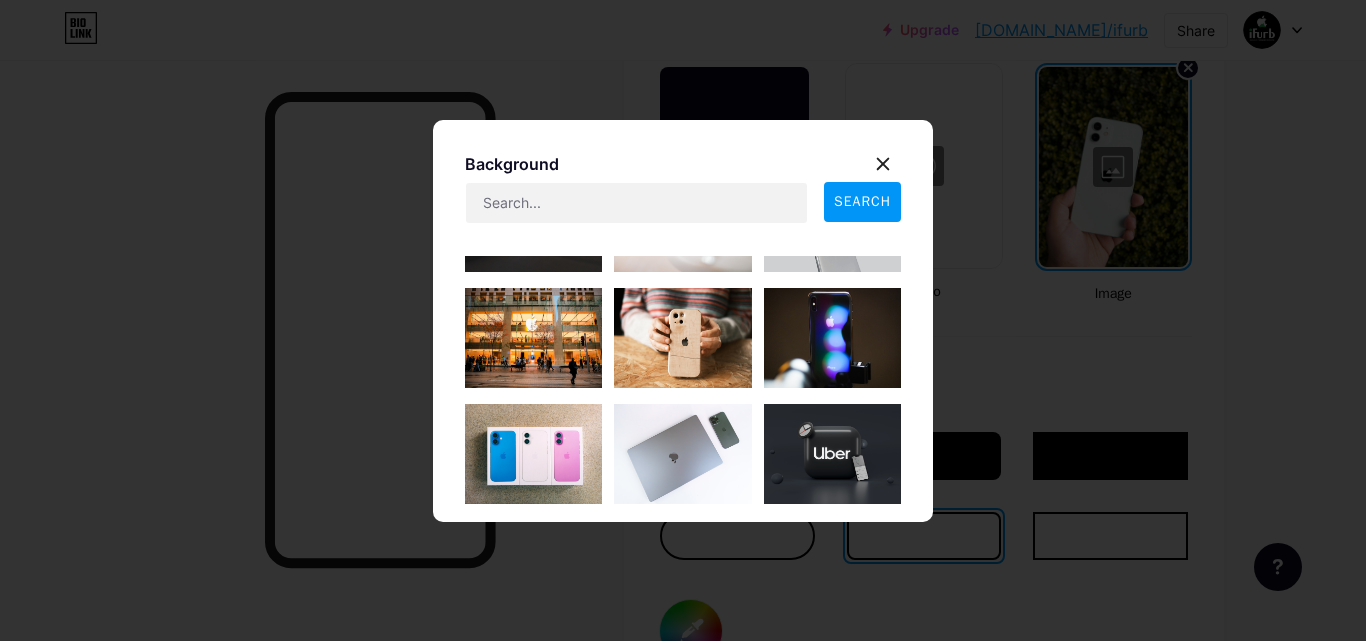 click at bounding box center [682, 338] 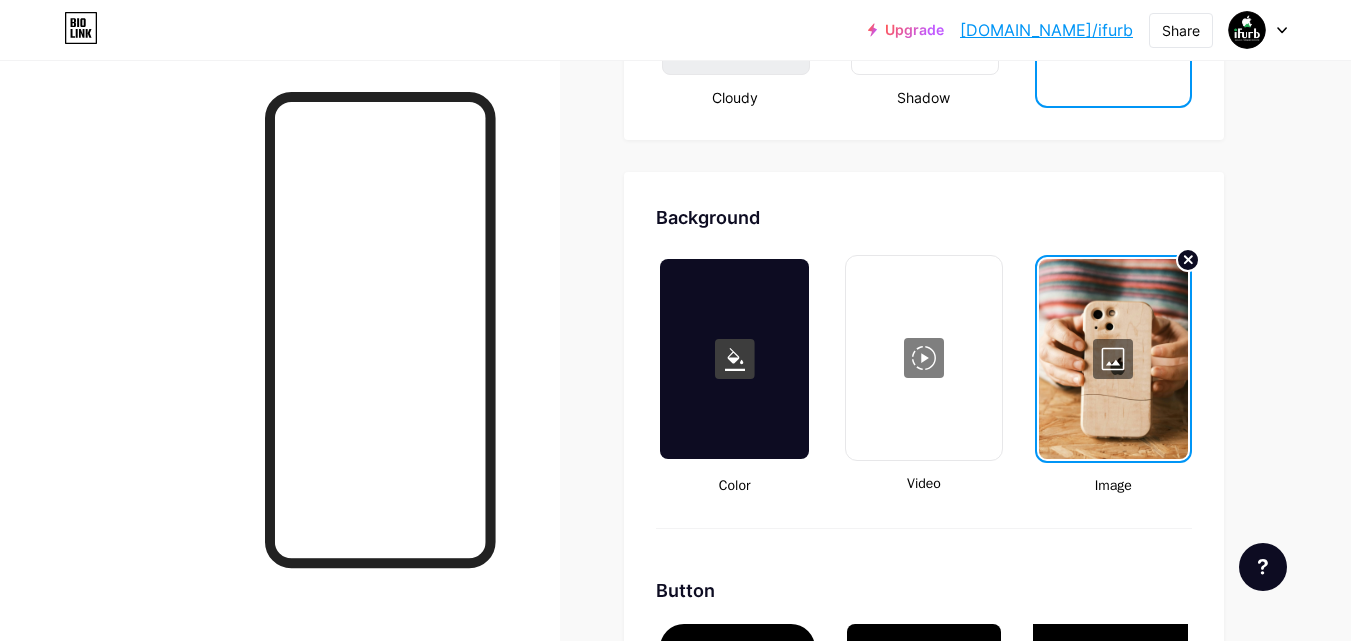 scroll, scrollTop: 2555, scrollLeft: 0, axis: vertical 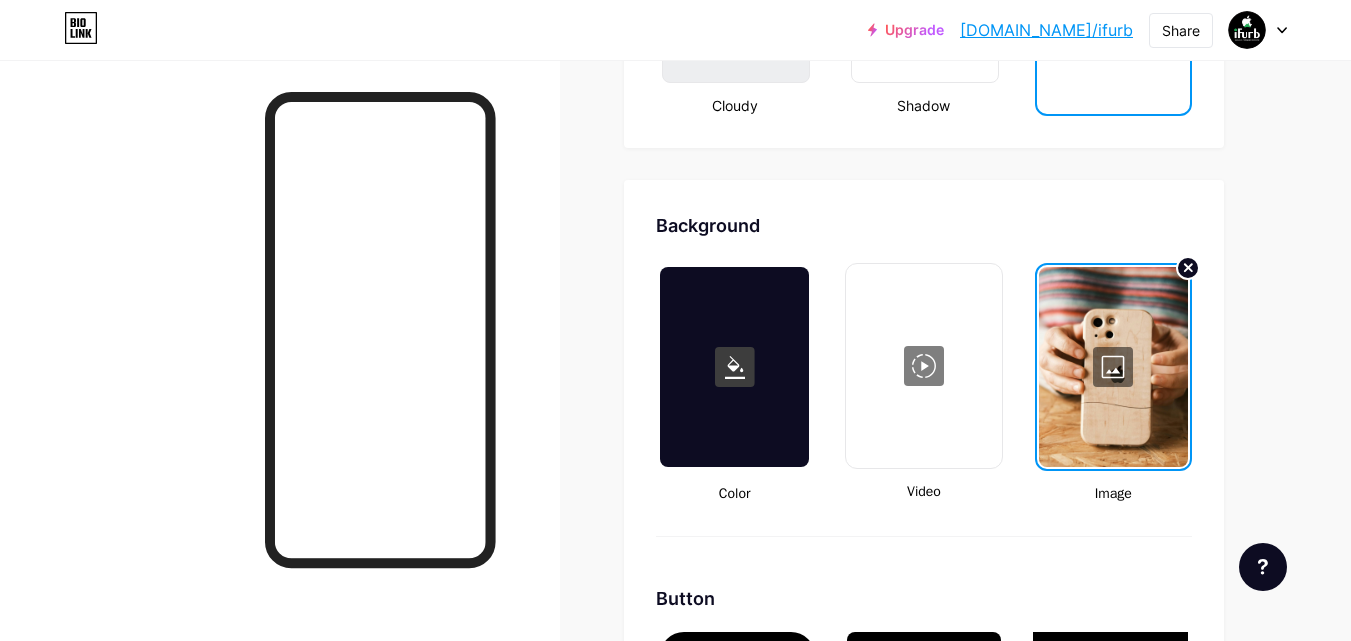 click at bounding box center (1113, 367) 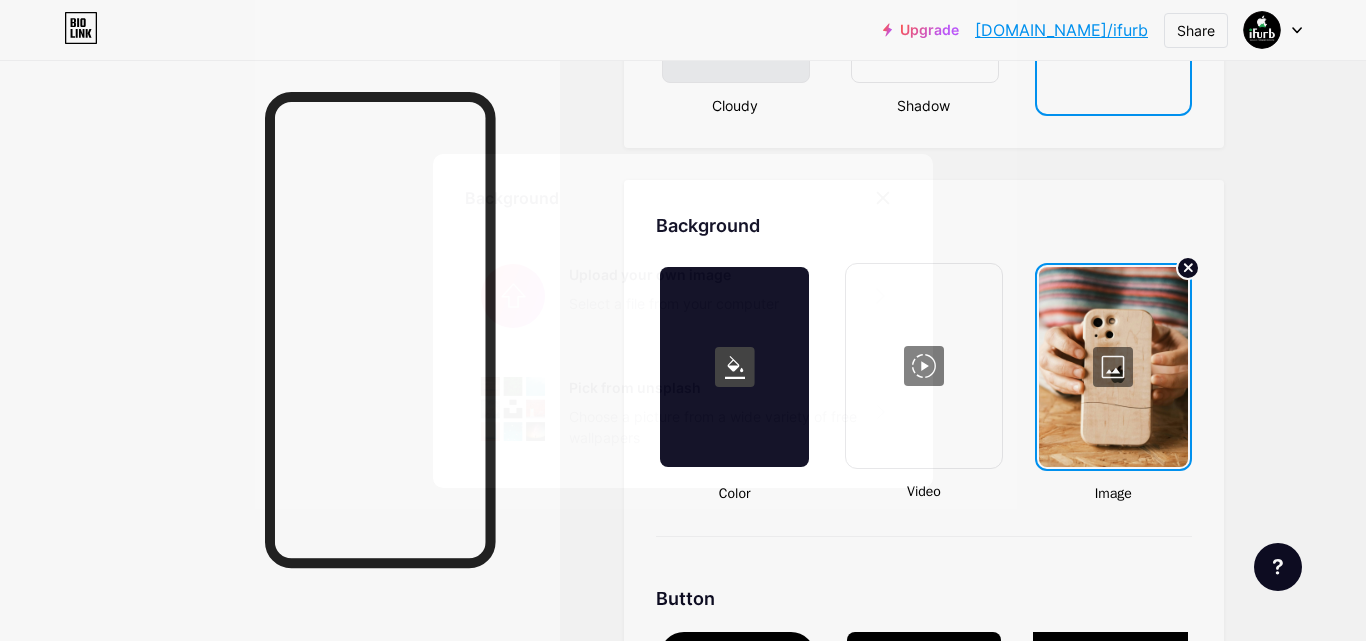 click at bounding box center (683, 296) 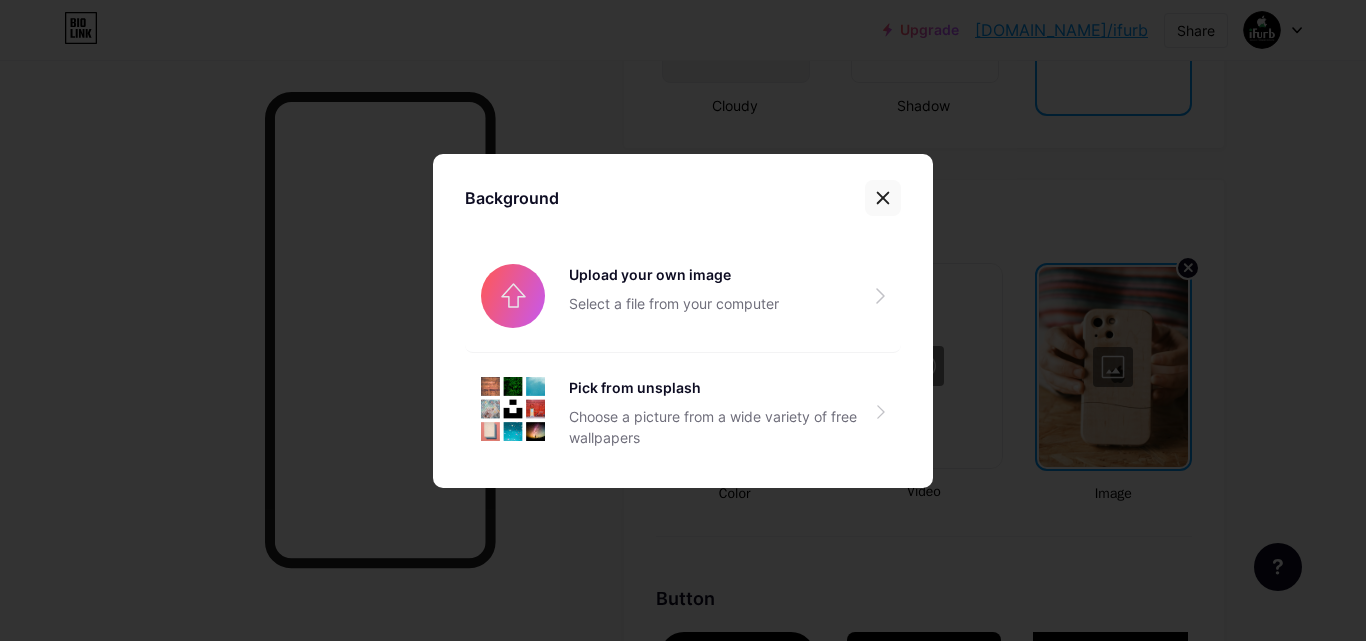 click 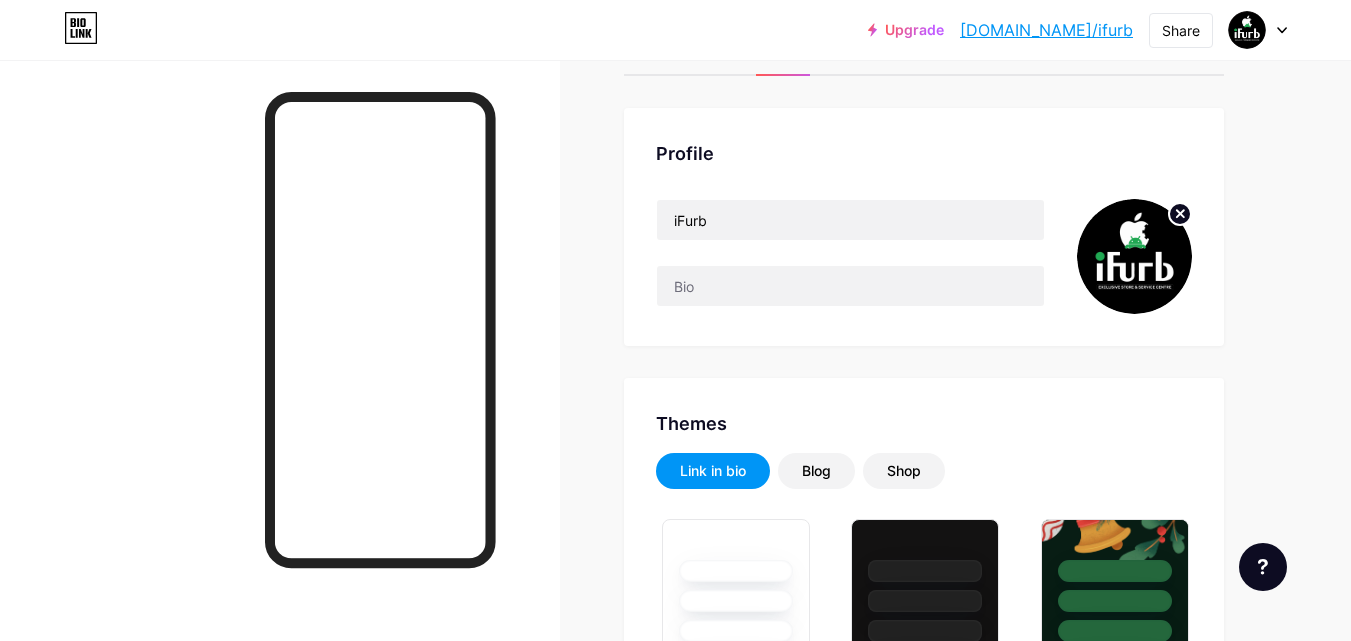 scroll, scrollTop: 0, scrollLeft: 0, axis: both 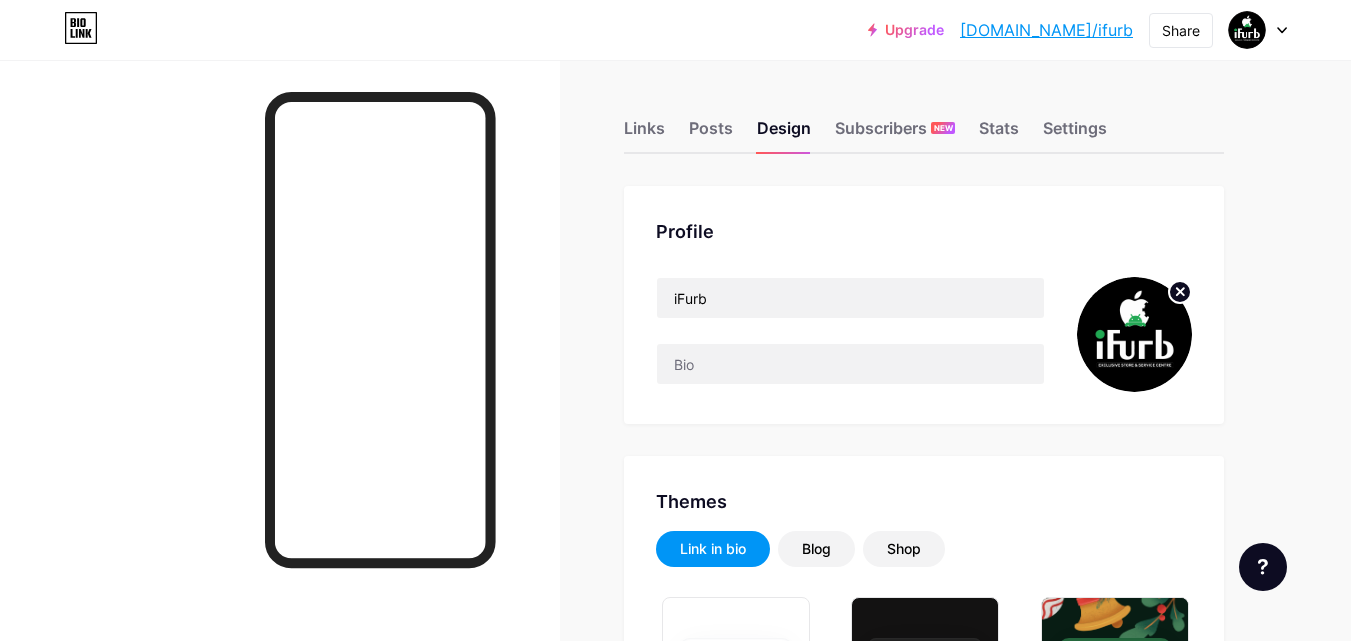 click at bounding box center (1134, 334) 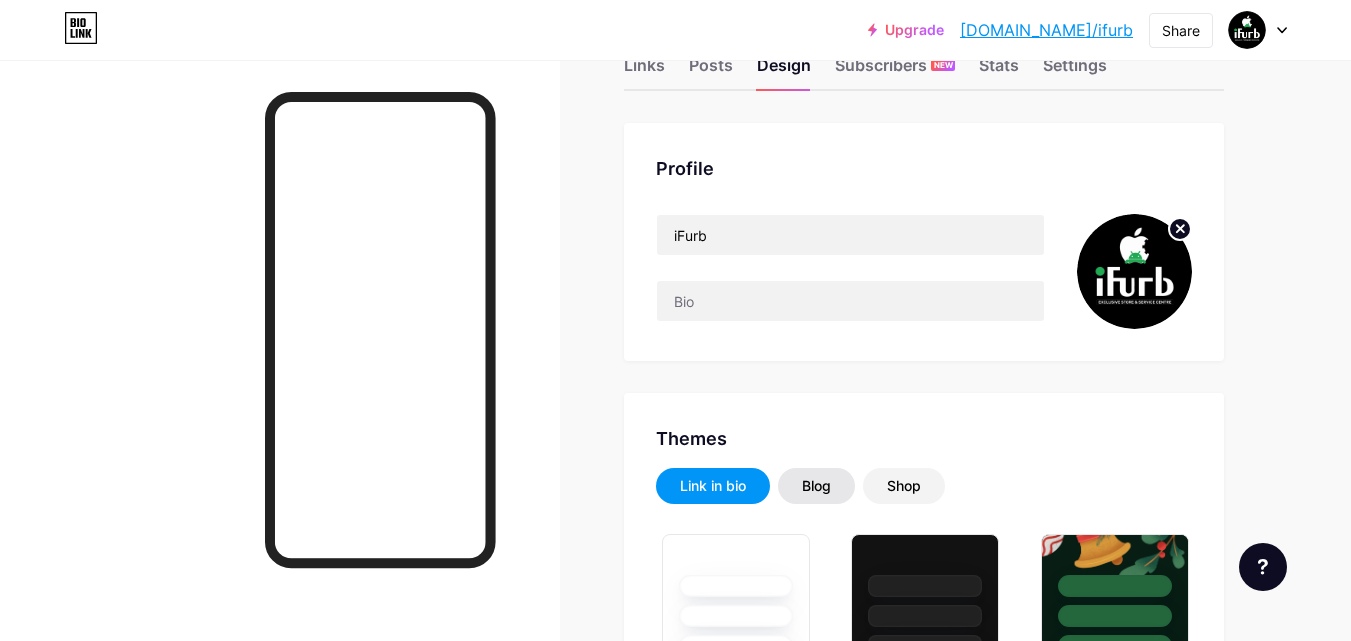 scroll, scrollTop: 0, scrollLeft: 0, axis: both 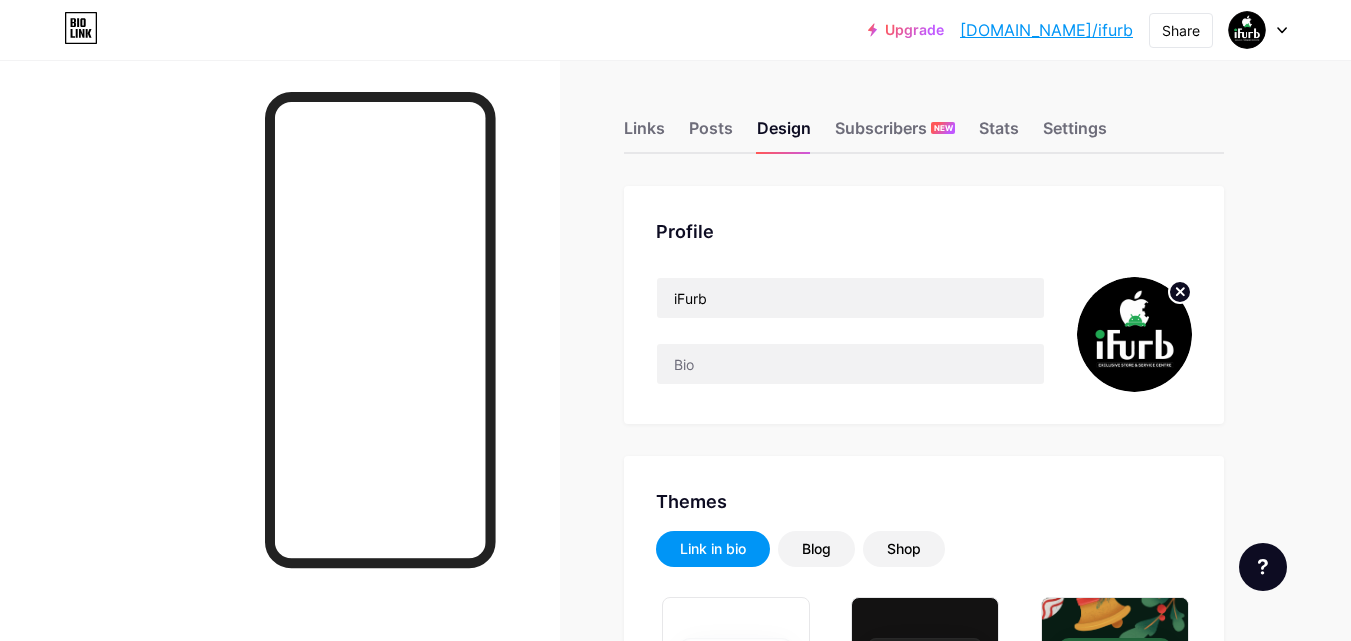 click 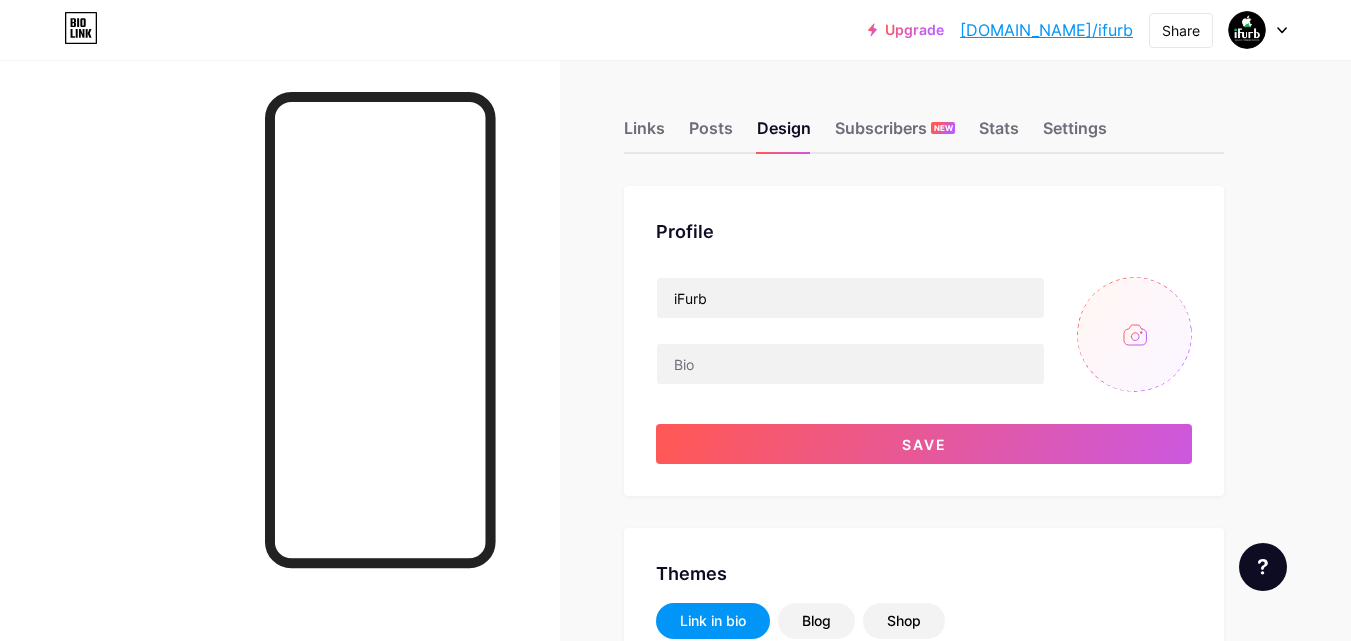 click at bounding box center (1134, 334) 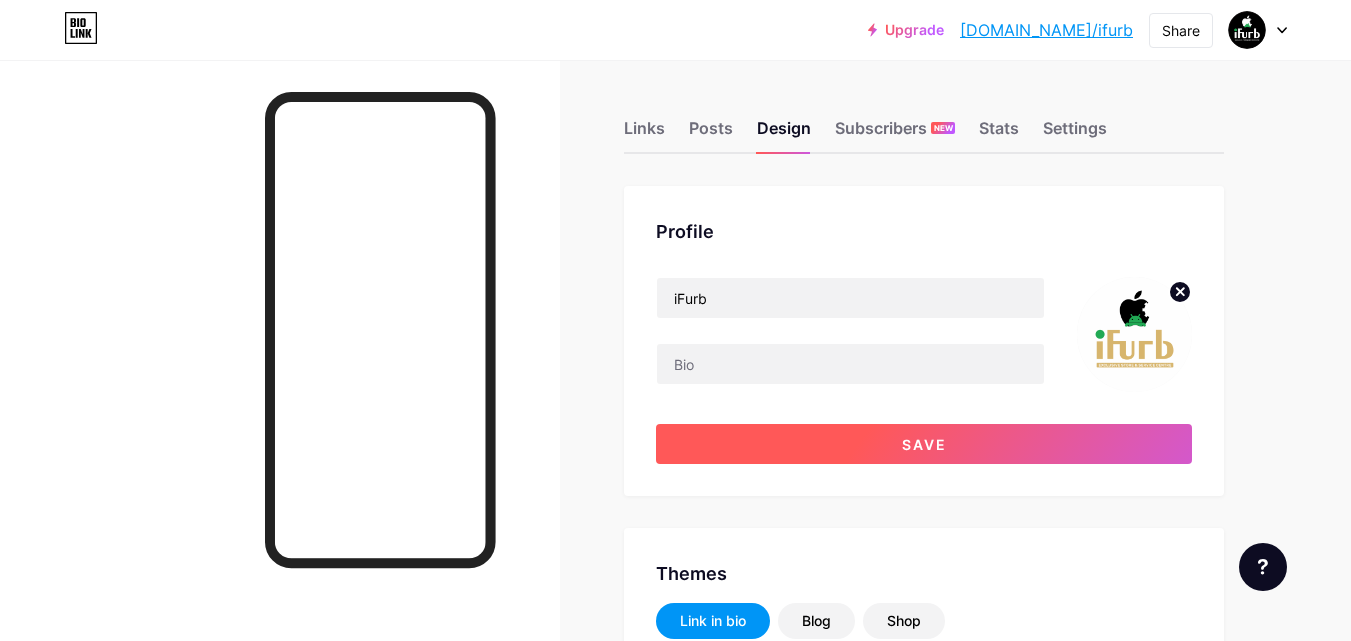click on "Save" at bounding box center (924, 444) 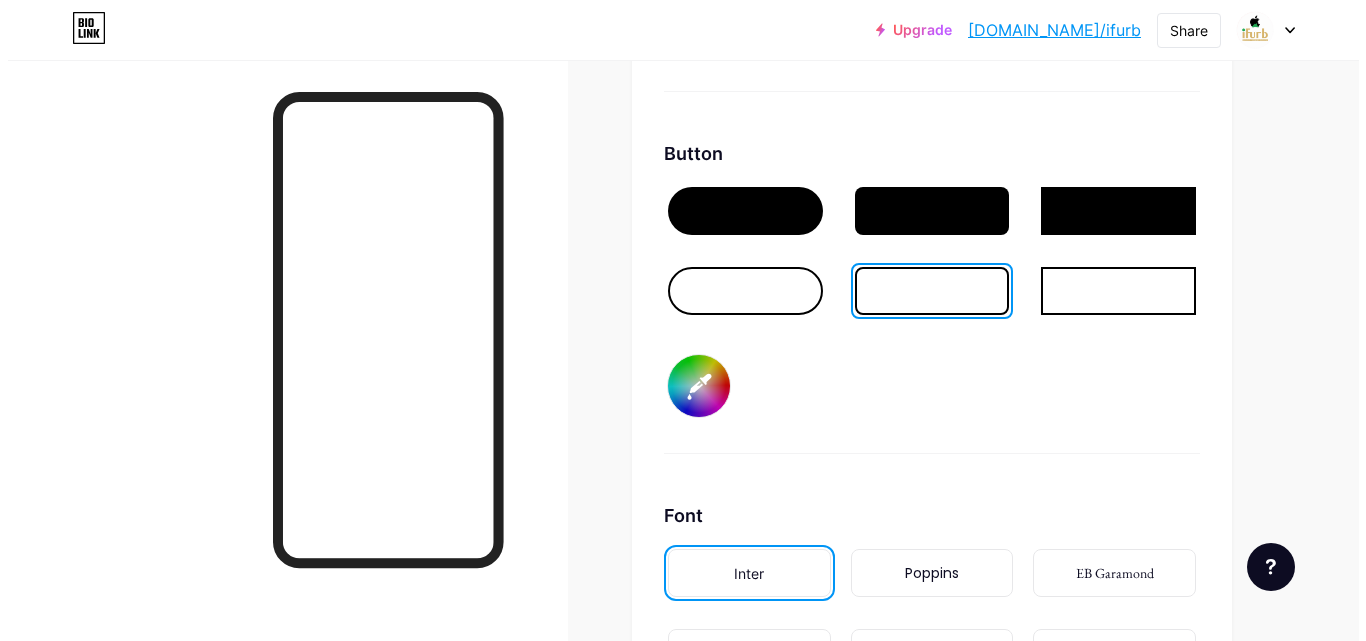 scroll, scrollTop: 2700, scrollLeft: 0, axis: vertical 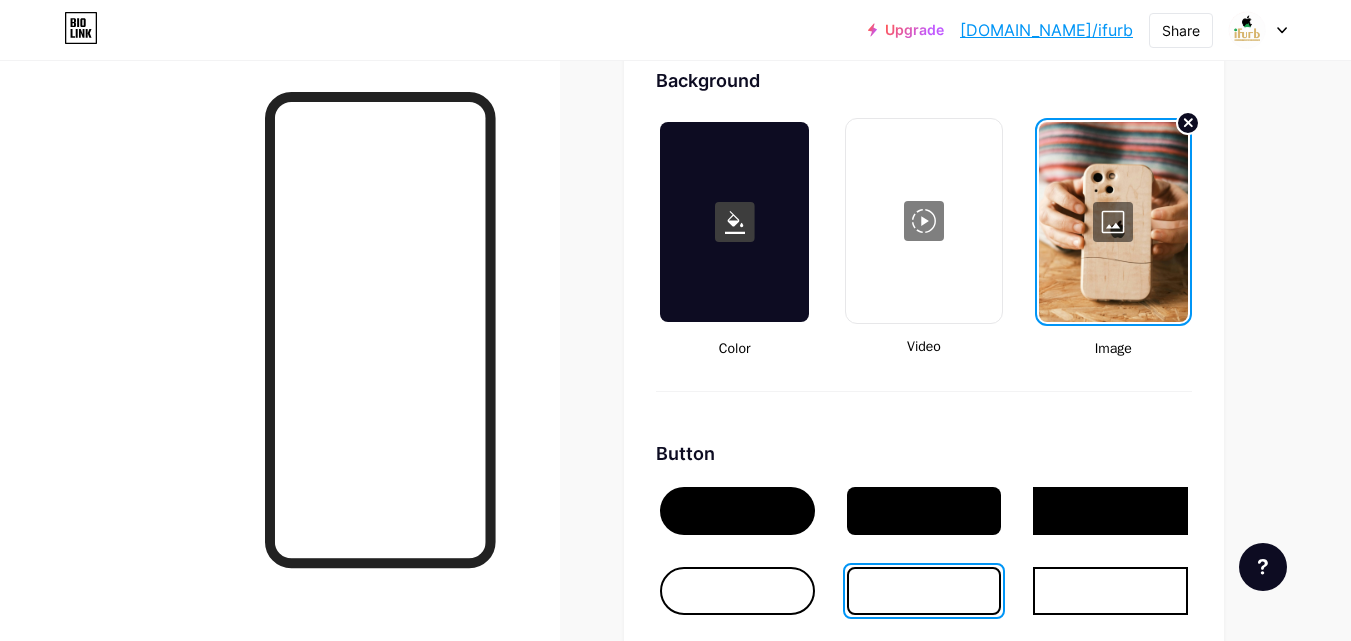 click at bounding box center [1113, 222] 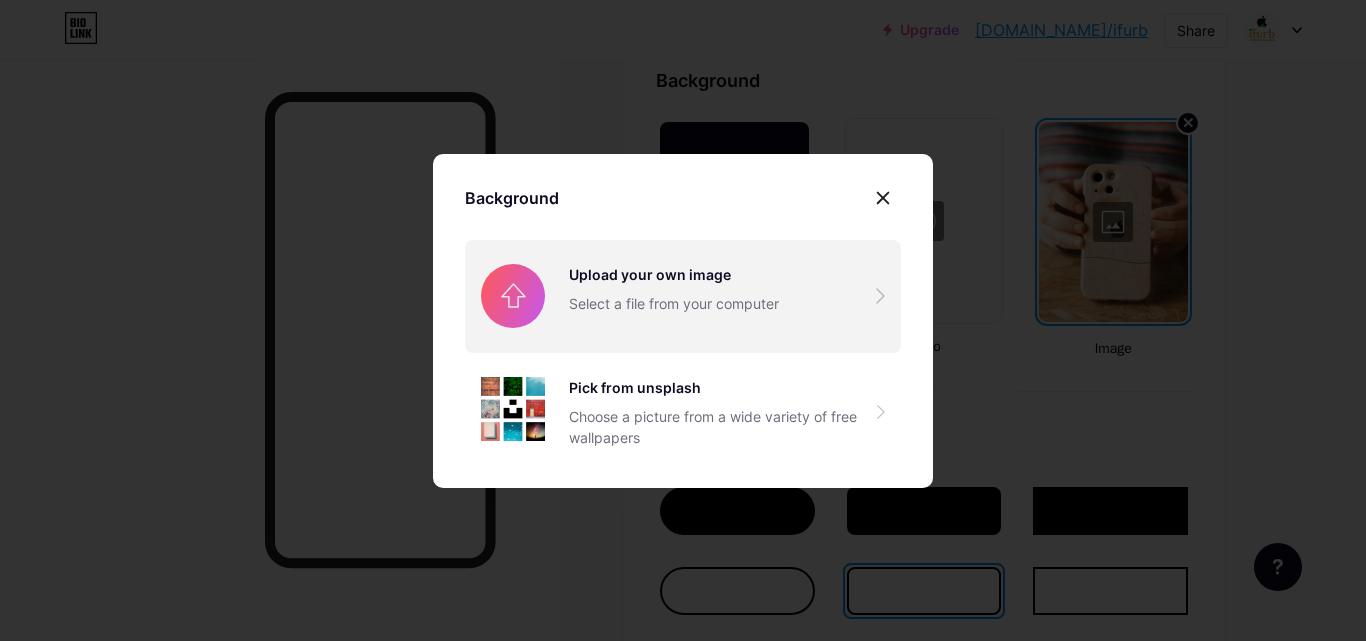 click at bounding box center [683, 296] 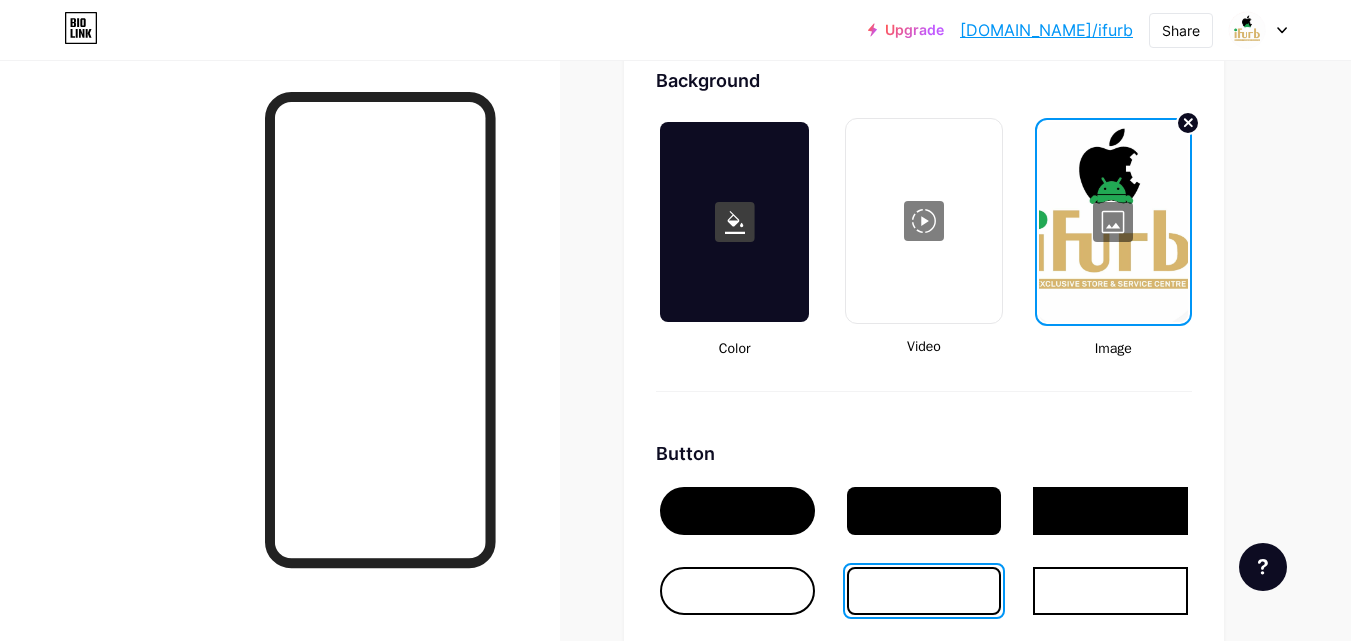 click at bounding box center (1113, 222) 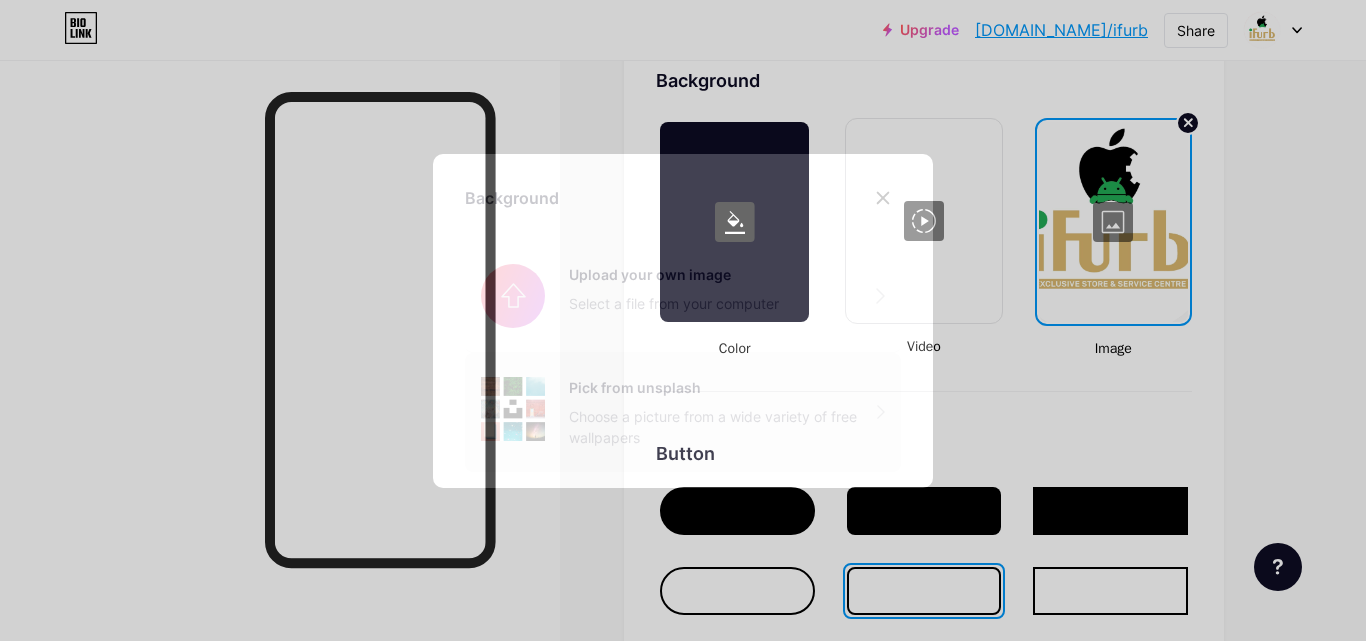 click on "Choose a picture from a wide variety of
free wallpapers" at bounding box center (723, 427) 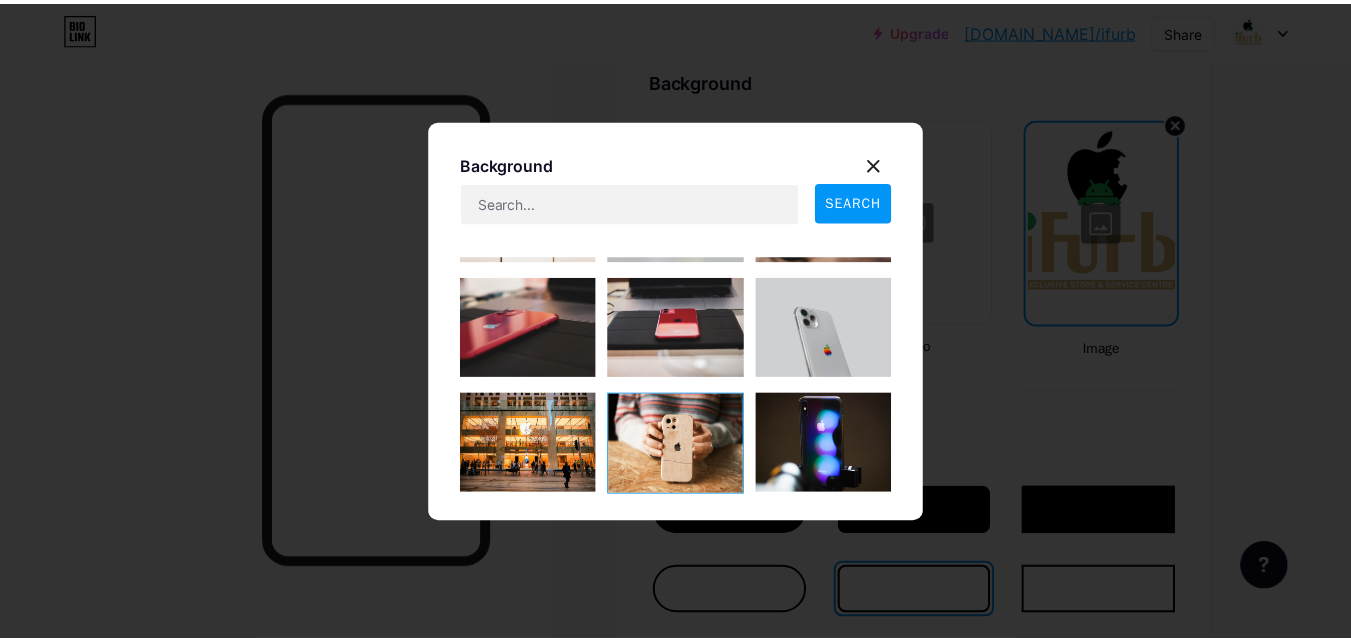 scroll, scrollTop: 0, scrollLeft: 0, axis: both 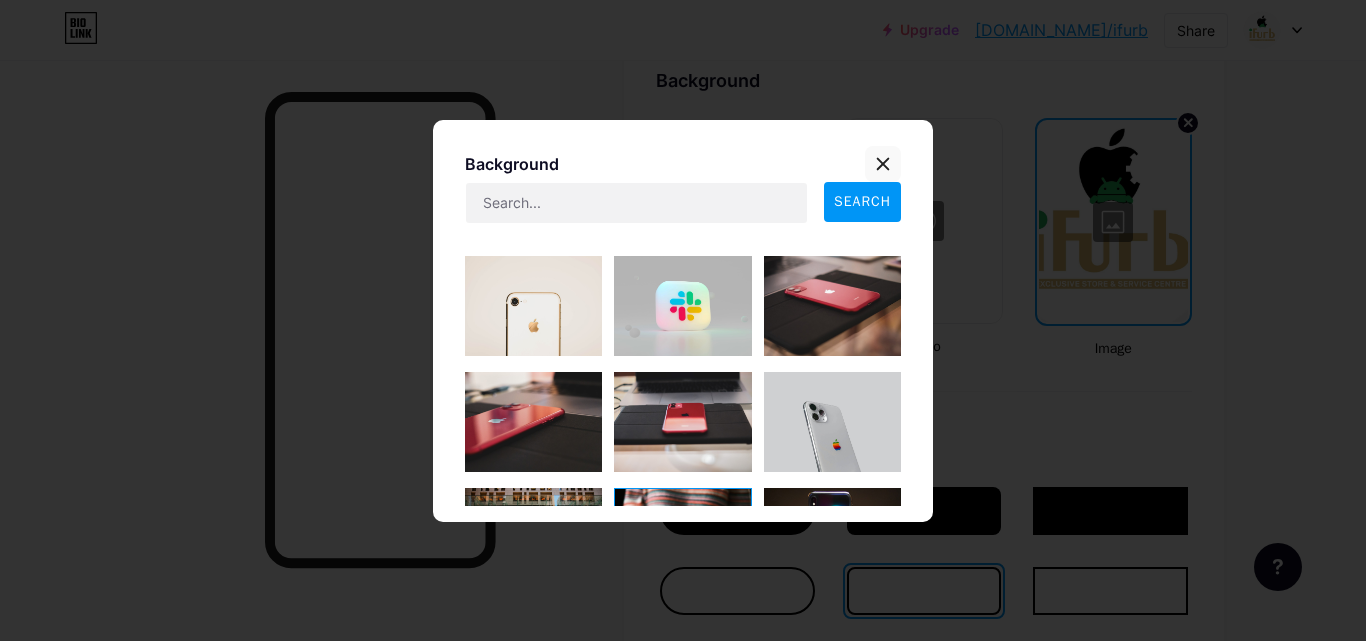 click 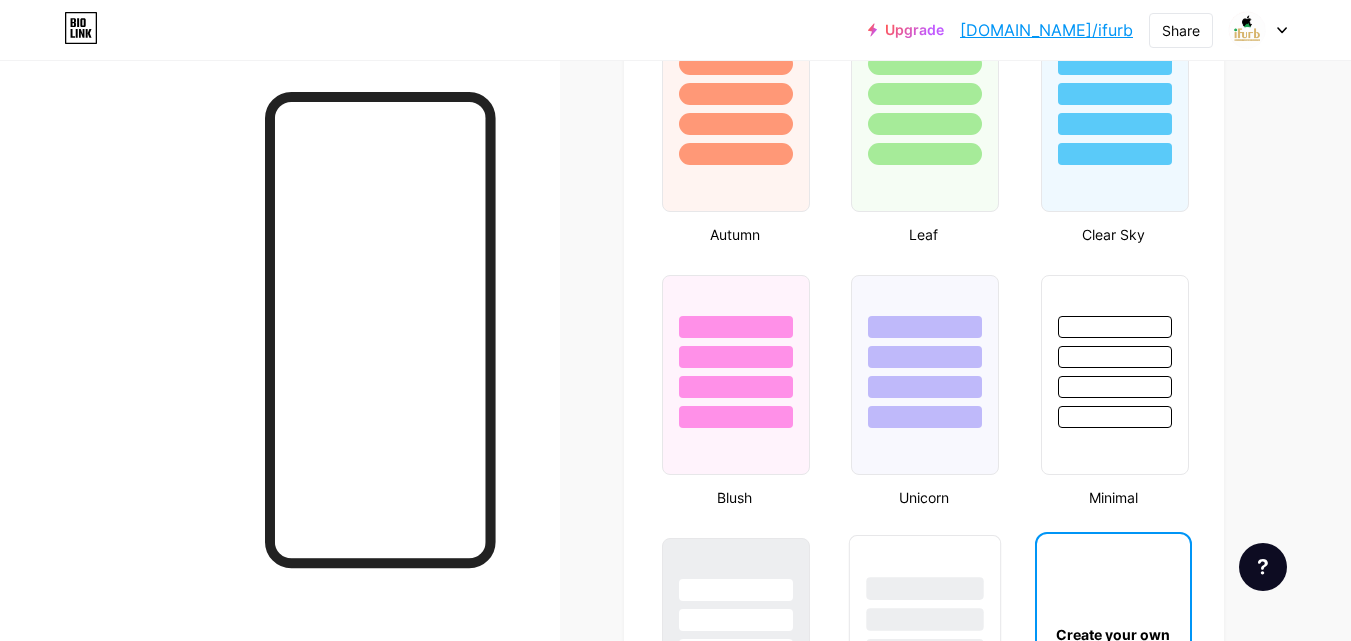 scroll, scrollTop: 2100, scrollLeft: 0, axis: vertical 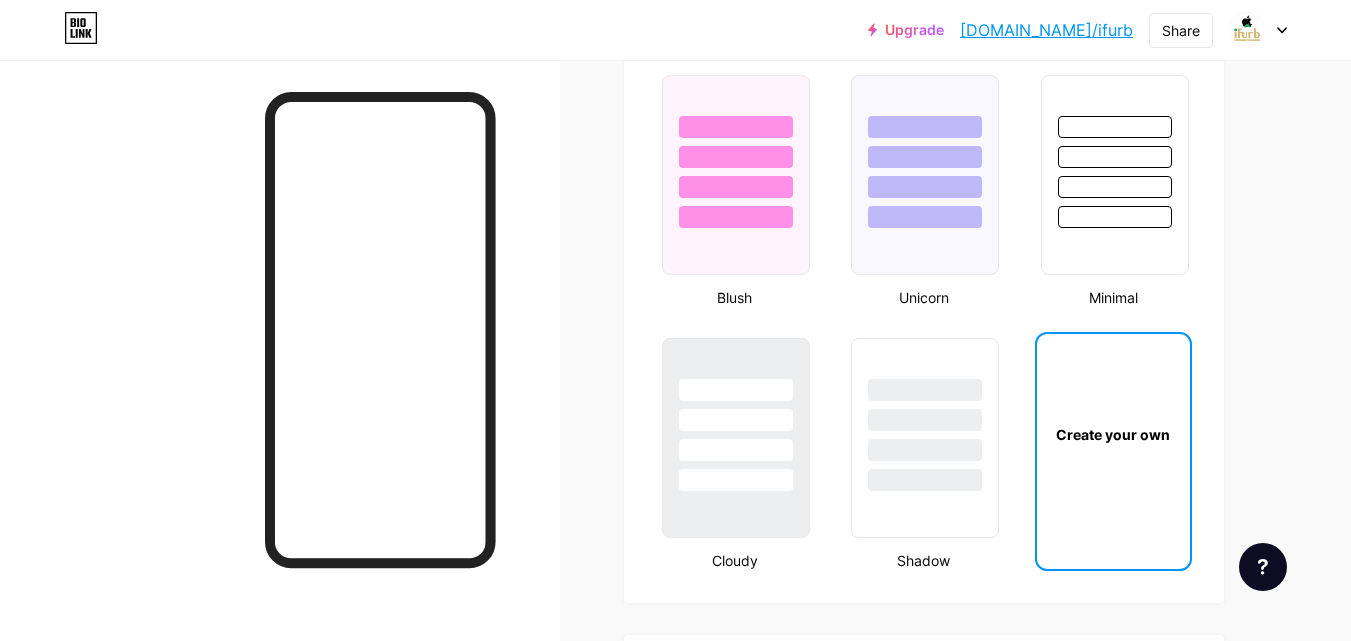 click on "Create your own" at bounding box center [1113, 434] 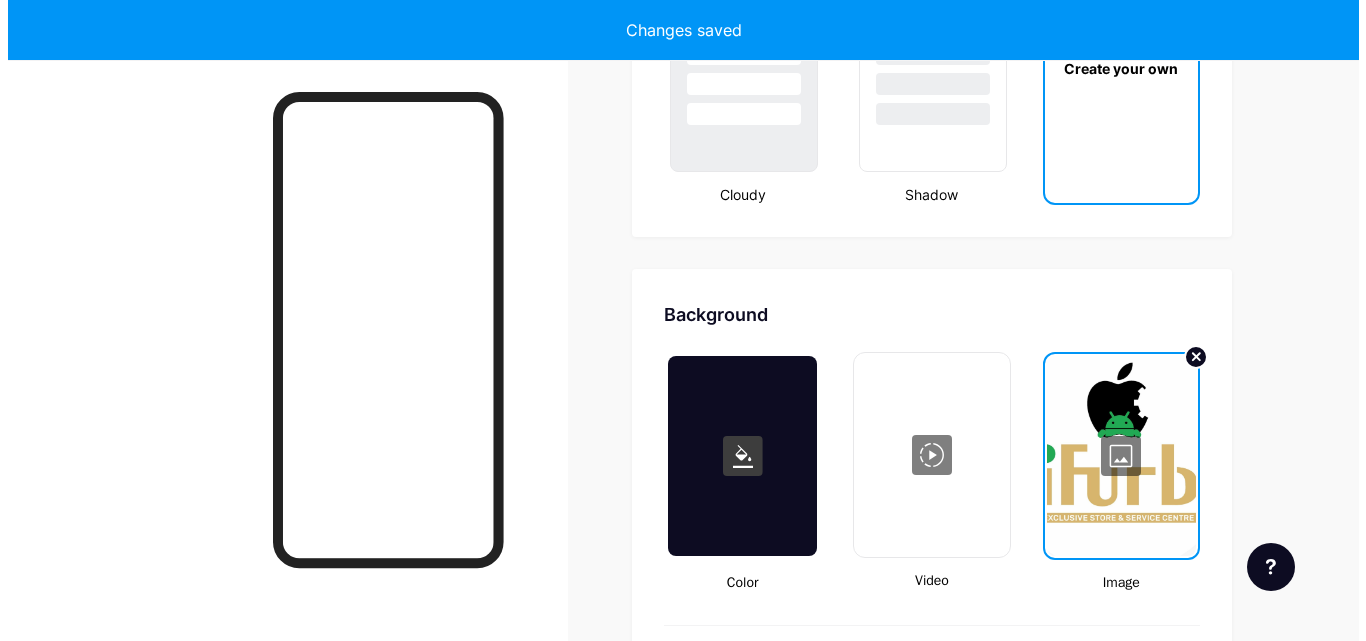 scroll, scrollTop: 2655, scrollLeft: 0, axis: vertical 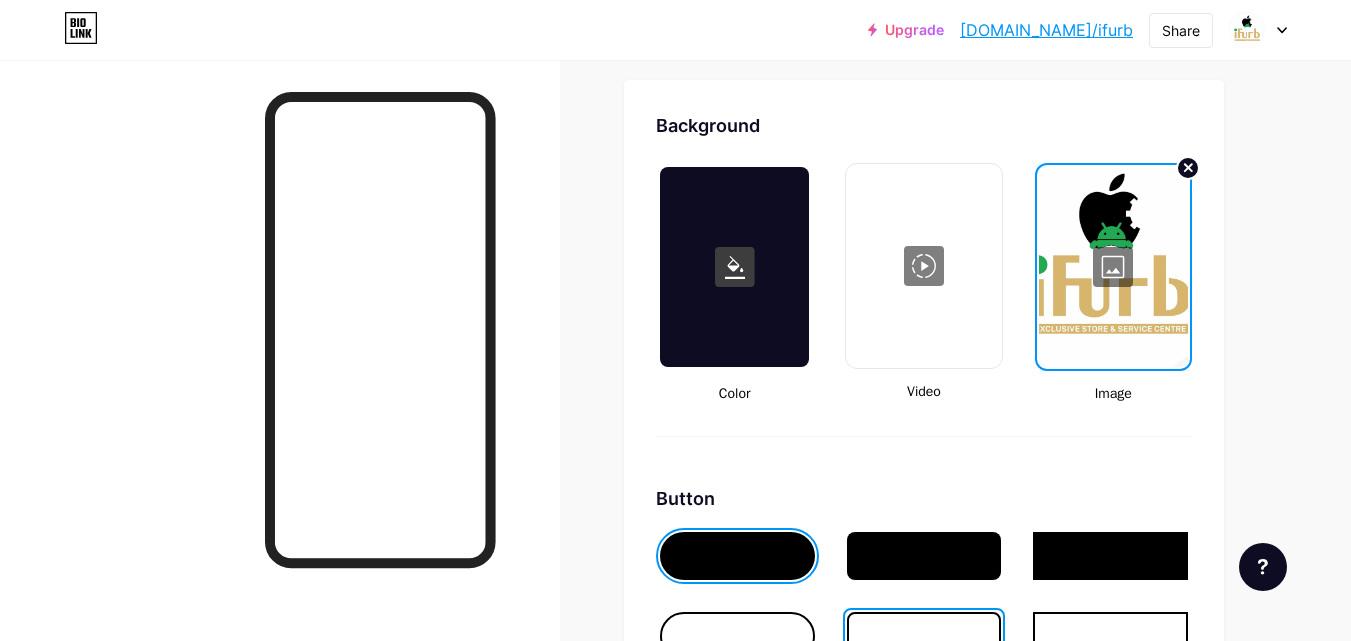 click at bounding box center [1113, 267] 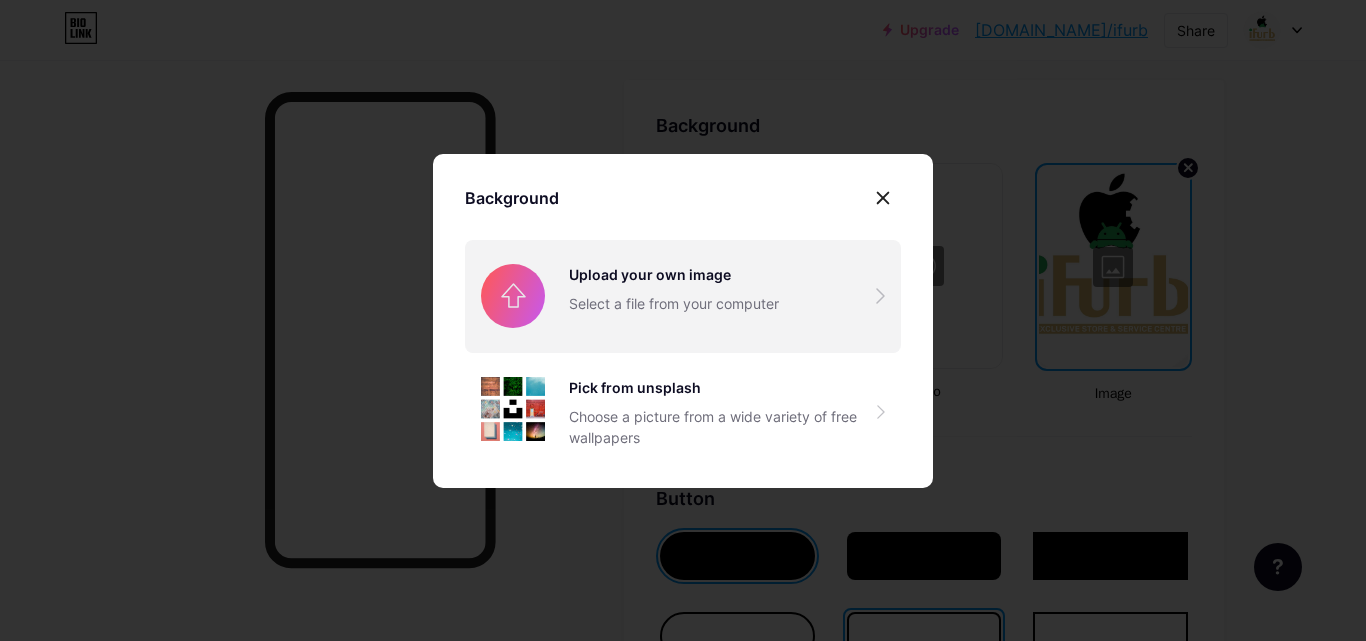 click at bounding box center [683, 296] 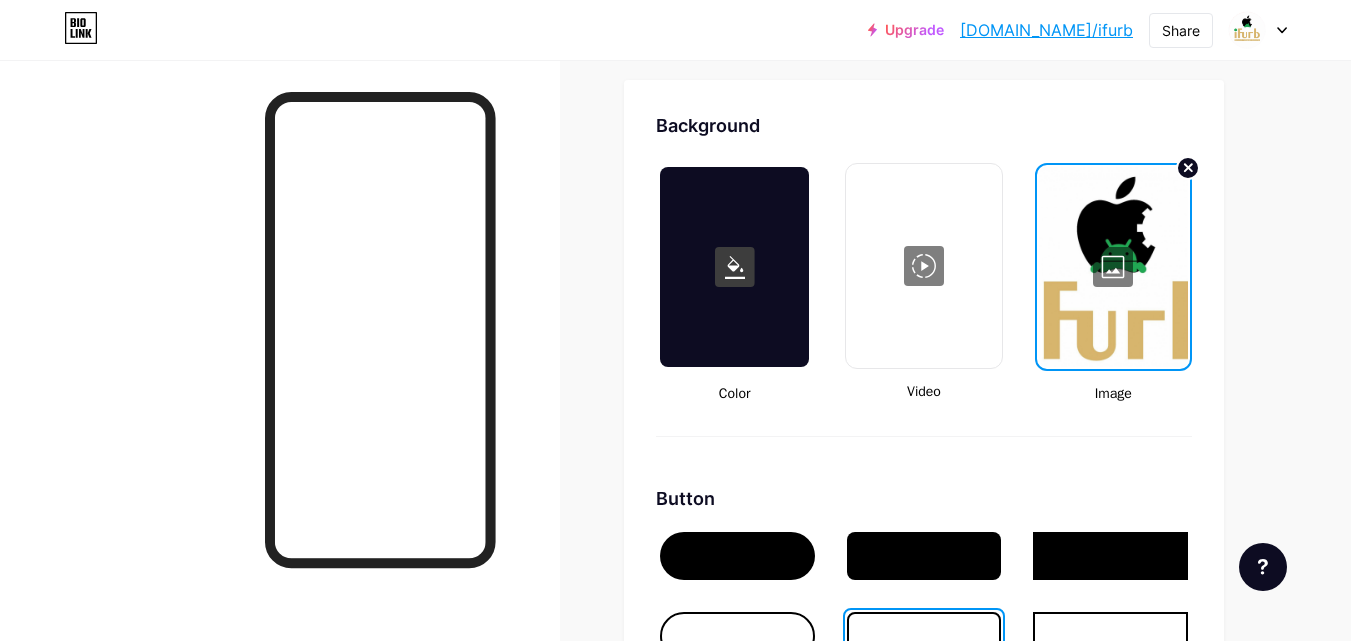 click at bounding box center [1113, 267] 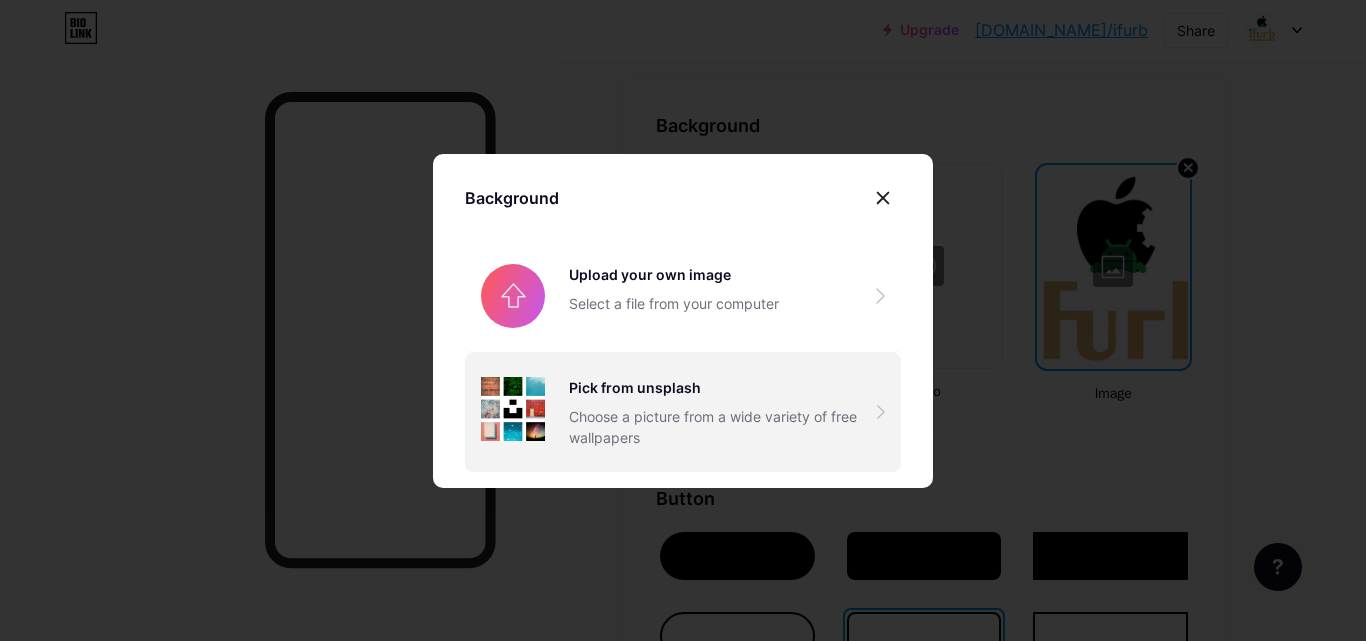 click on "Choose a picture from a wide variety of
free wallpapers" at bounding box center (723, 427) 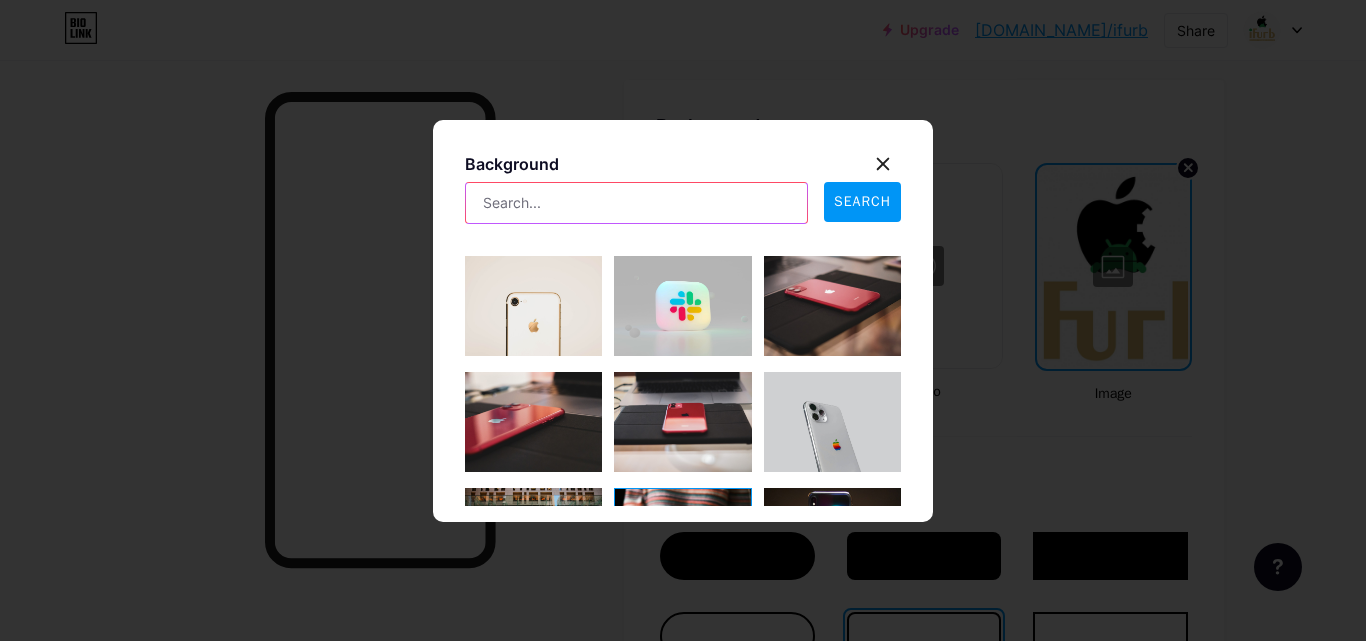 click at bounding box center (636, 203) 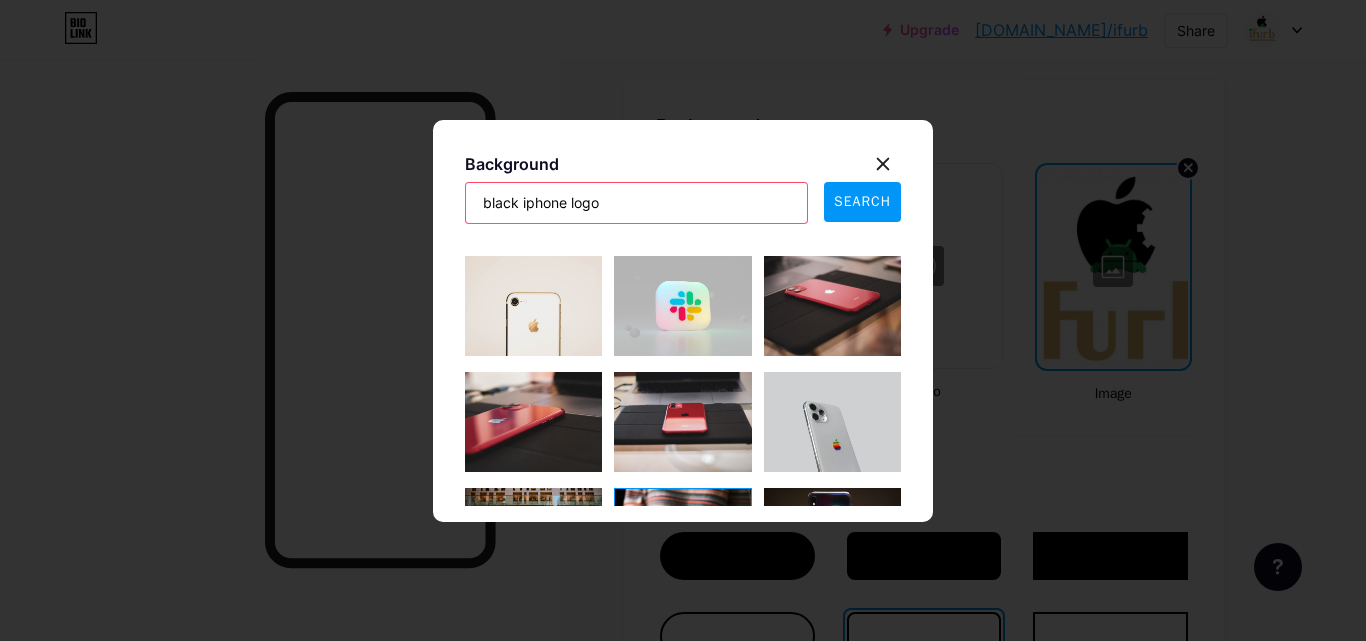 type on "black iphone logo" 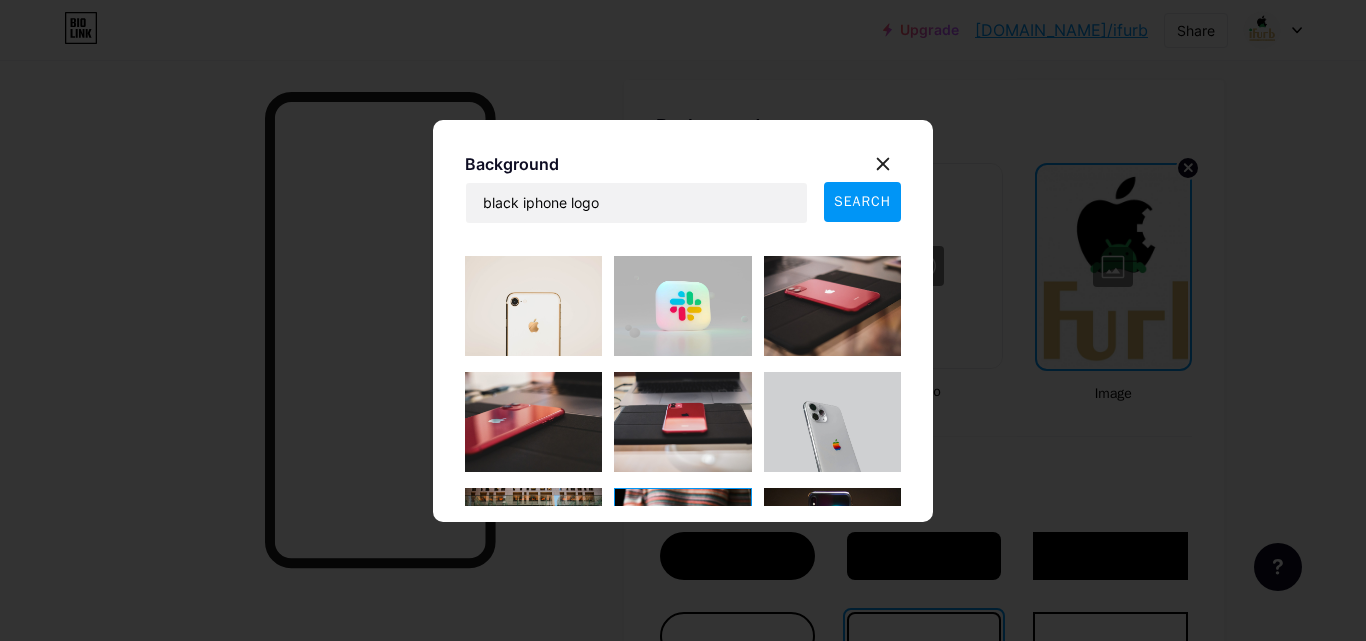 click on "SEARCH" at bounding box center [862, 201] 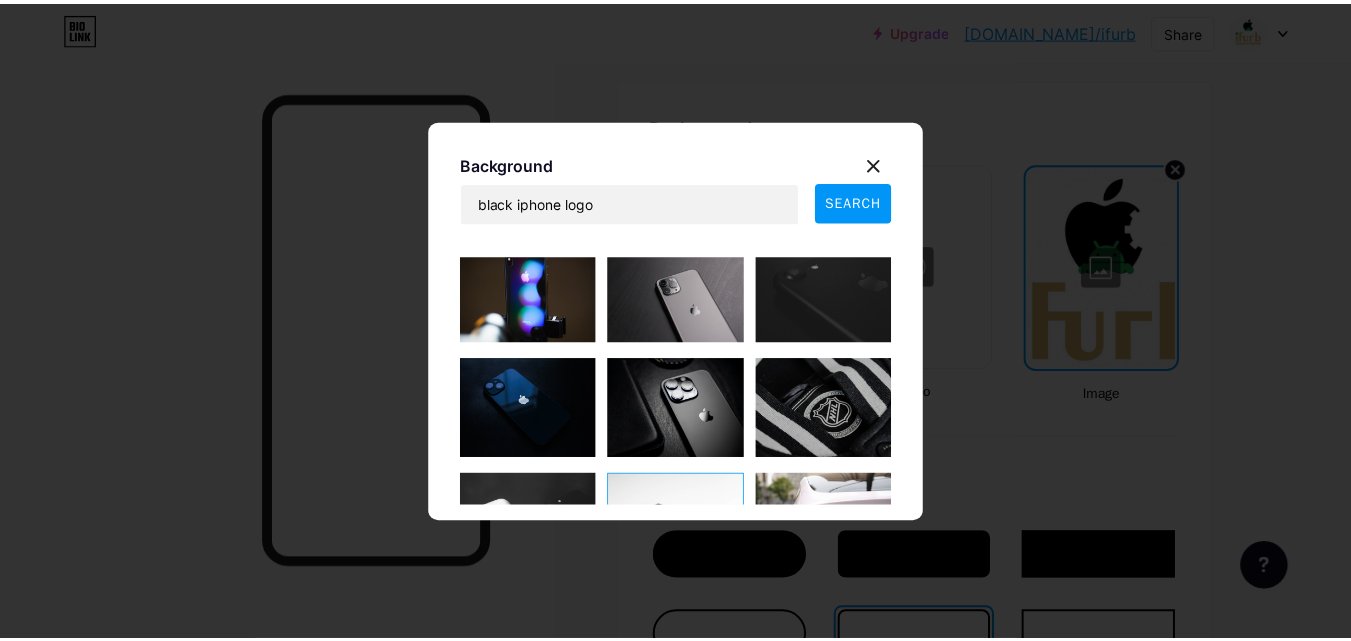 scroll, scrollTop: 0, scrollLeft: 0, axis: both 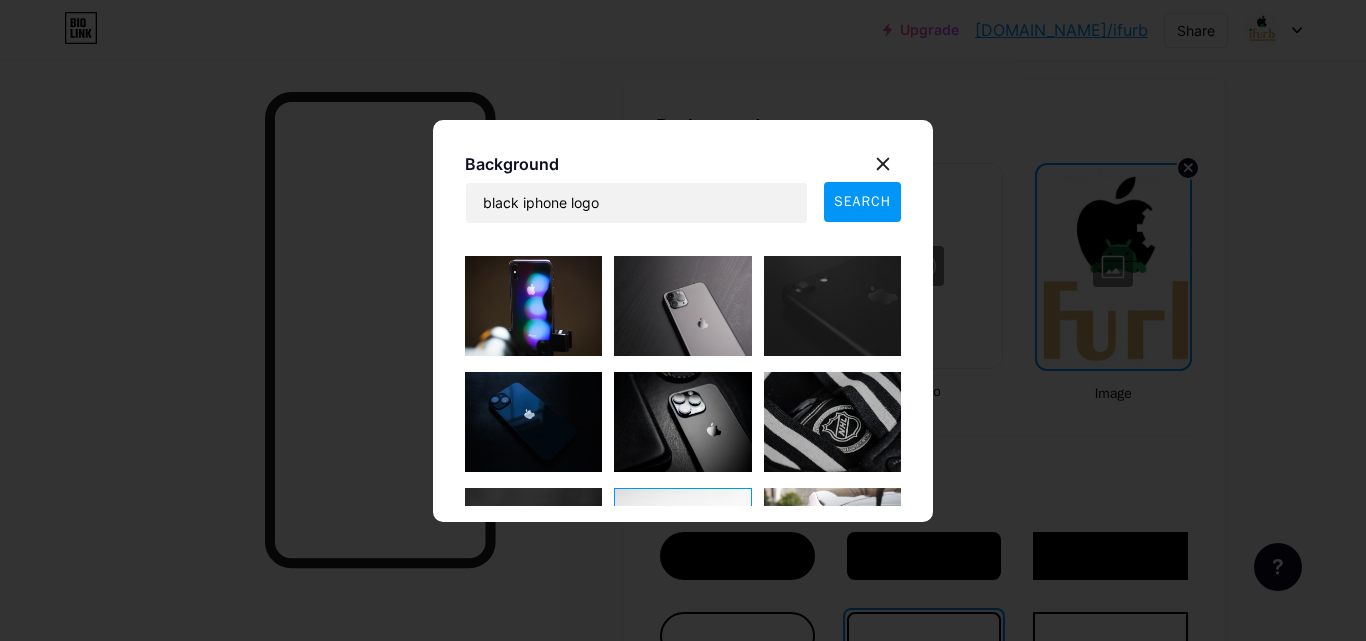 click at bounding box center [682, 306] 